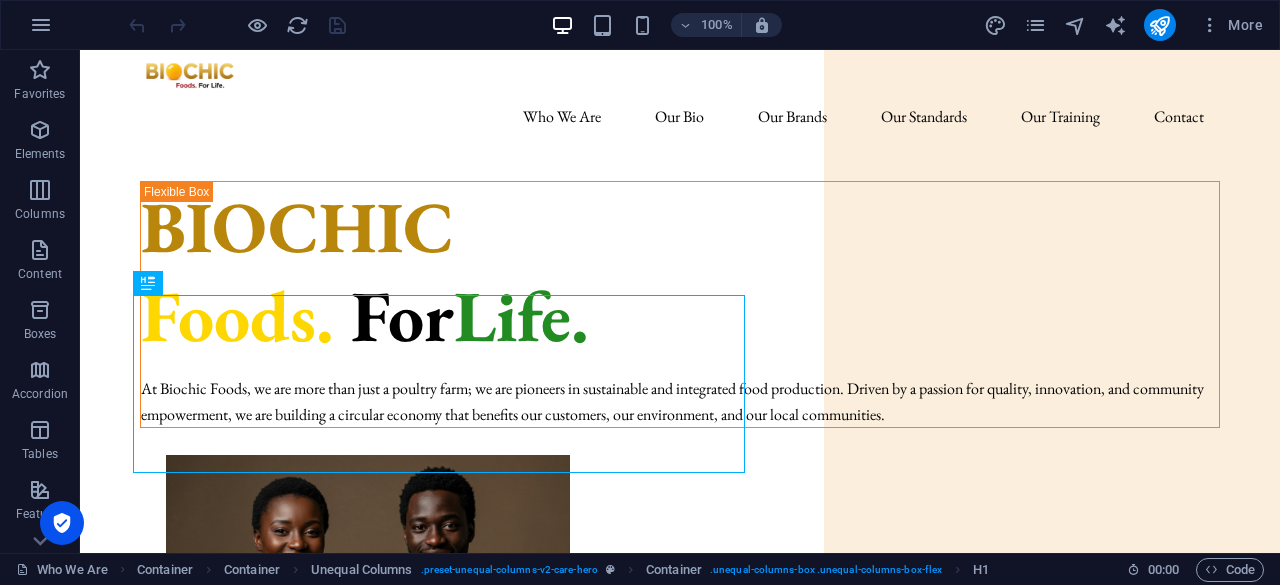 scroll, scrollTop: 0, scrollLeft: 0, axis: both 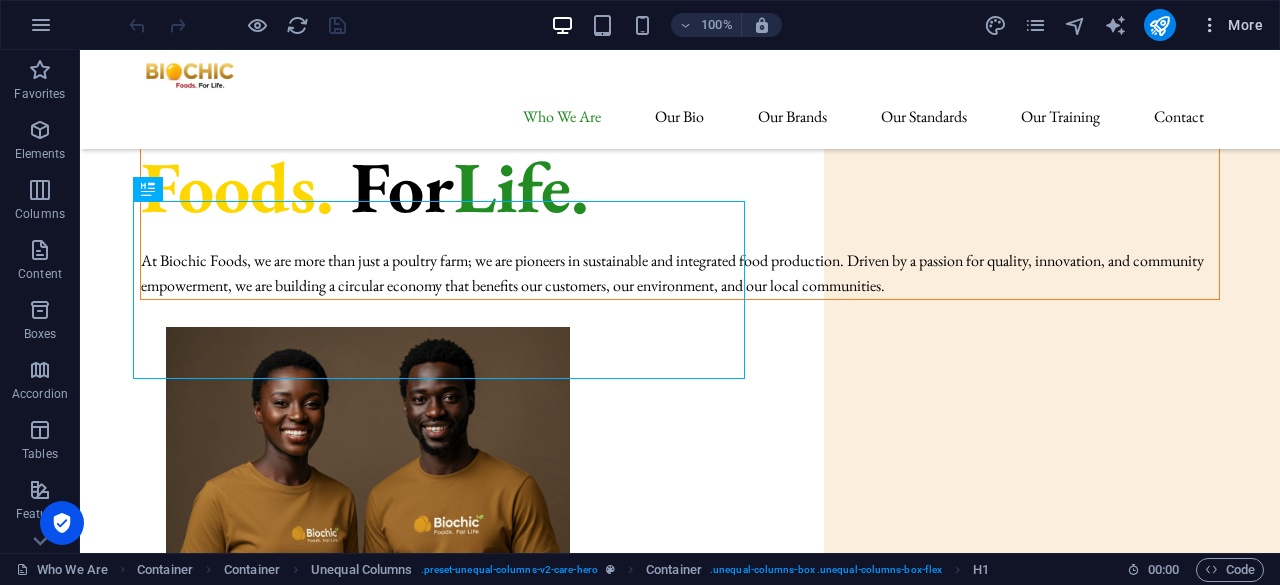 click at bounding box center (1210, 25) 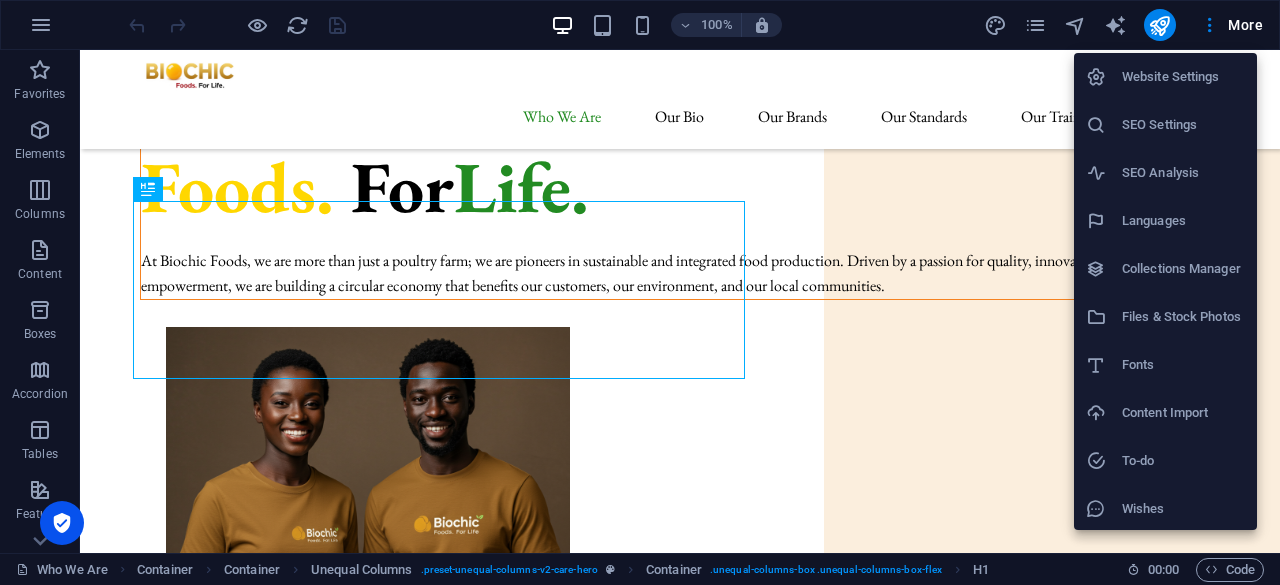 click on "Website Settings" at bounding box center [1183, 77] 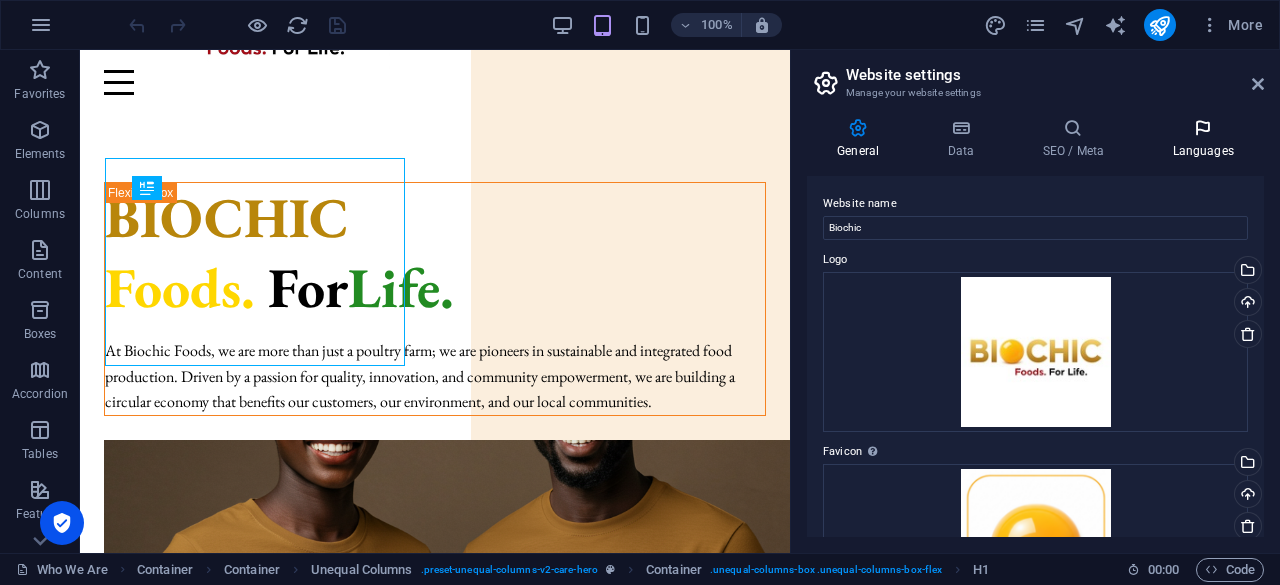 click at bounding box center (1203, 128) 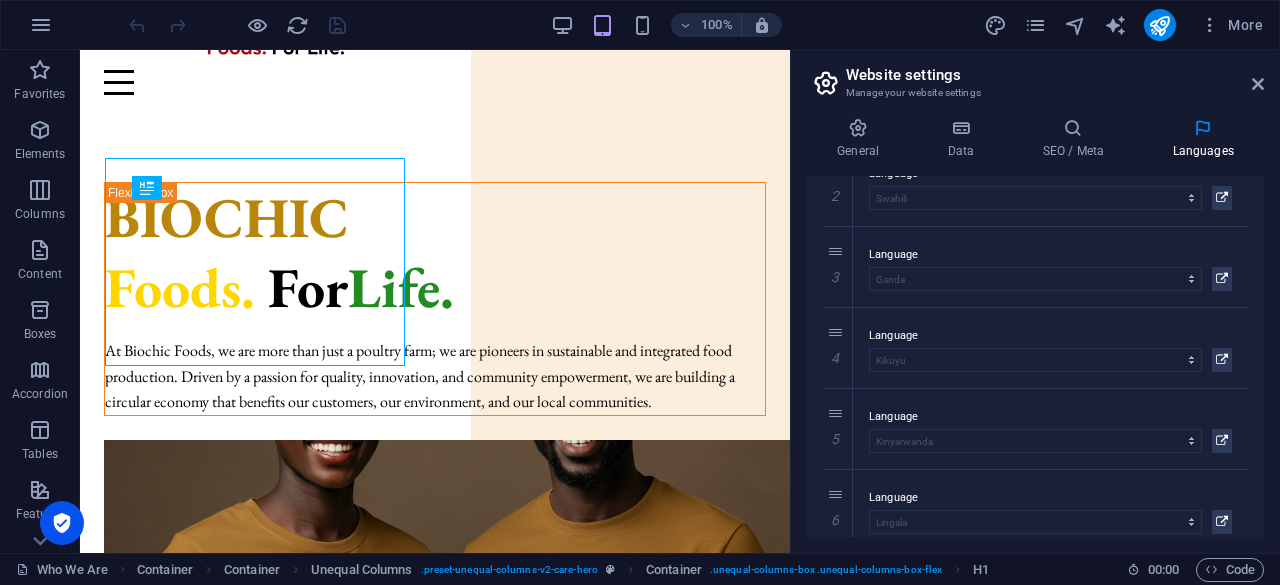 scroll, scrollTop: 347, scrollLeft: 0, axis: vertical 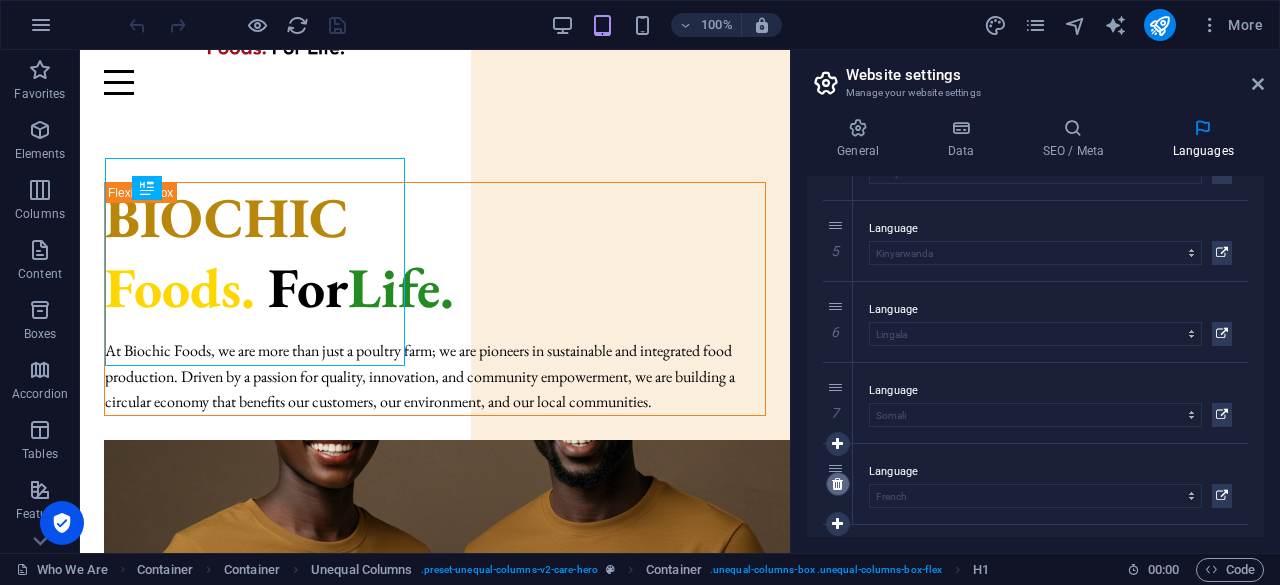 click at bounding box center (837, 484) 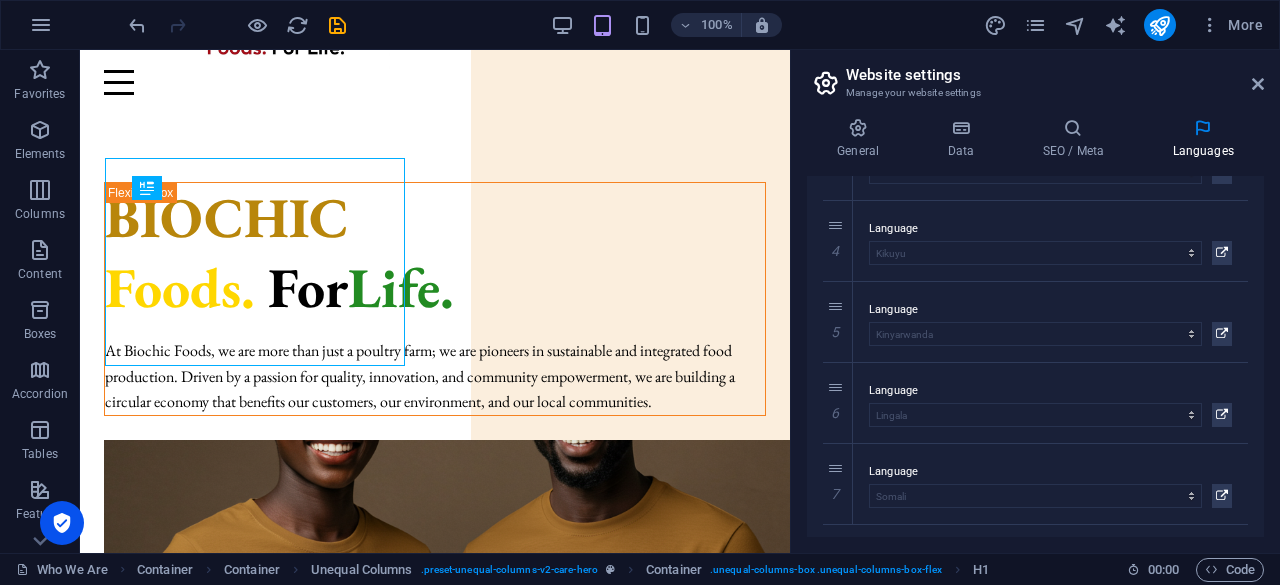 click at bounding box center (0, 0) 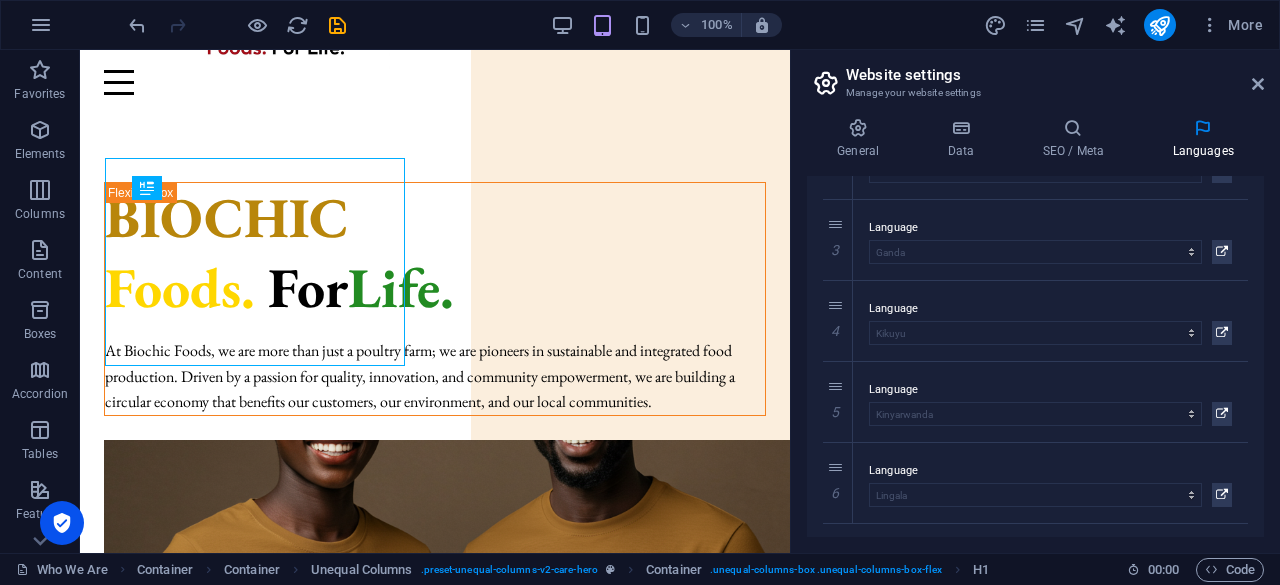 click at bounding box center (0, 0) 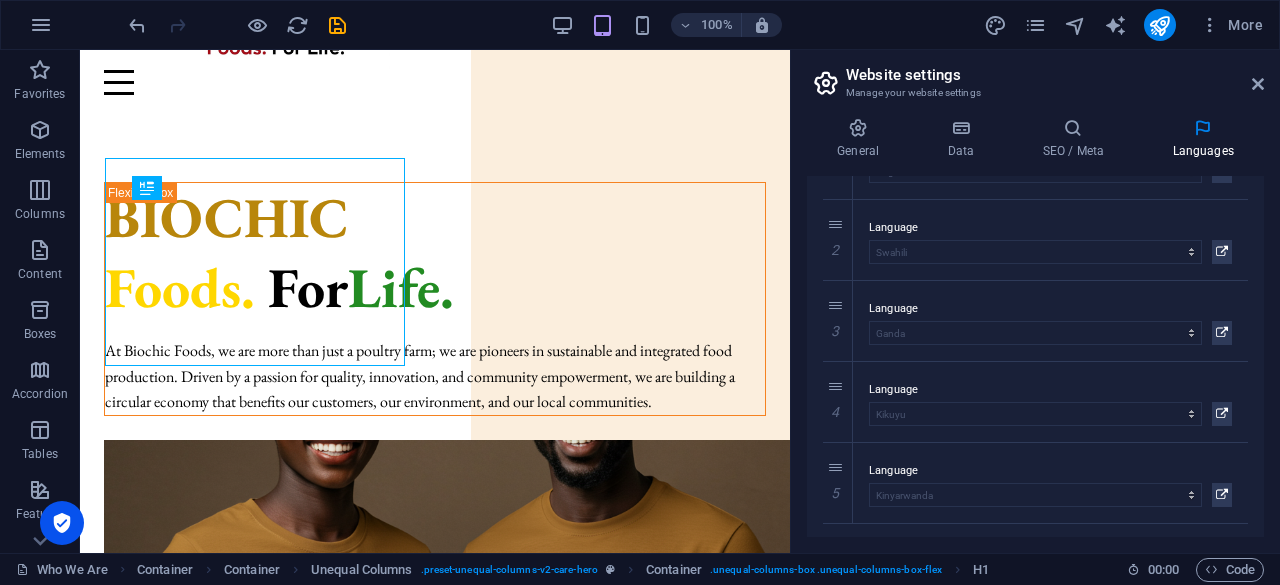 click at bounding box center (0, 0) 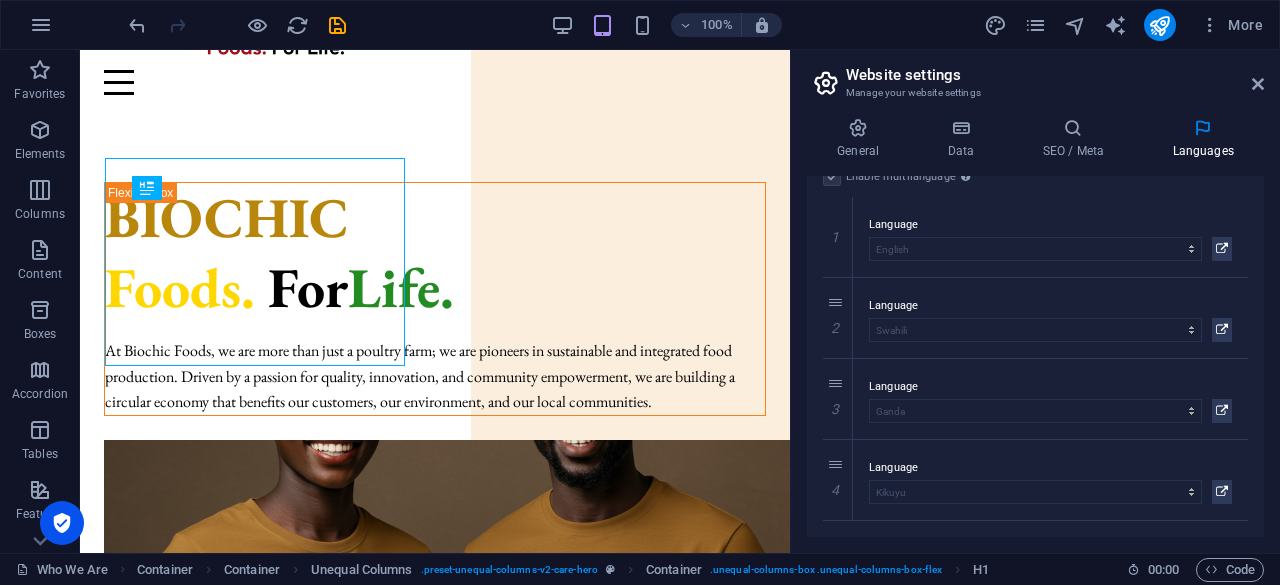 scroll, scrollTop: 24, scrollLeft: 0, axis: vertical 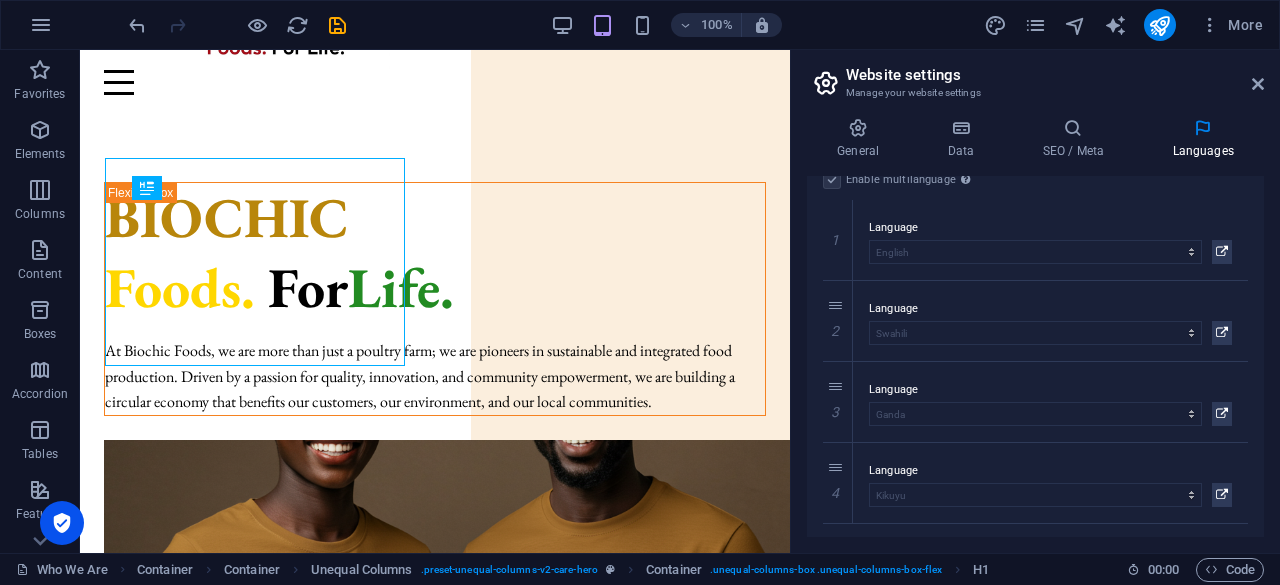 click at bounding box center [0, 0] 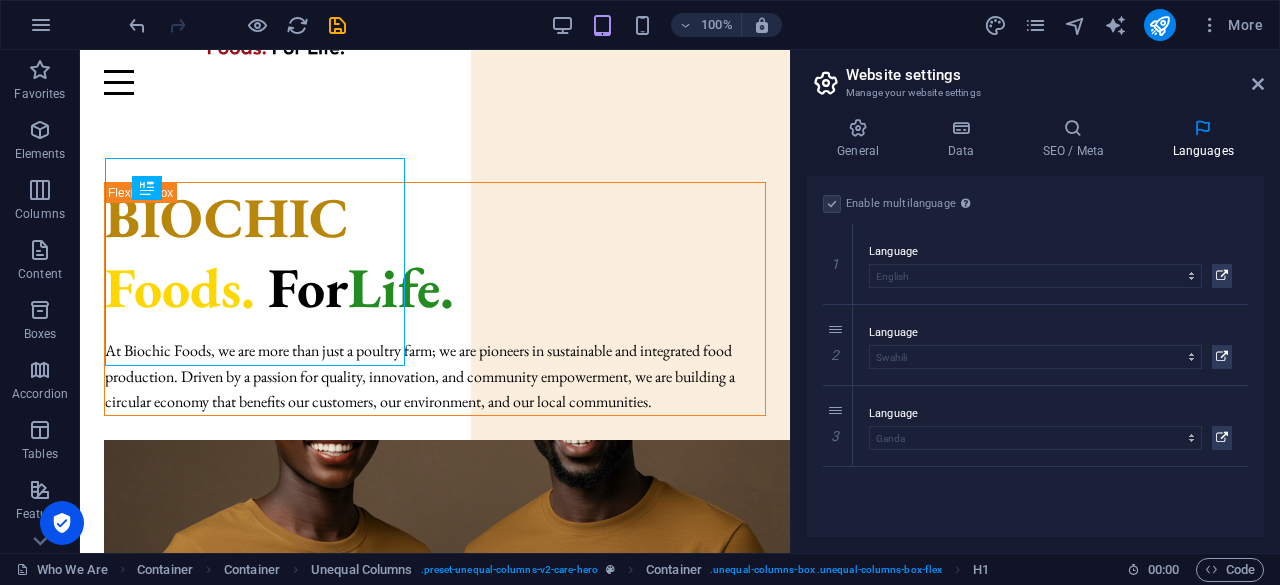 scroll, scrollTop: 0, scrollLeft: 0, axis: both 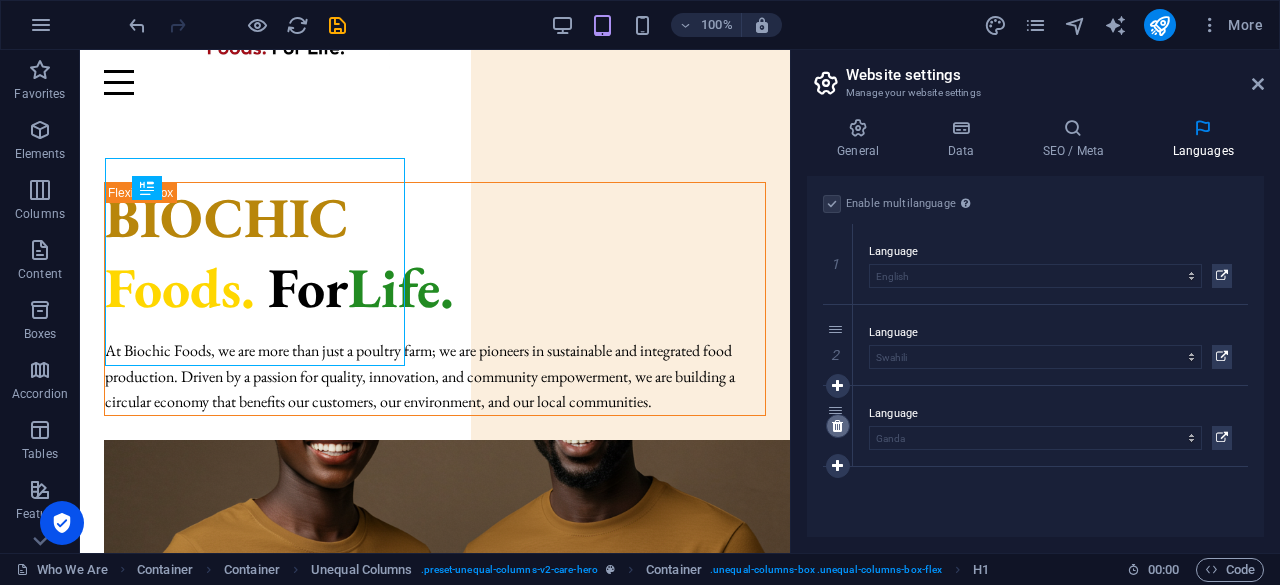 click at bounding box center [837, 426] 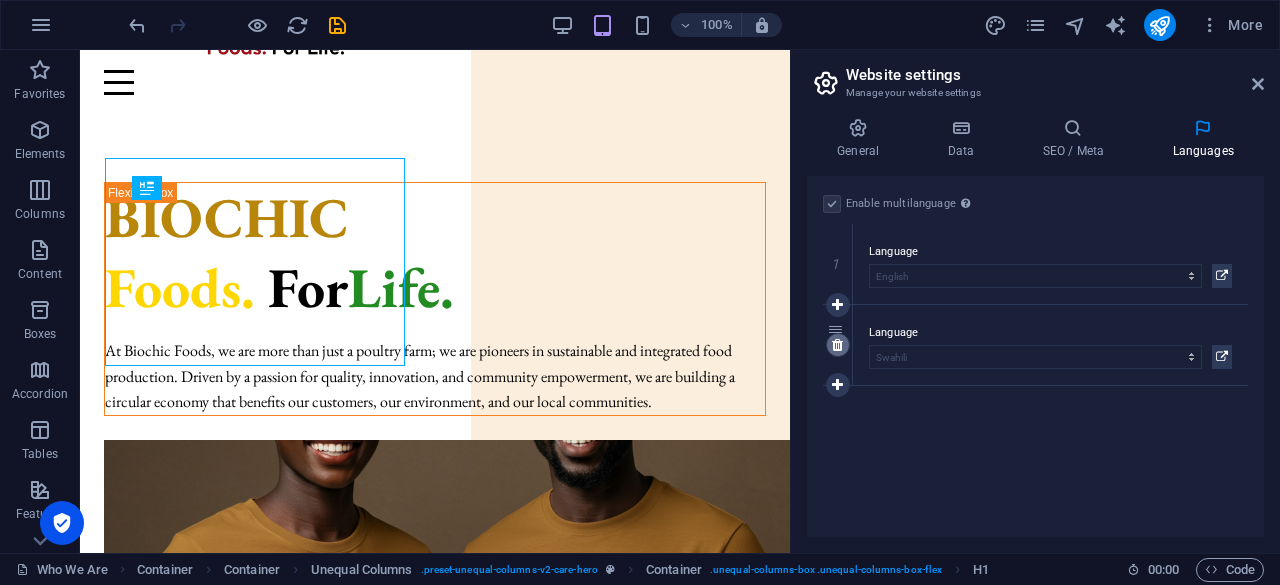 click at bounding box center (837, 345) 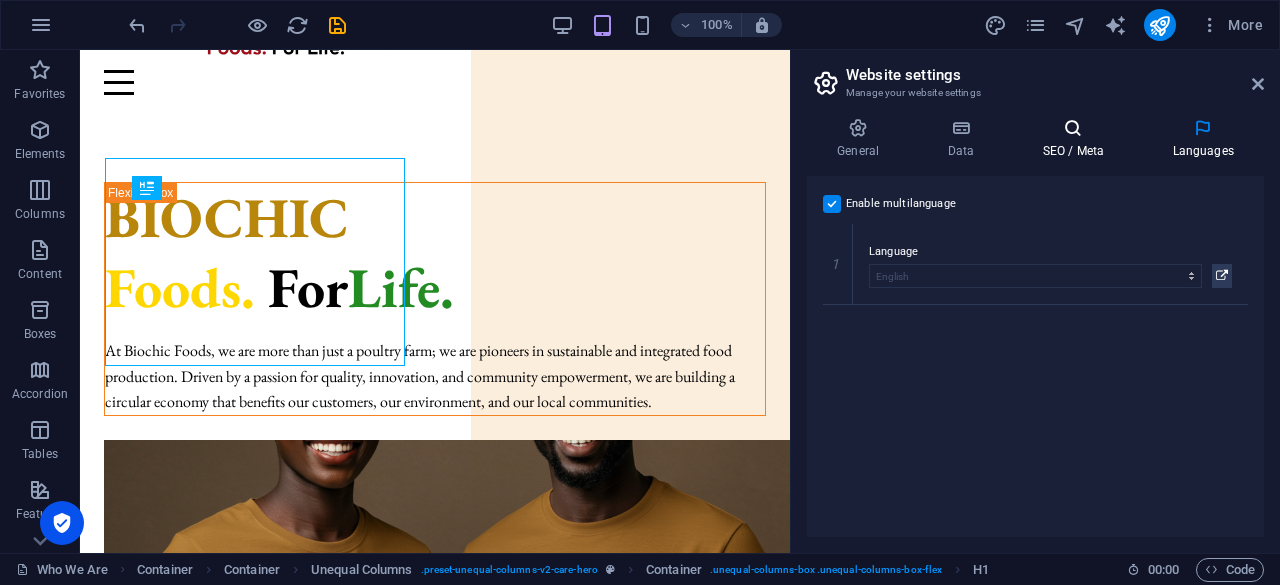 click at bounding box center (1073, 128) 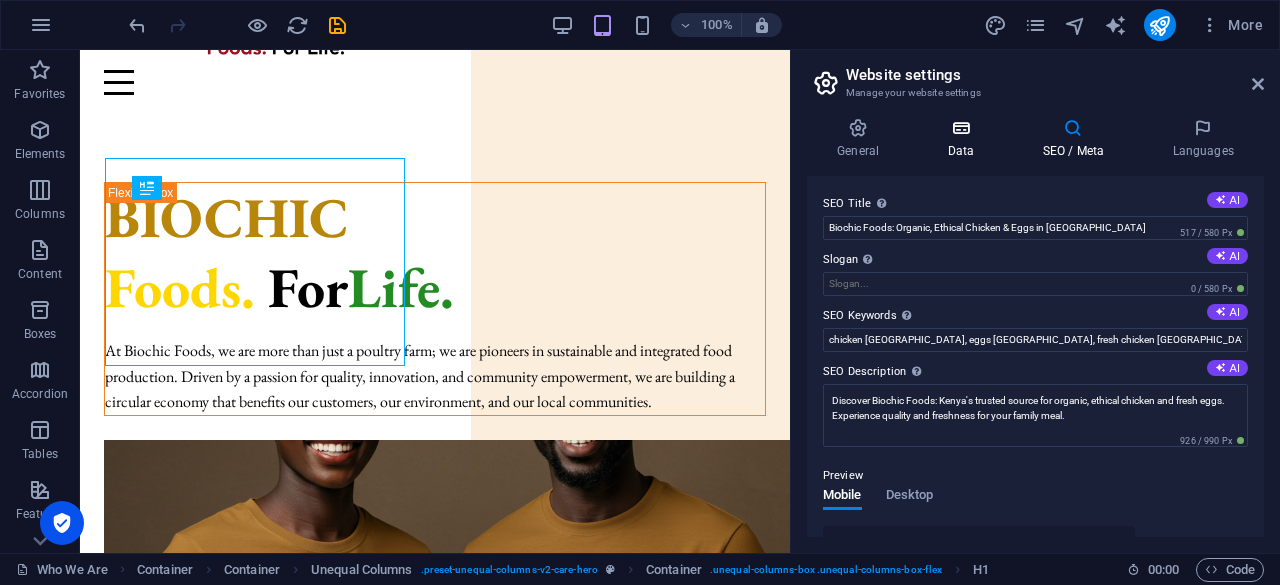 click at bounding box center [960, 128] 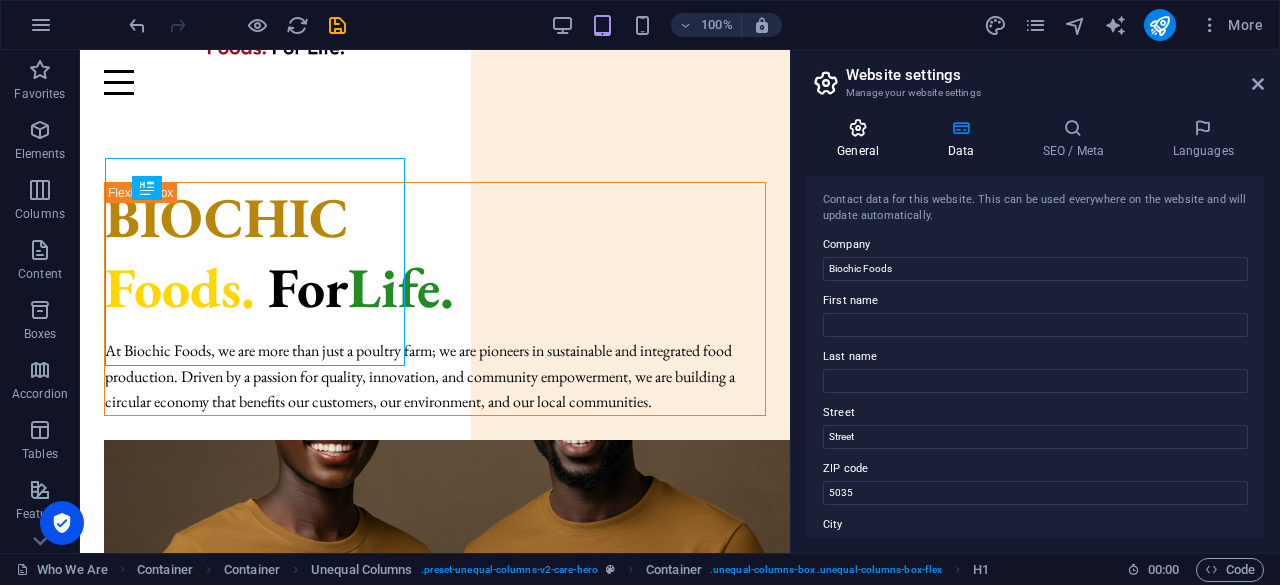 click at bounding box center (858, 128) 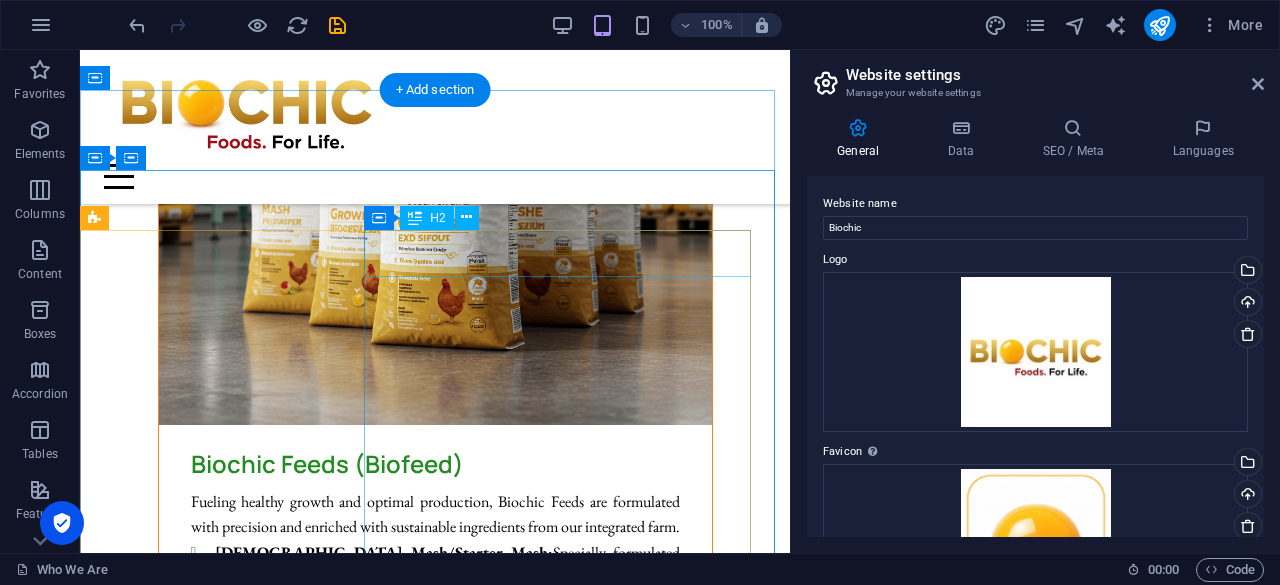 scroll, scrollTop: 10870, scrollLeft: 0, axis: vertical 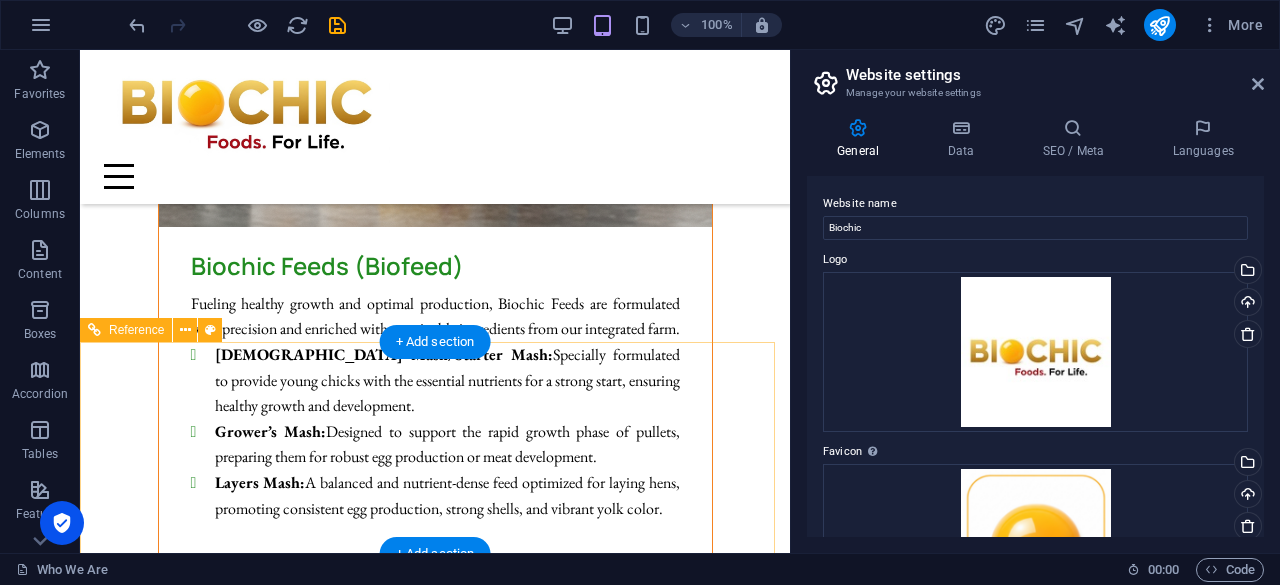 click at bounding box center [209, 7578] 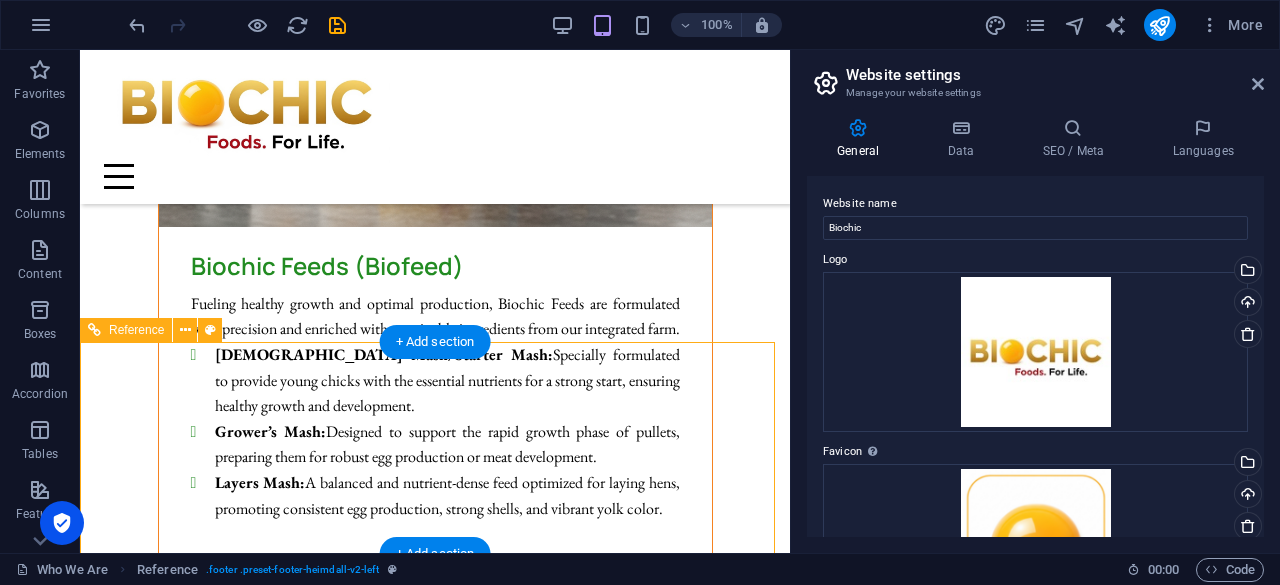 click at bounding box center [209, 7578] 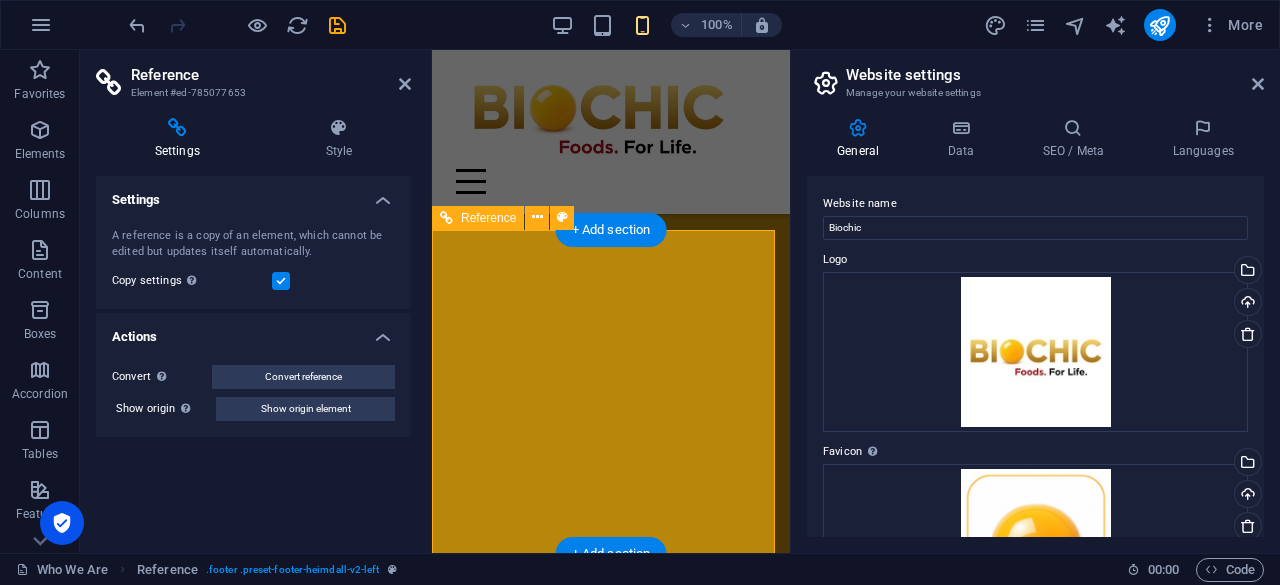scroll, scrollTop: 13694, scrollLeft: 0, axis: vertical 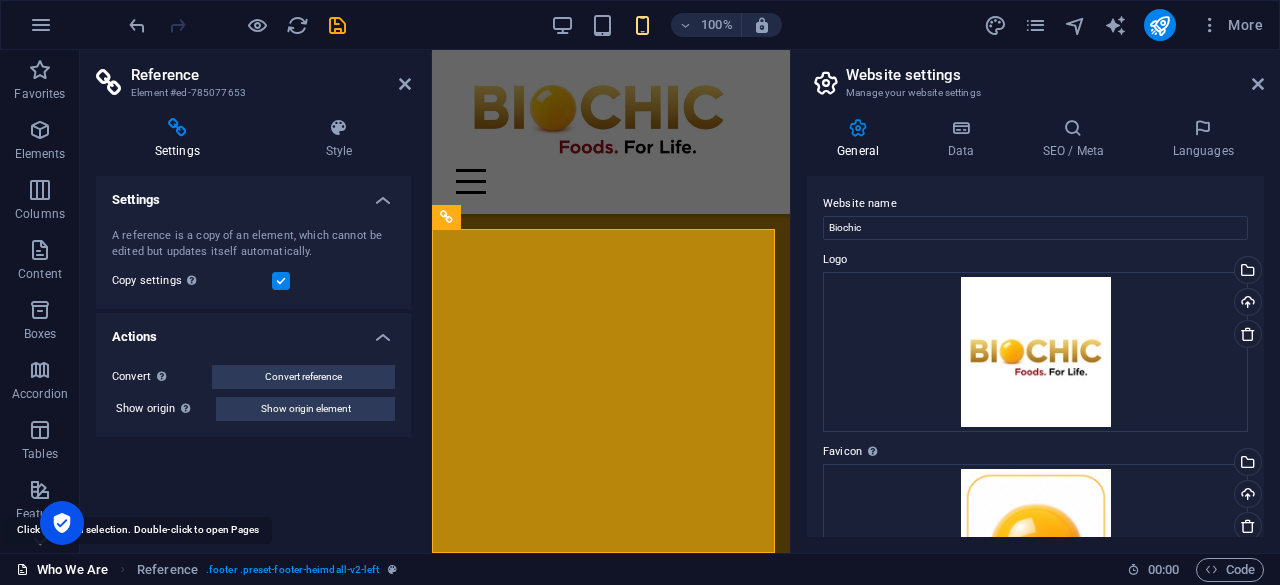 click on "Who We Are" at bounding box center (62, 570) 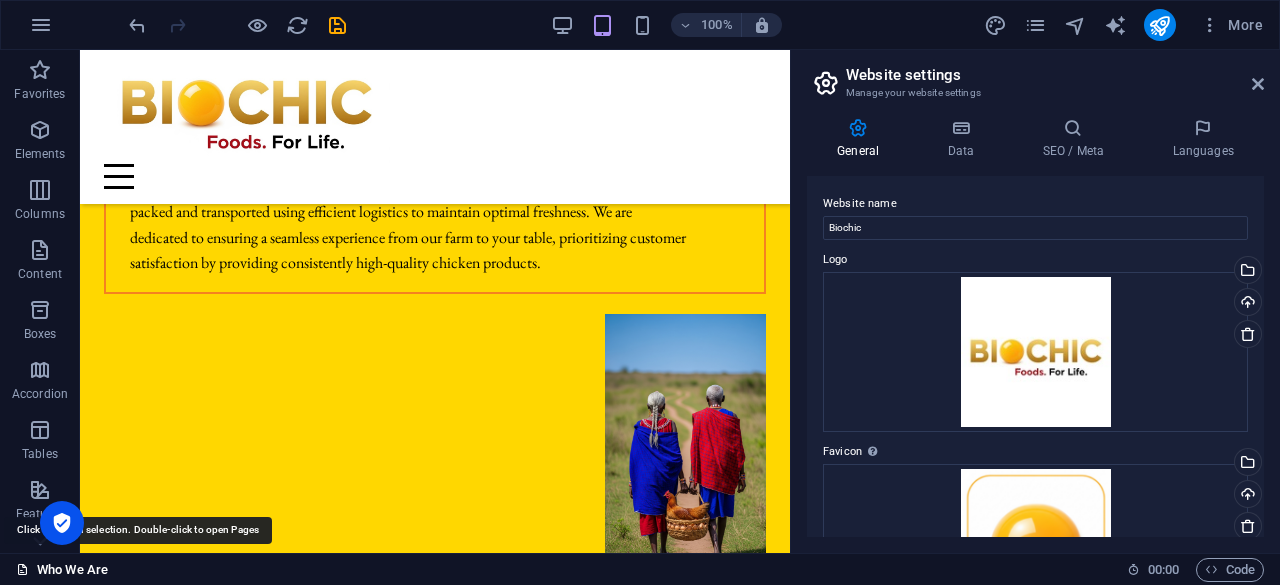 scroll, scrollTop: 10870, scrollLeft: 0, axis: vertical 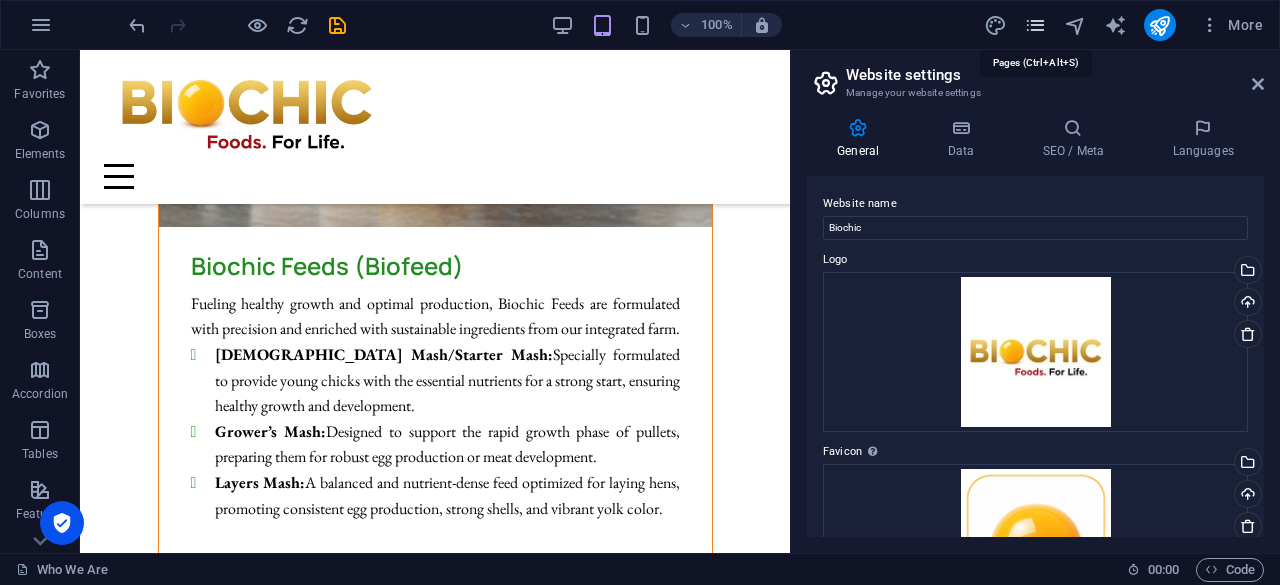 click at bounding box center [1035, 25] 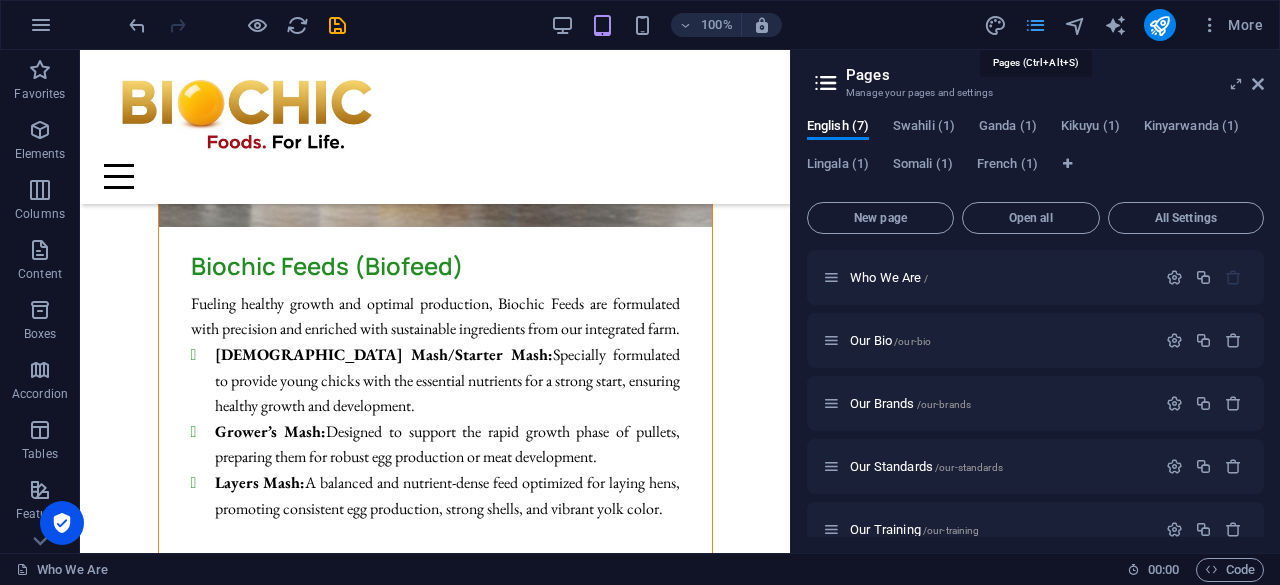 scroll, scrollTop: 10750, scrollLeft: 0, axis: vertical 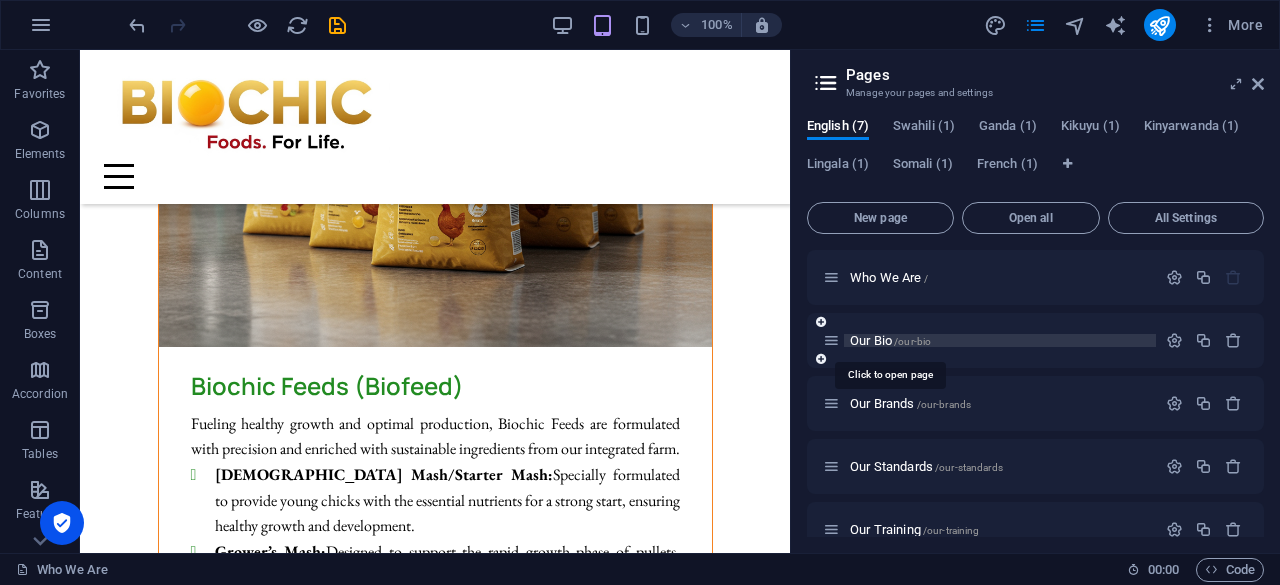 click on "Our Bio /our-bio" at bounding box center [989, 340] 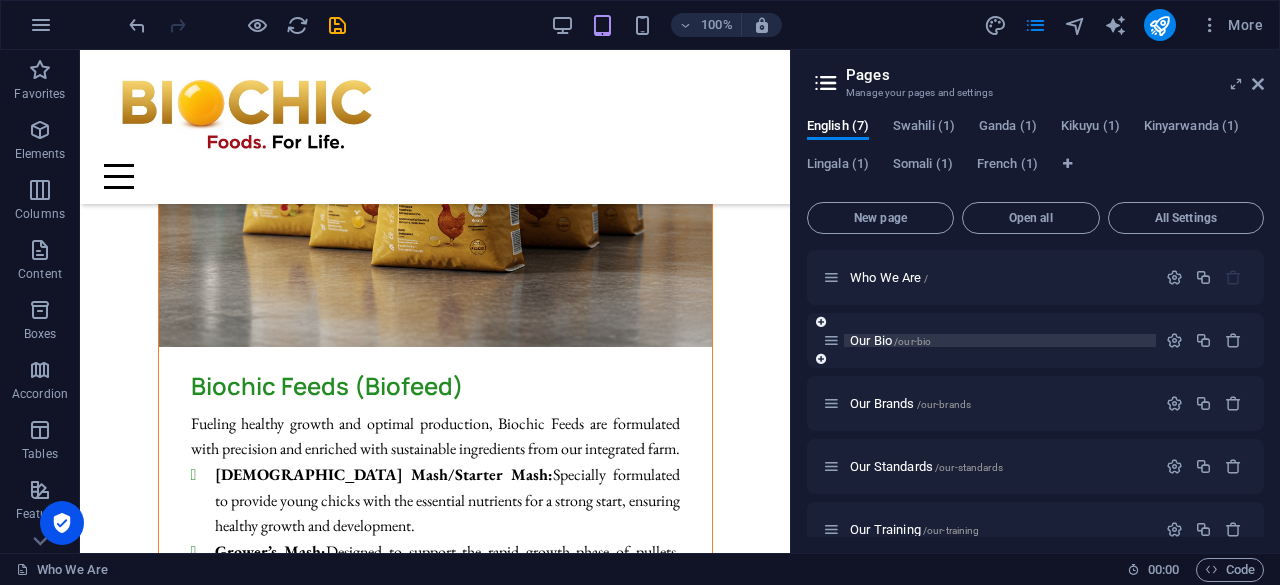 click on "Our Bio /our-bio" at bounding box center [989, 340] 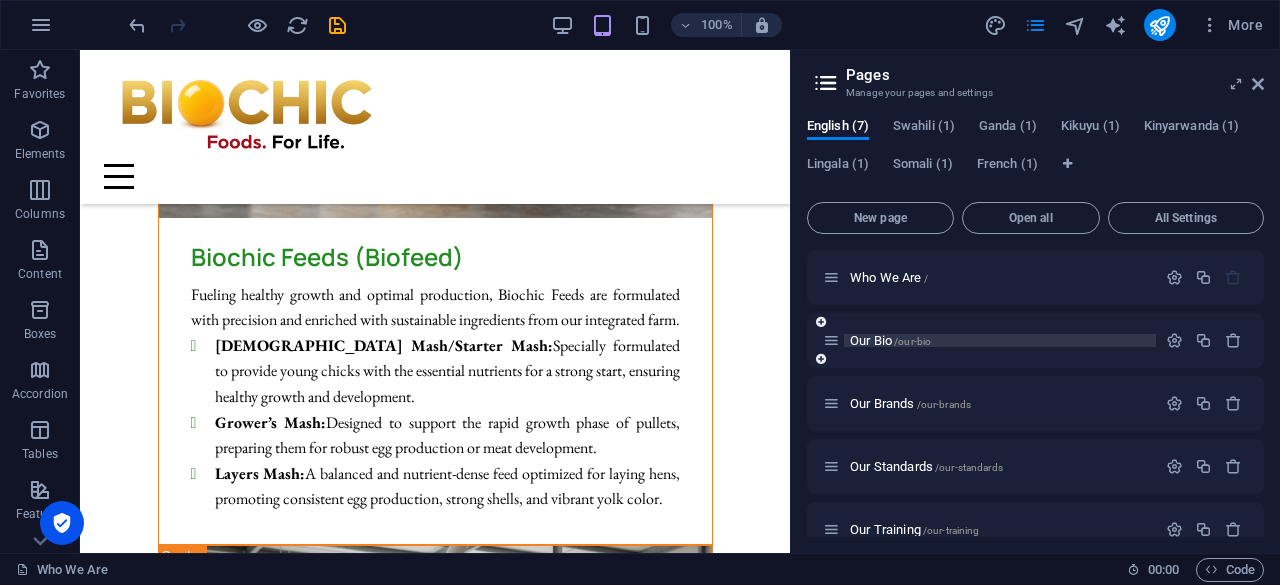 scroll, scrollTop: 0, scrollLeft: 0, axis: both 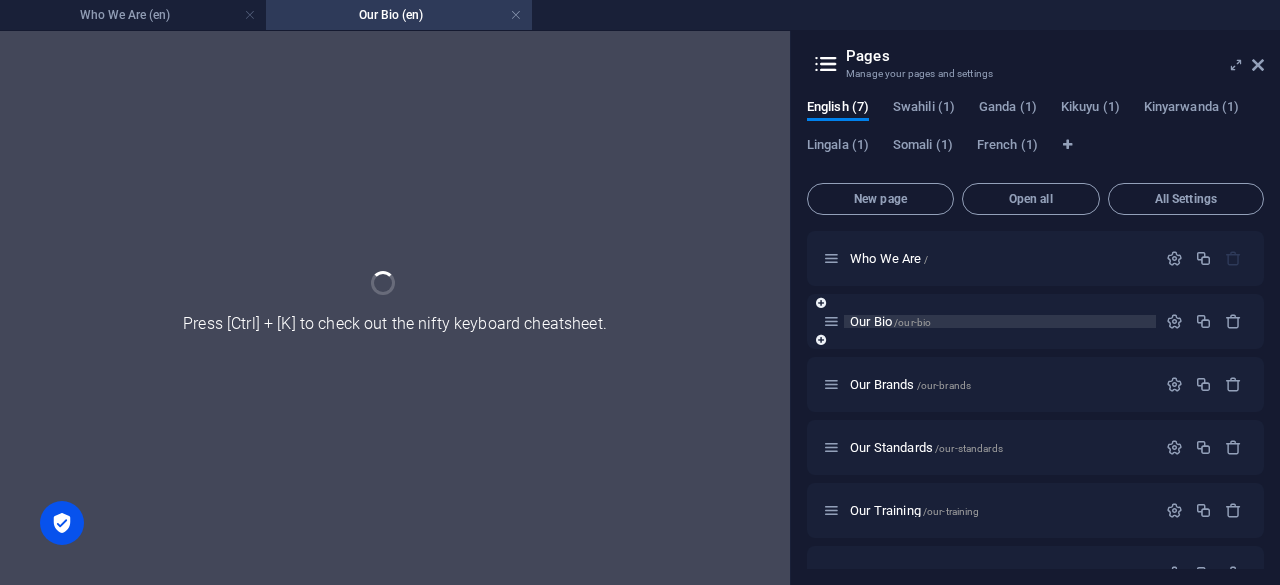 click on "Our Bio /our-bio" at bounding box center [1035, 321] 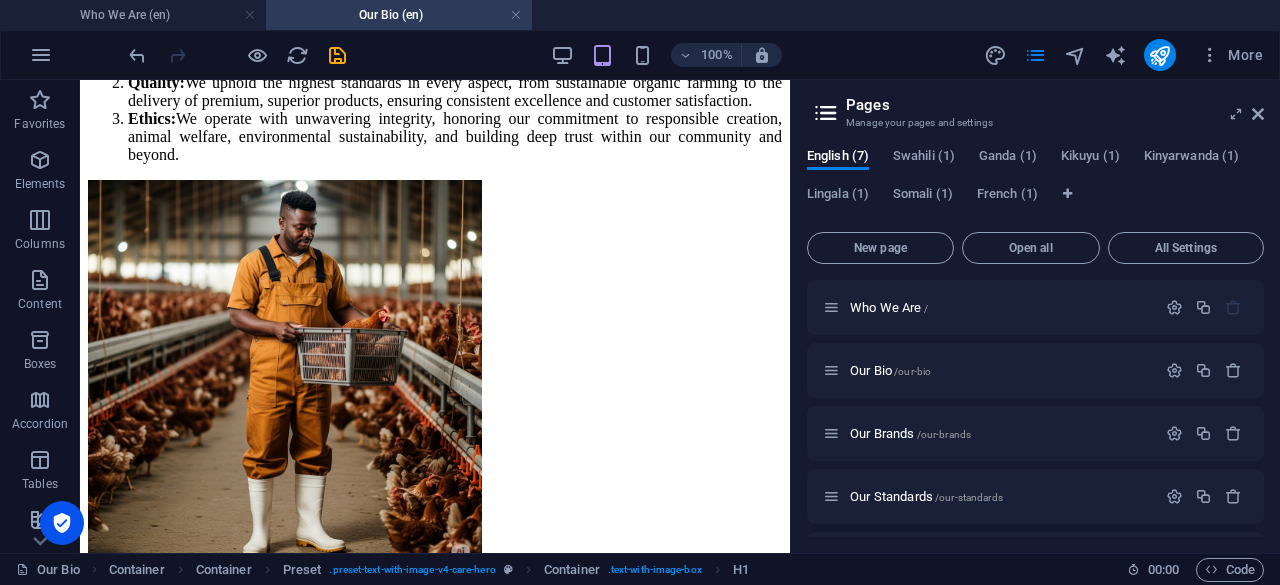 scroll, scrollTop: 4104, scrollLeft: 0, axis: vertical 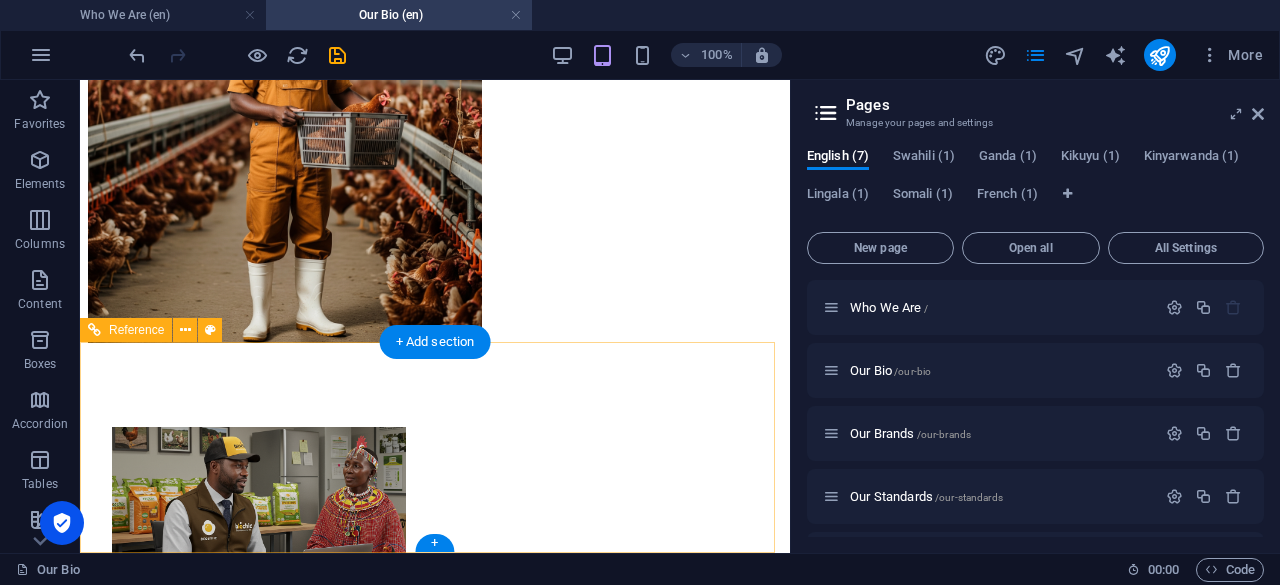 click on "Contact [EMAIL_ADDRESS][DOMAIN_NAME] Our Standards  |  Privacy Policy" at bounding box center [435, 9357] 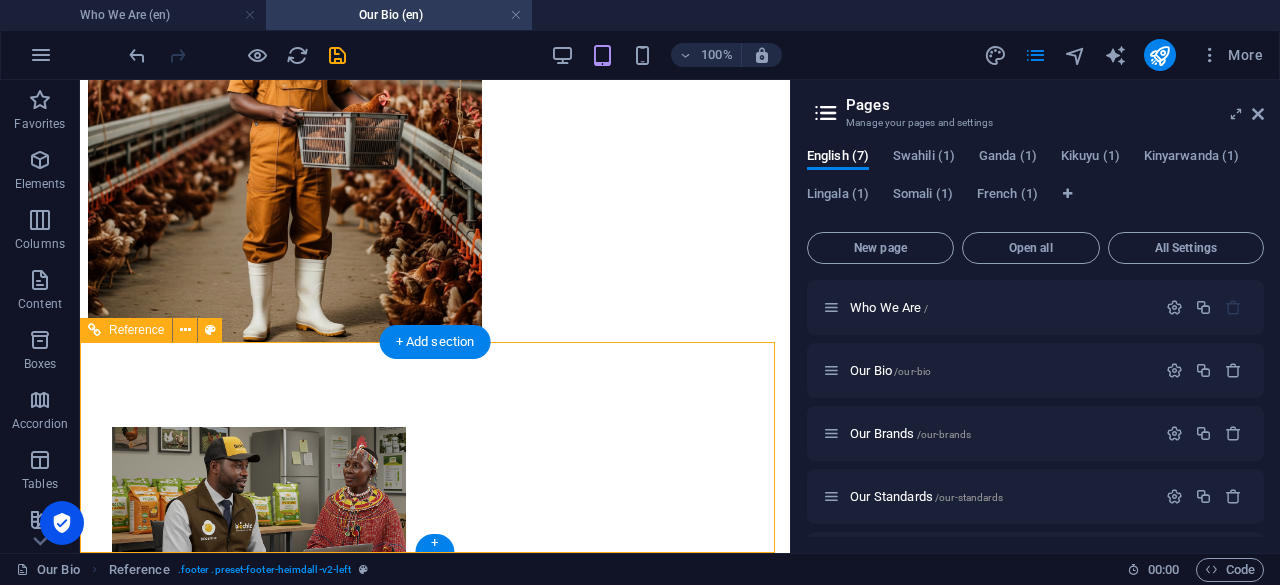 click on "Contact [EMAIL_ADDRESS][DOMAIN_NAME] Our Standards  |  Privacy Policy" at bounding box center [435, 9357] 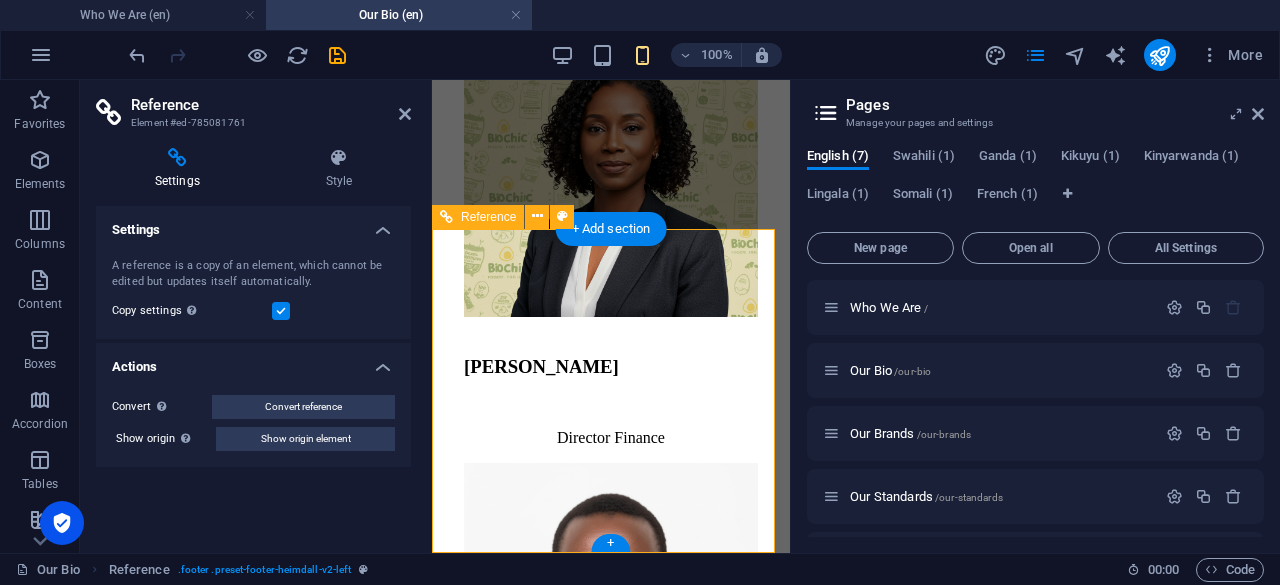 click on "Contact [EMAIL_ADDRESS][DOMAIN_NAME] Our Standards  |  Privacy Policy" at bounding box center (611, 4459) 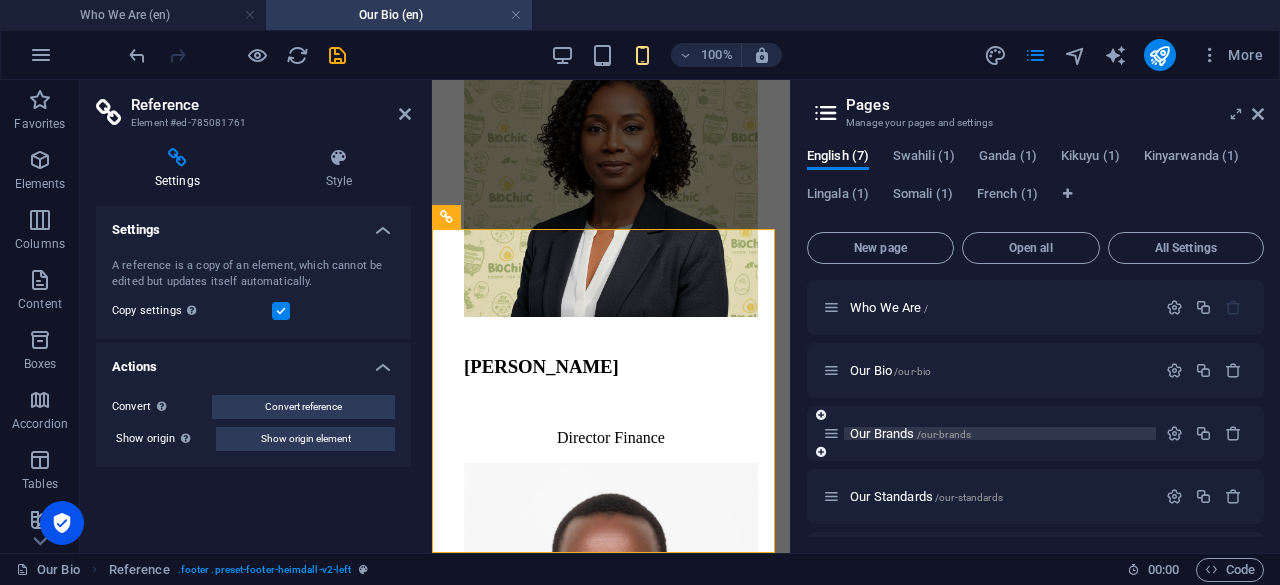 click on "Our Brands /our-brands" at bounding box center [910, 433] 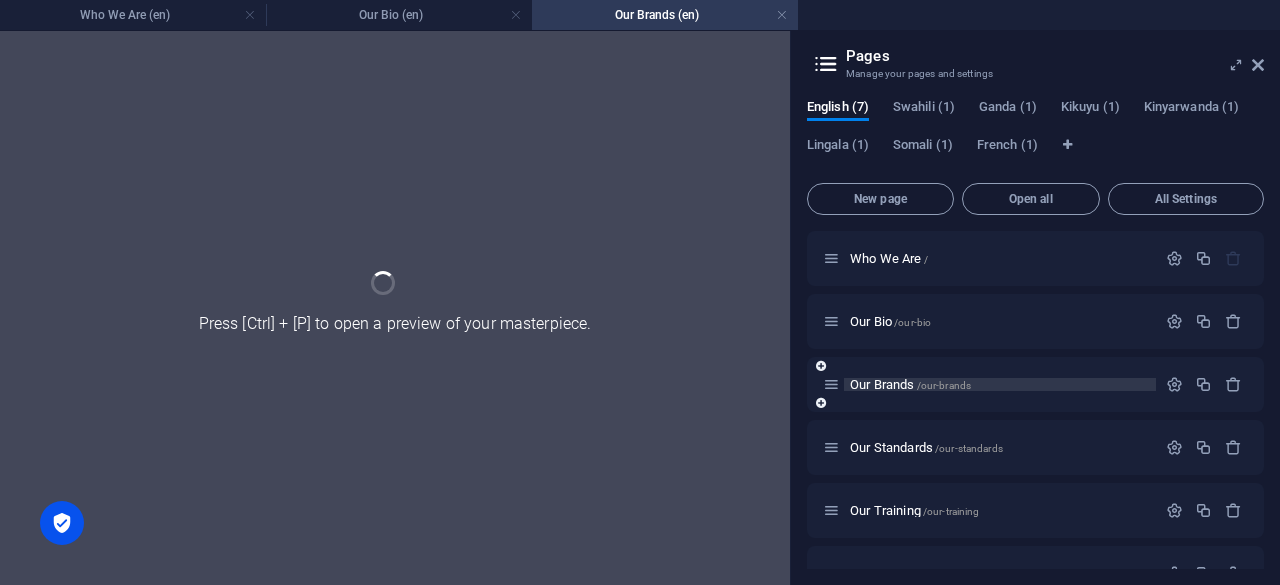 click on "Our Standards /our-standards" at bounding box center (989, 447) 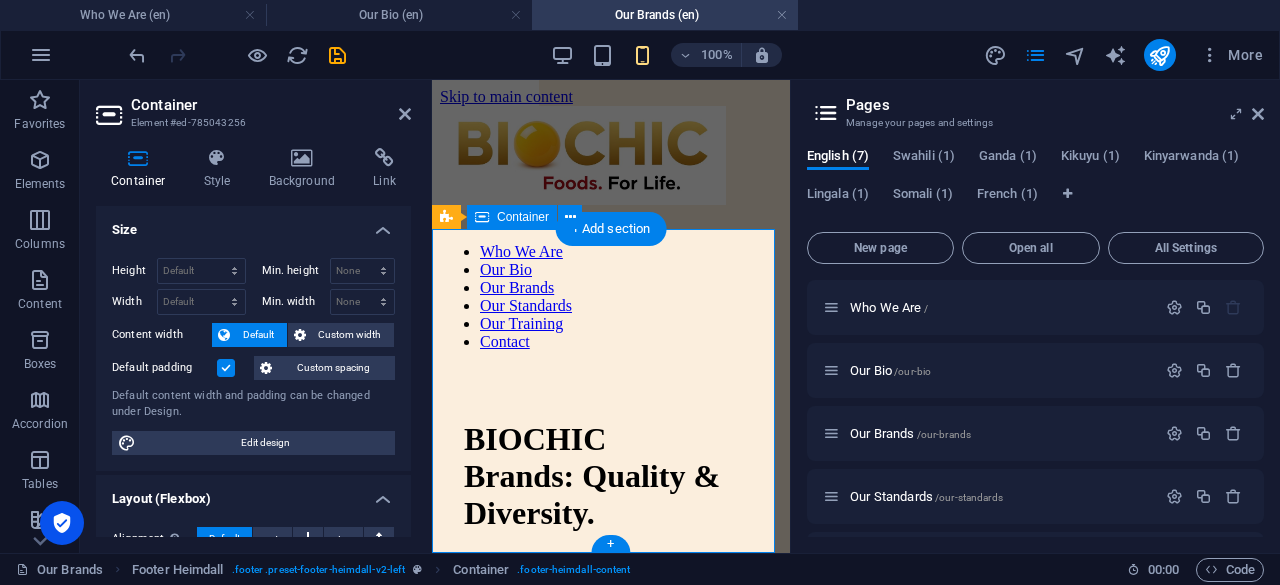 scroll, scrollTop: 11552, scrollLeft: 0, axis: vertical 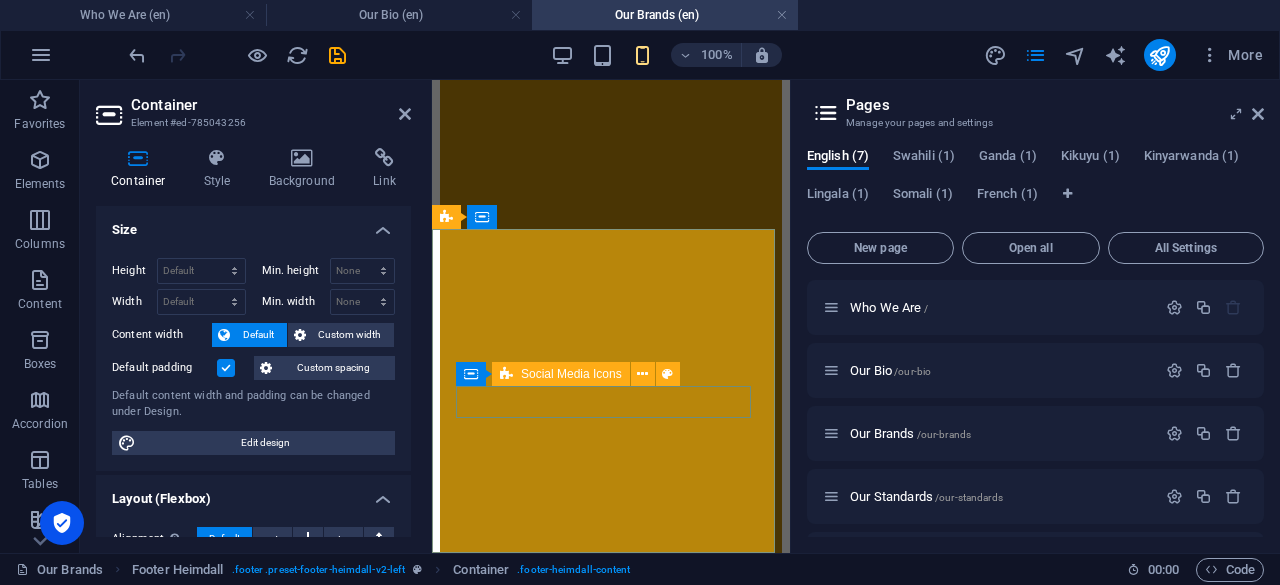 click at bounding box center (611, 2810) 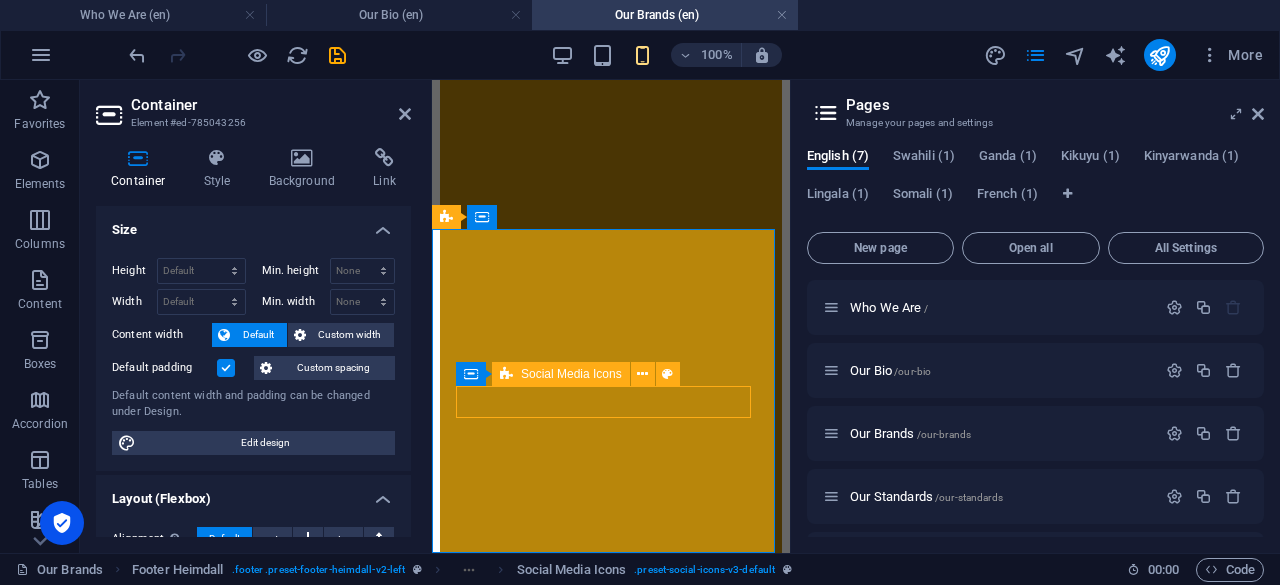 click at bounding box center (611, 2810) 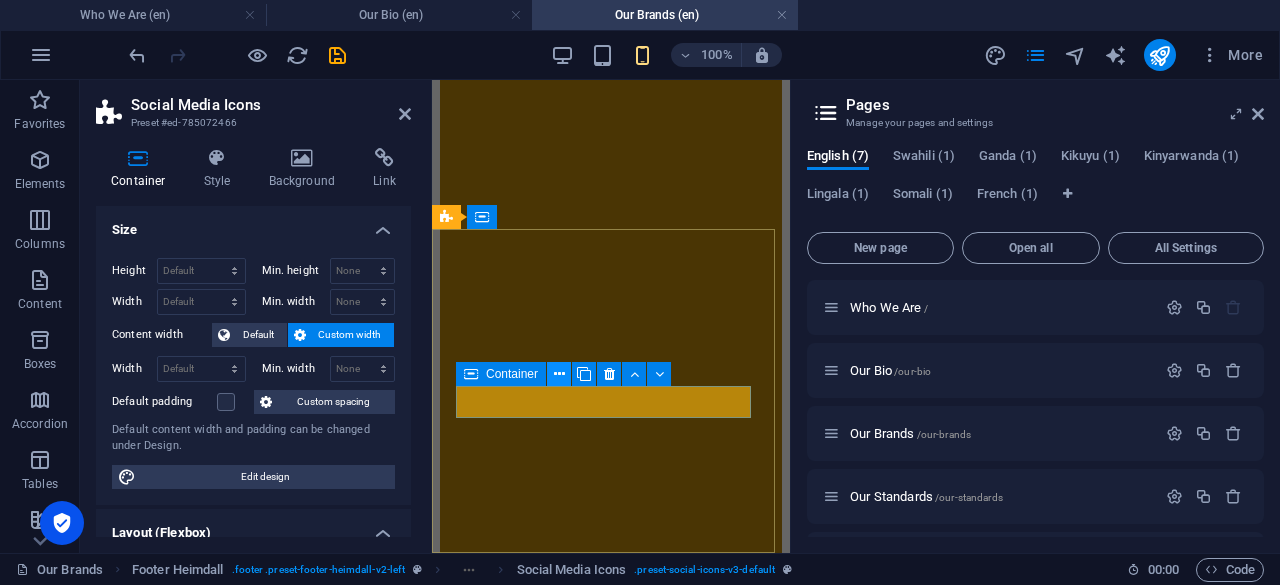 click at bounding box center (559, 374) 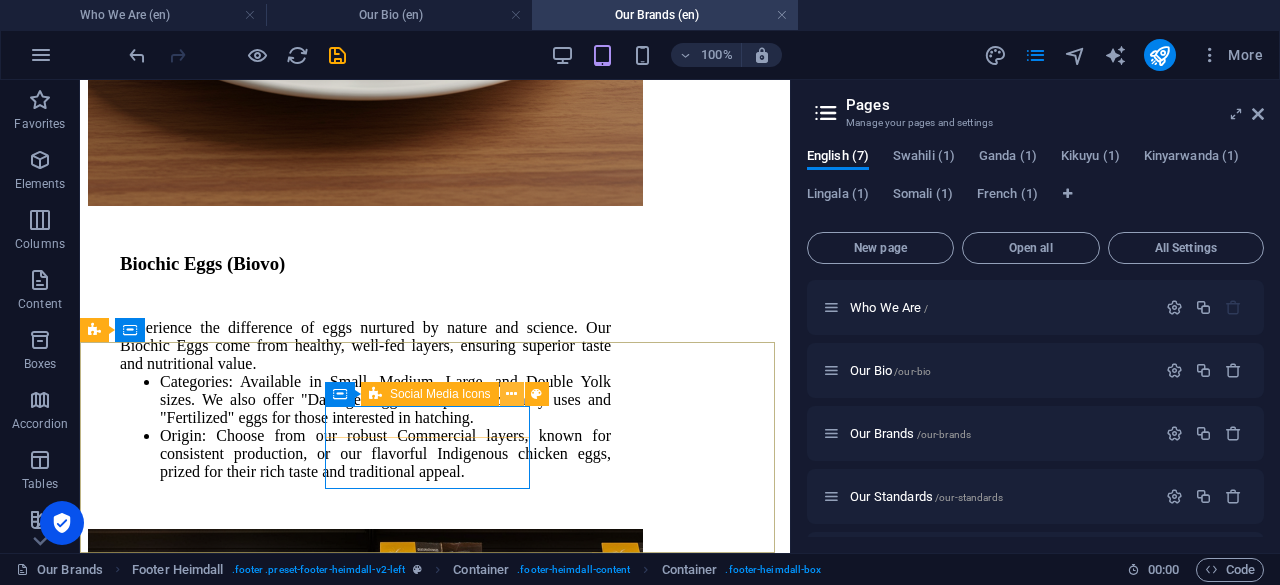 scroll, scrollTop: 9938, scrollLeft: 0, axis: vertical 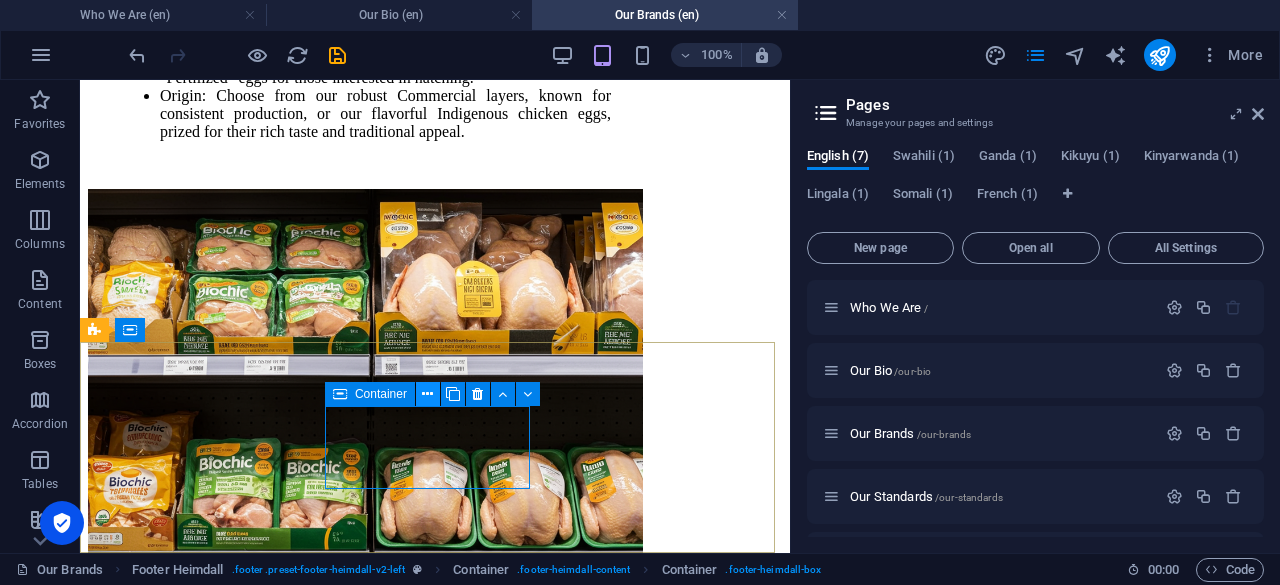 click at bounding box center [427, 394] 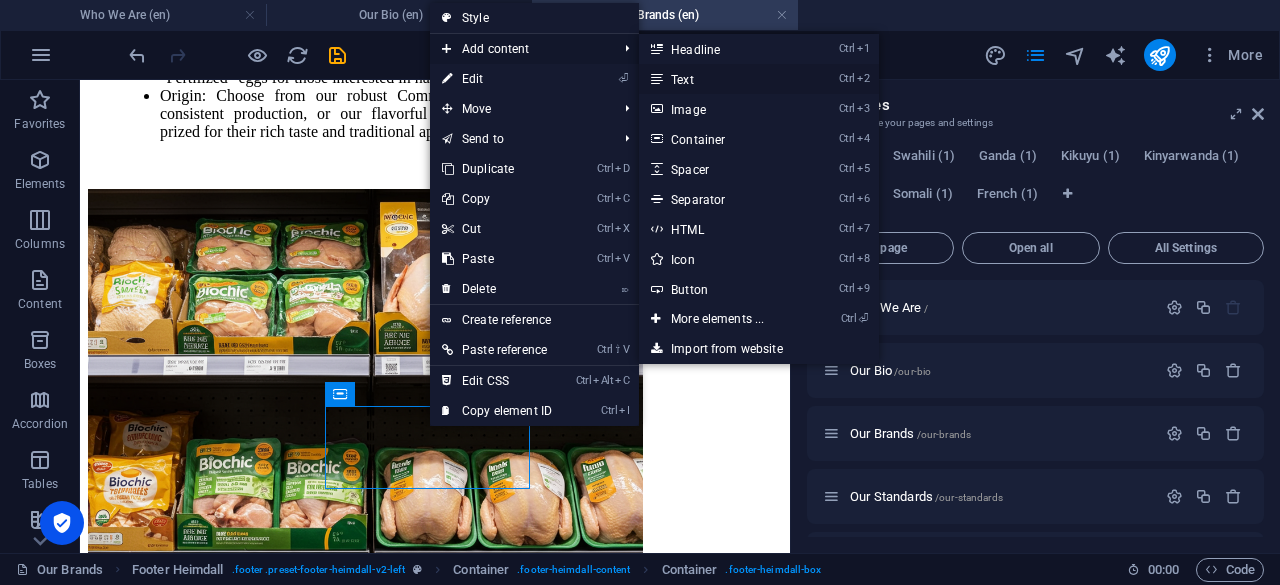 click on "Ctrl 2  Text" at bounding box center (721, 79) 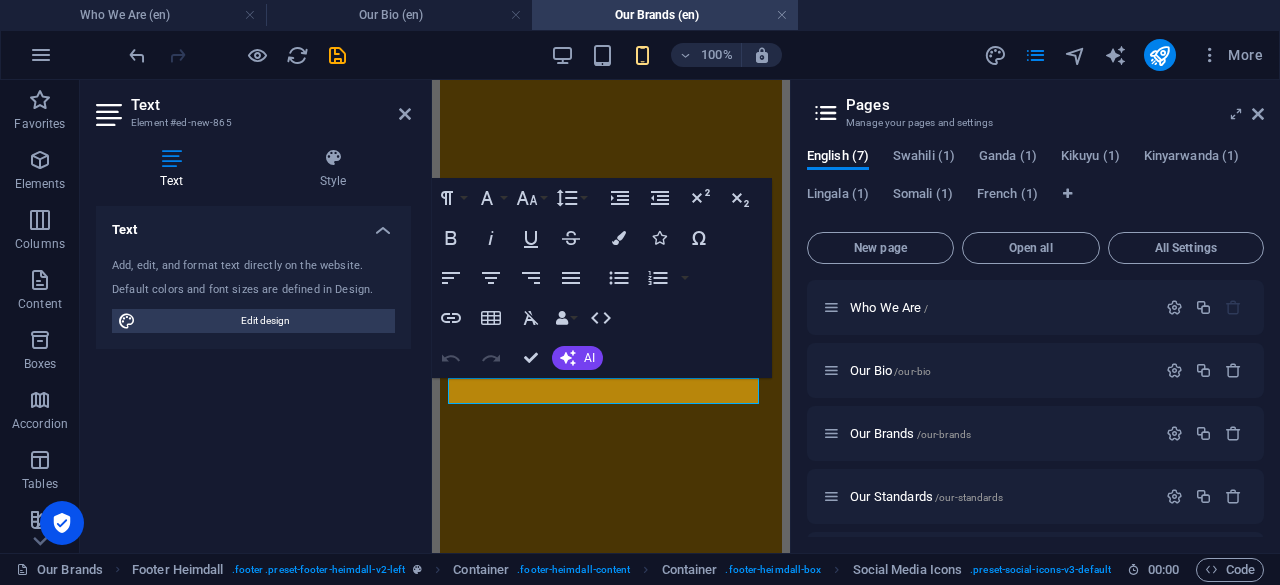 scroll, scrollTop: 11560, scrollLeft: 0, axis: vertical 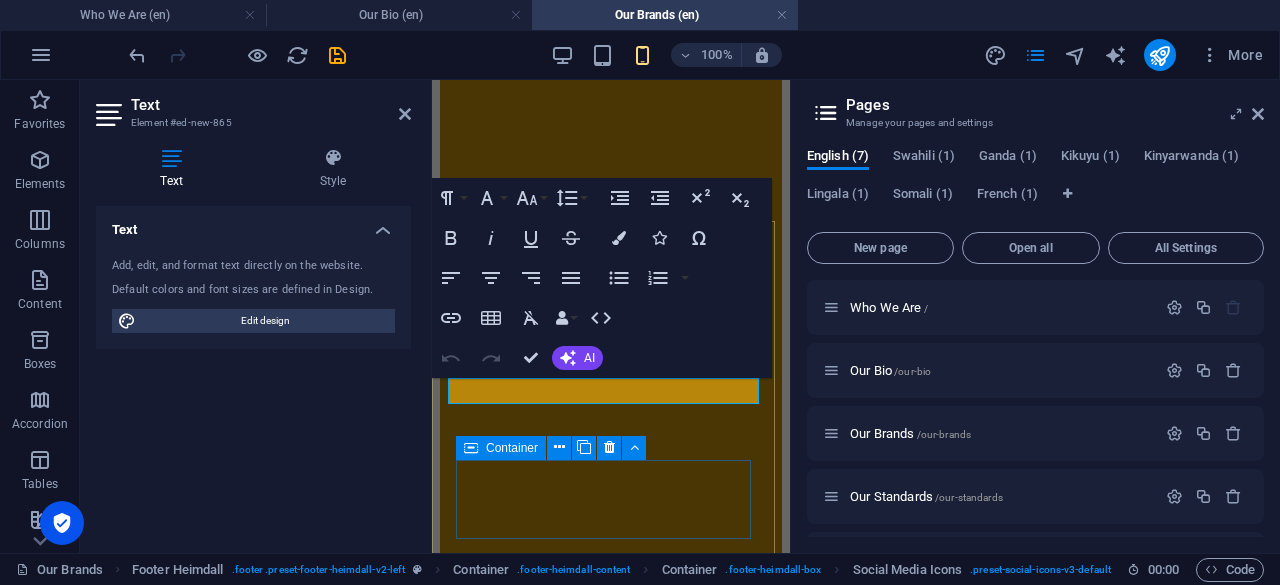 click on "Contact [EMAIL_ADDRESS][DOMAIN_NAME] Our Standards  |  Privacy Policy" at bounding box center (611, 3531) 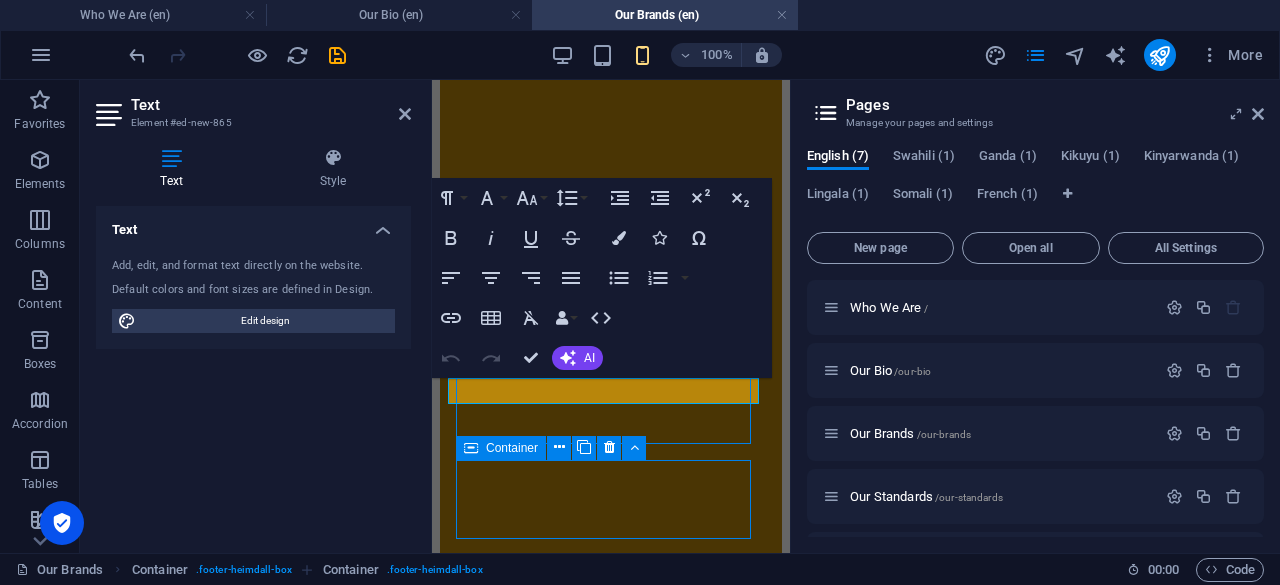 scroll, scrollTop: 9938, scrollLeft: 0, axis: vertical 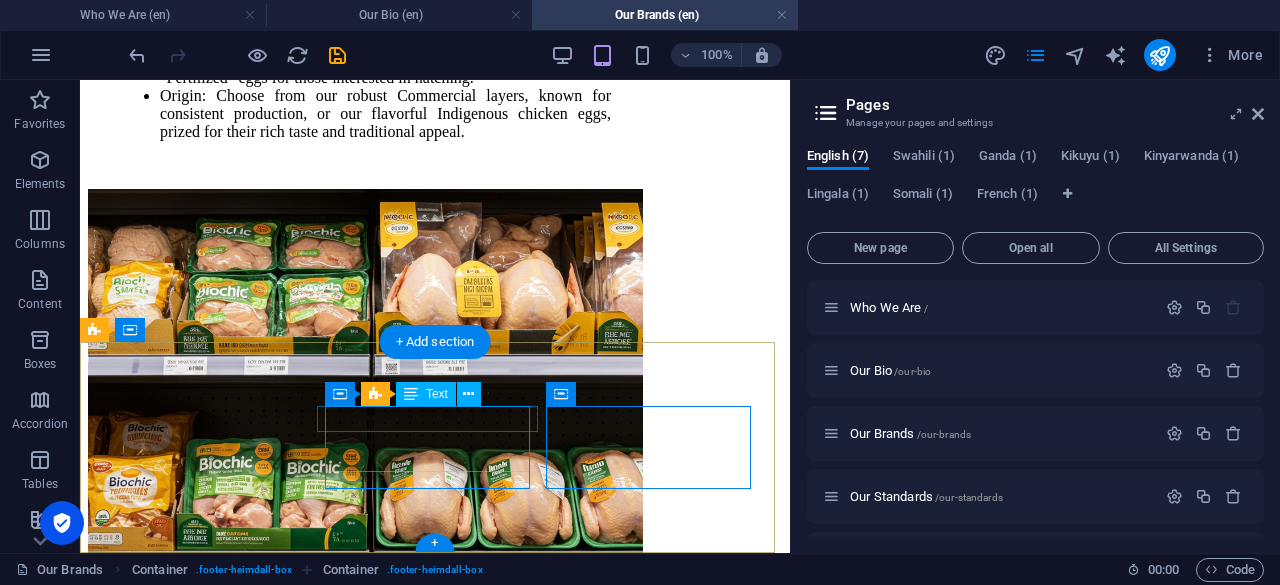 click on "New text element" at bounding box center (435, 8080) 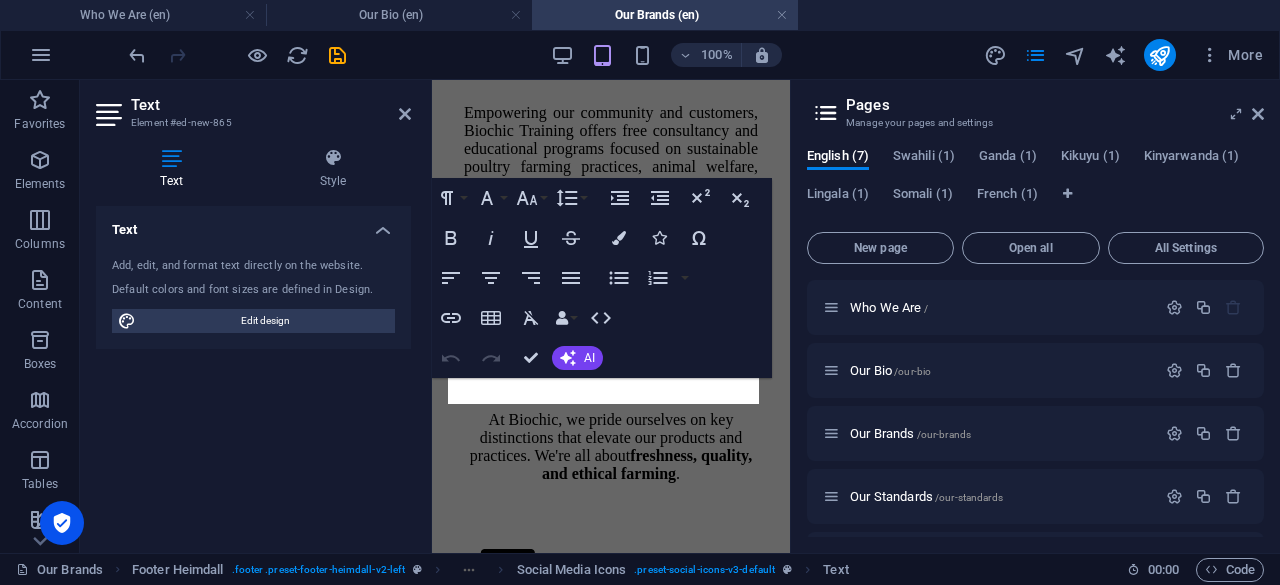 scroll, scrollTop: 11561, scrollLeft: 0, axis: vertical 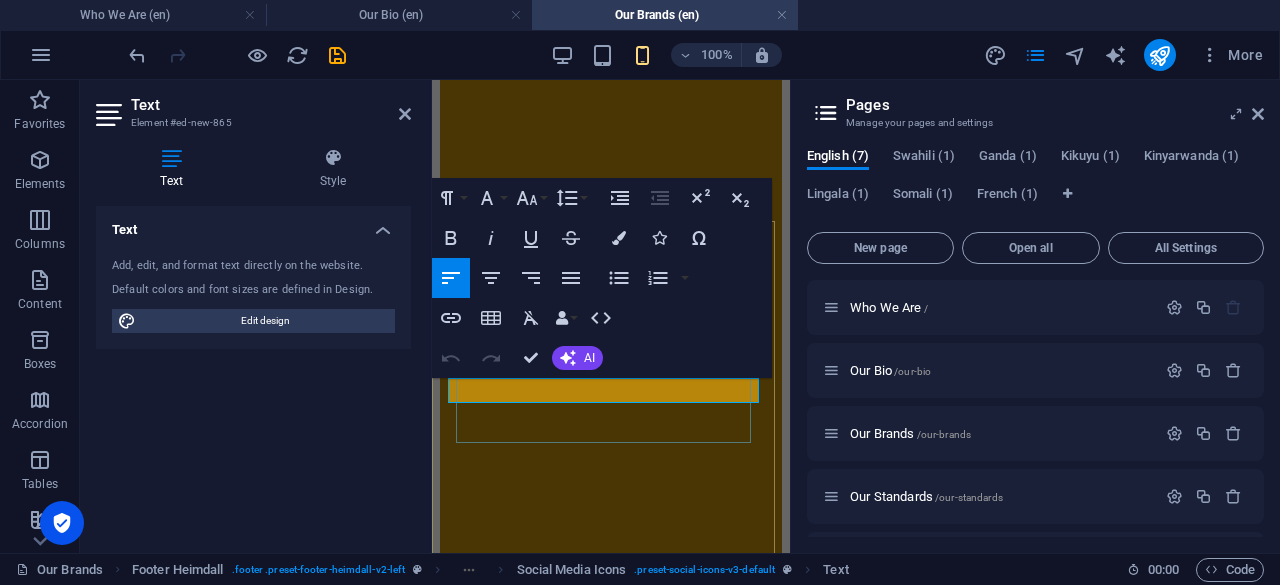 type 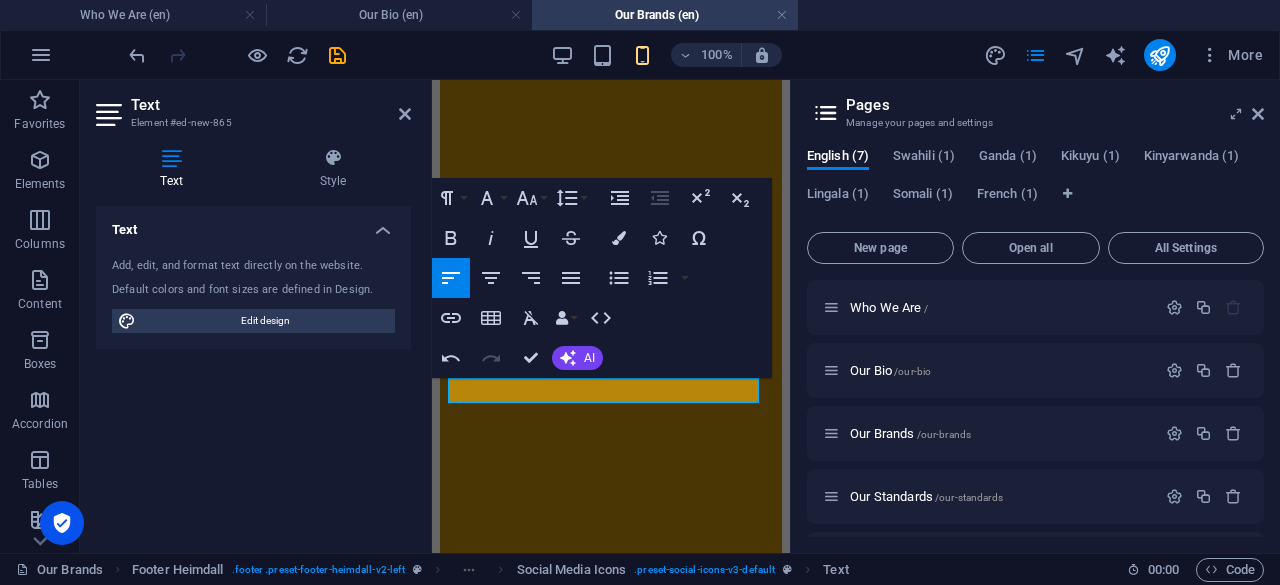 drag, startPoint x: 524, startPoint y: 396, endPoint x: 855, endPoint y: 475, distance: 340.29694 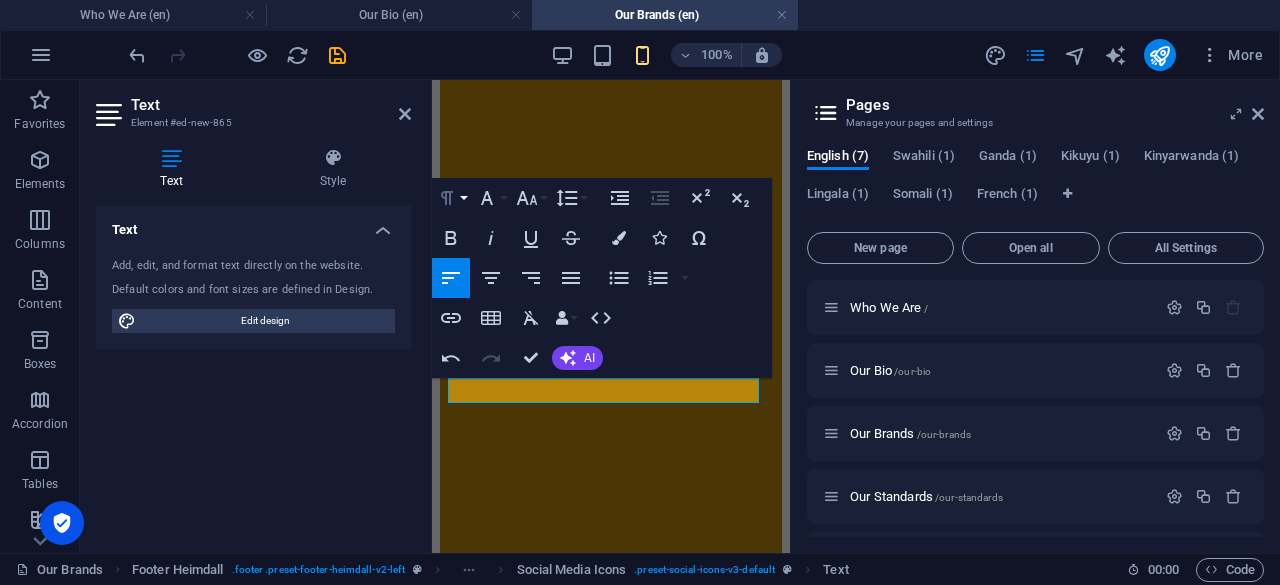 click on "Paragraph Format" at bounding box center [451, 198] 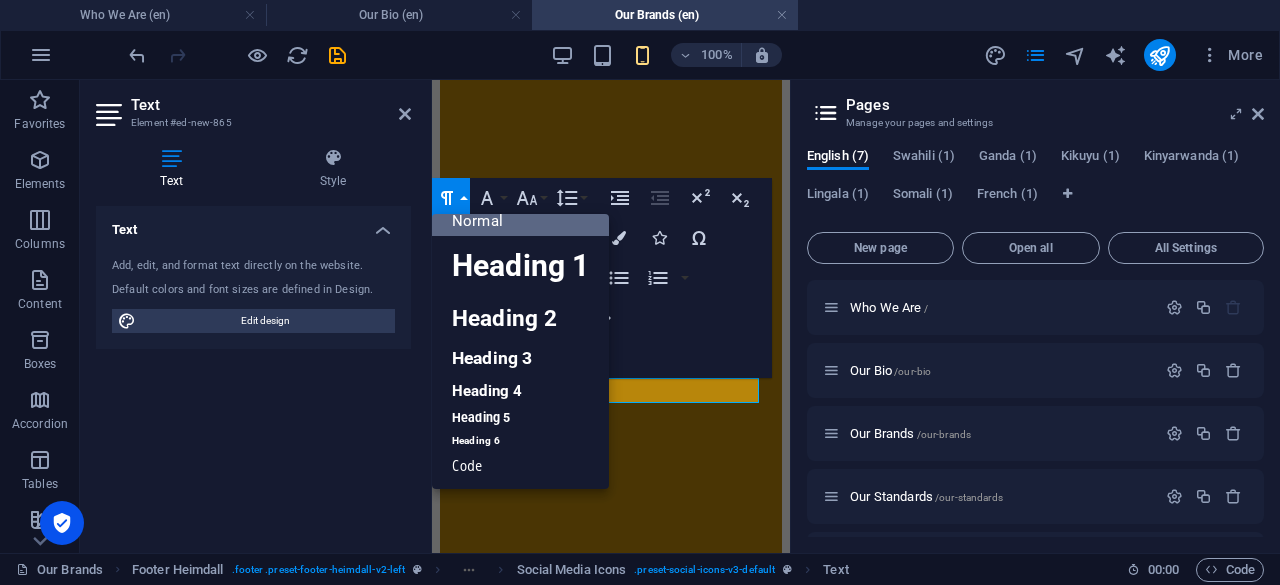 scroll, scrollTop: 16, scrollLeft: 0, axis: vertical 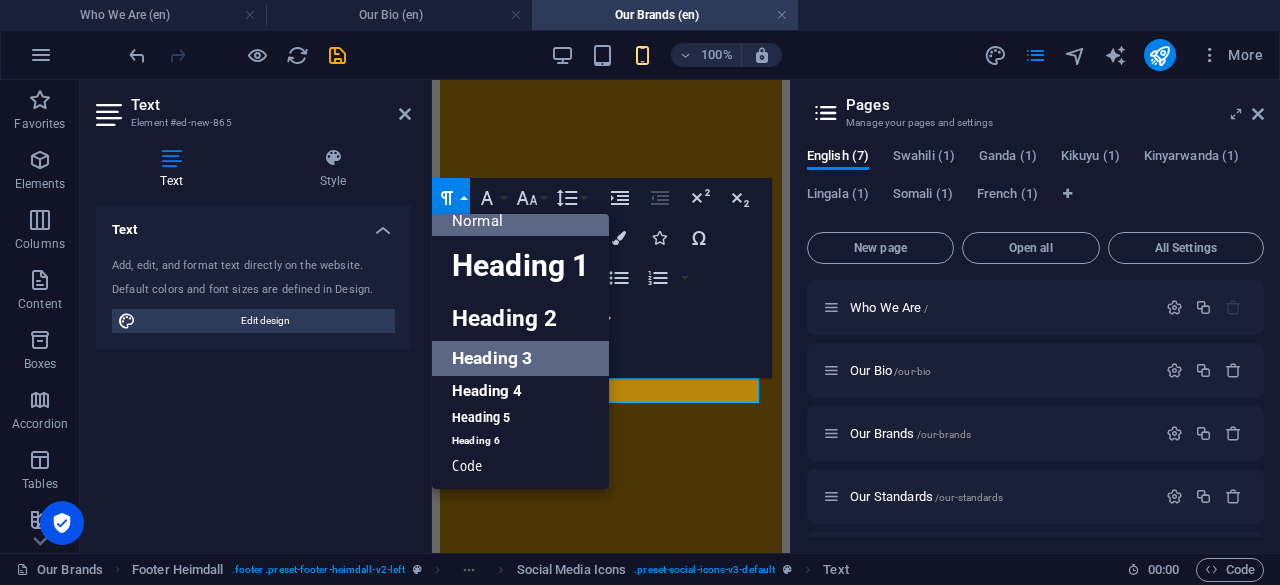 click on "Heading 3" at bounding box center [520, 358] 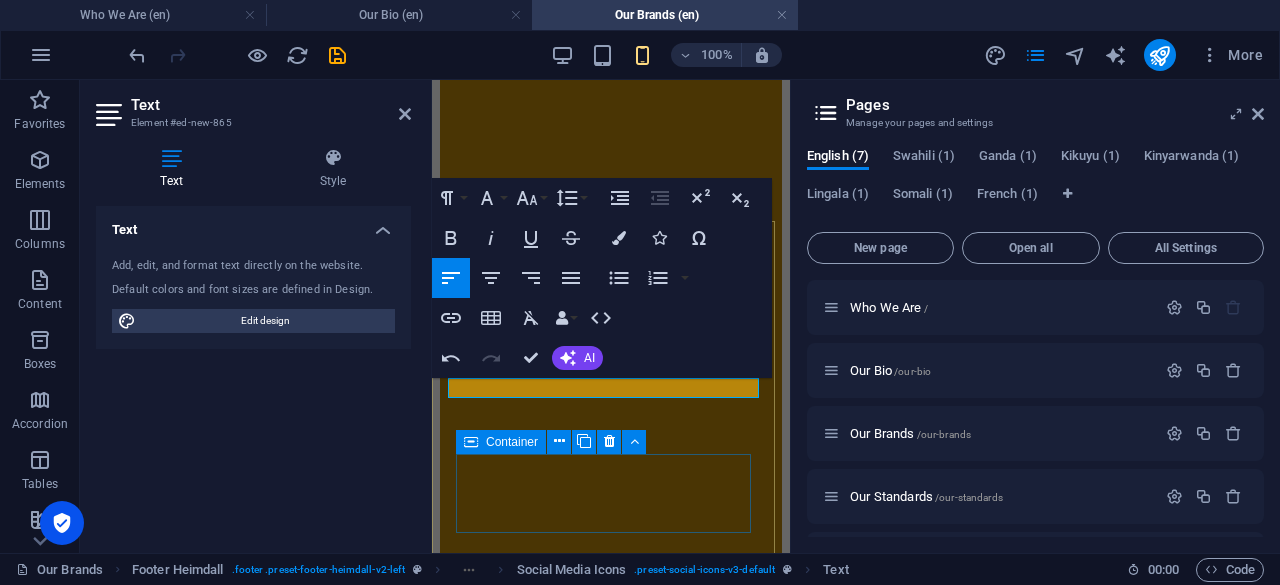 click on "Contact [EMAIL_ADDRESS][DOMAIN_NAME] Our Standards  |  Privacy Policy" at bounding box center [611, 3539] 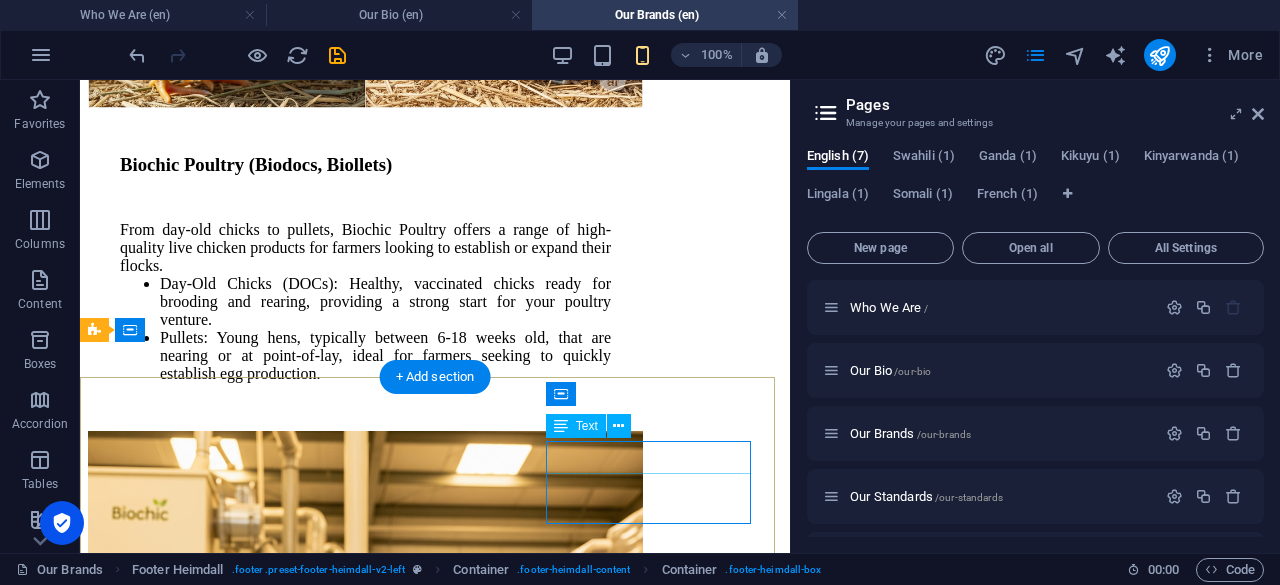 scroll, scrollTop: 9938, scrollLeft: 0, axis: vertical 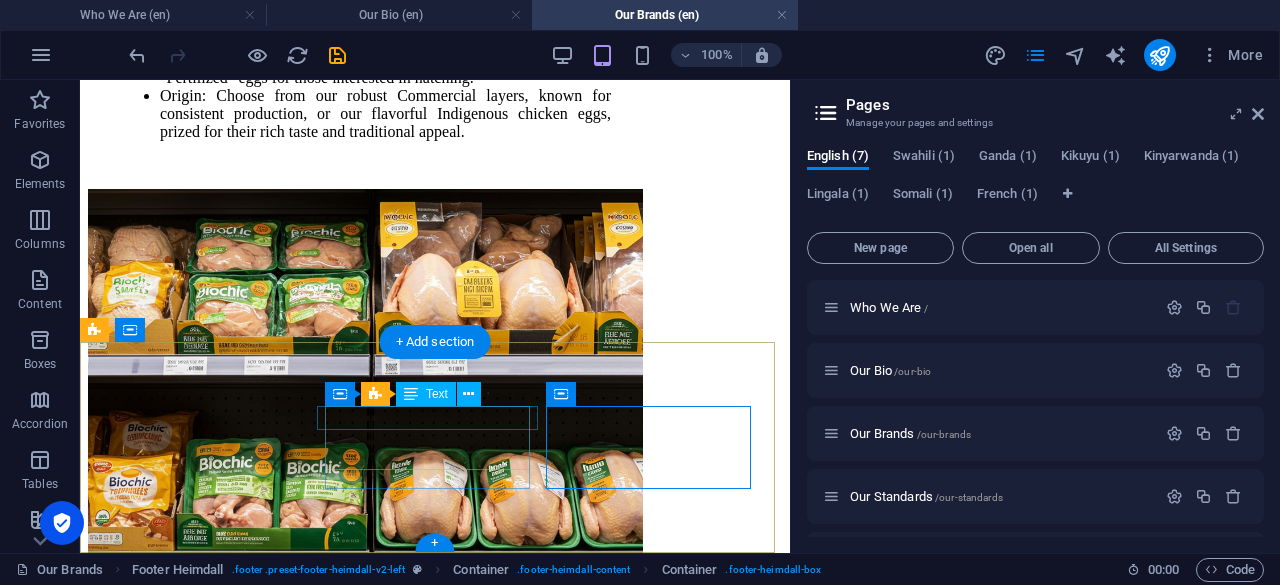 click on "Our Socials" at bounding box center (435, 8085) 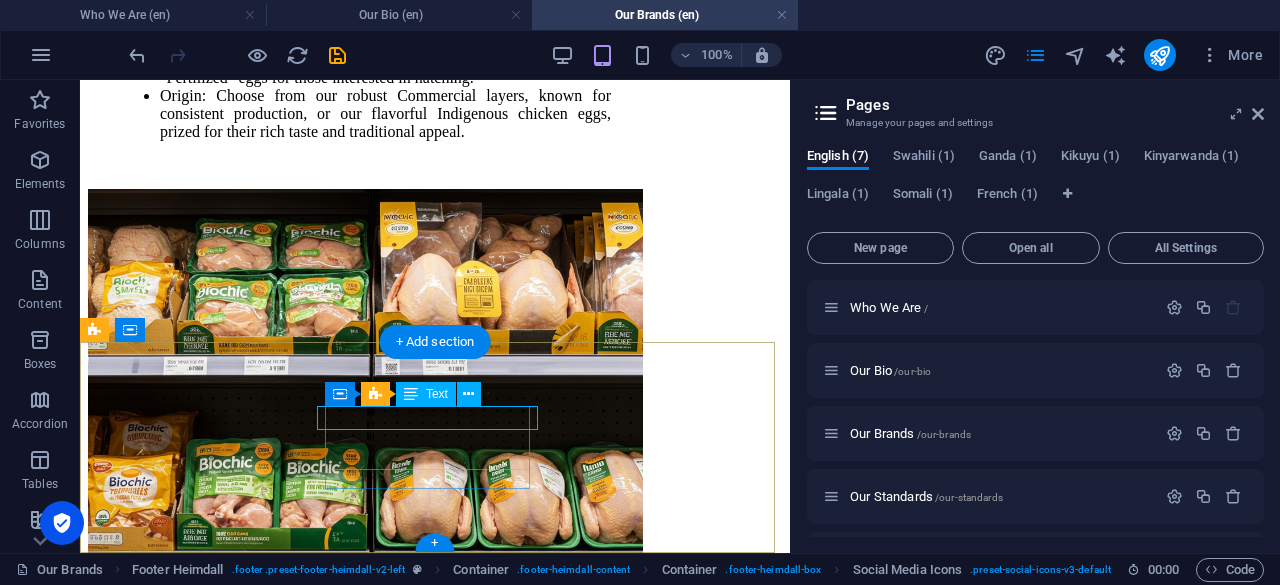 click on "Our Socials" at bounding box center (435, 8085) 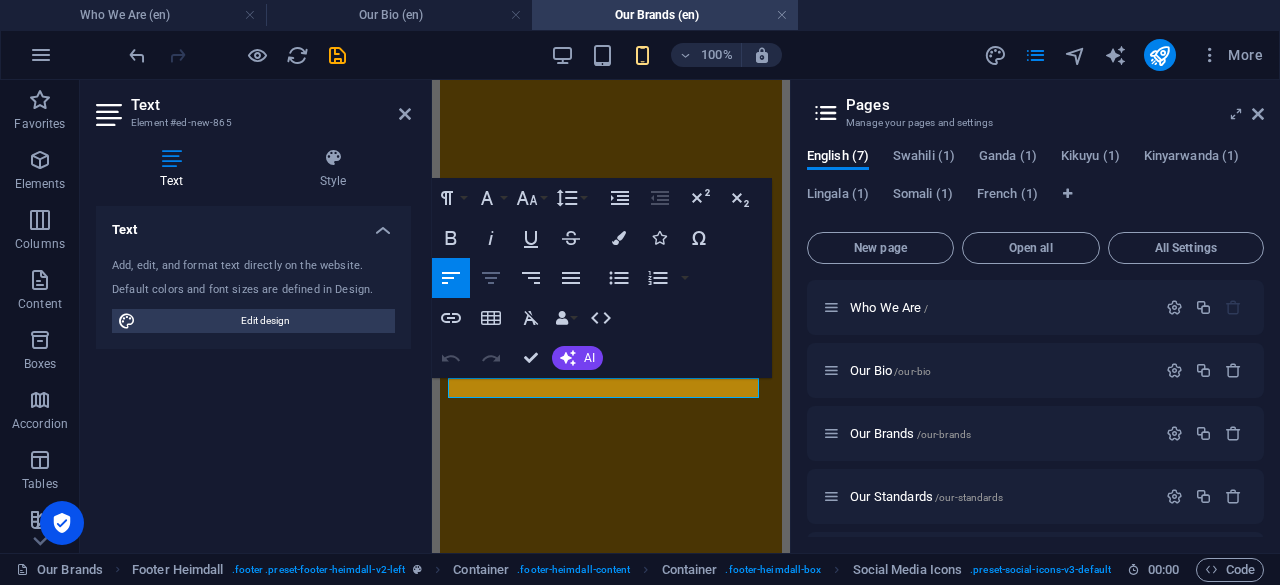 click 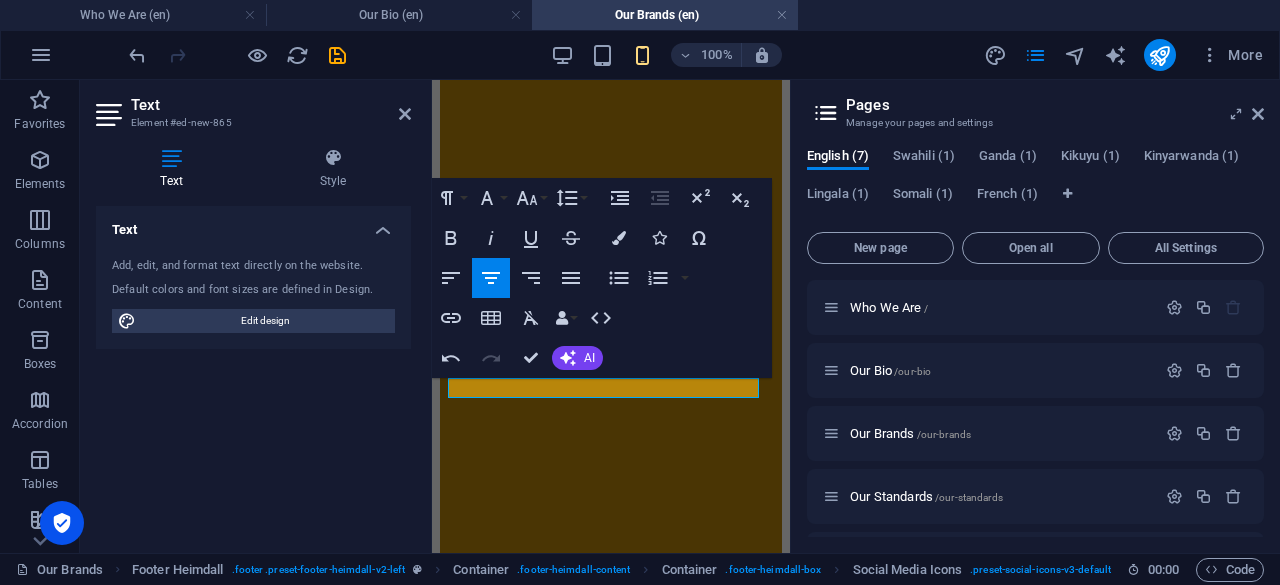 click on "Text Style Text Add, edit, and format text directly on the website. Default colors and font sizes are defined in Design. Edit design Alignment Left aligned Centered Right aligned Social Media Icons Element Layout How this element expands within the layout (Flexbox). Size Default auto px % 1/1 1/2 1/3 1/4 1/5 1/6 1/7 1/8 1/9 1/10 Grow Shrink Order Container layout Visible Visible Opacity 100 % Overflow Spacing Margin Default auto px % rem vw vh Custom Custom auto px % rem vw vh auto px % rem vw vh auto px % rem vw vh auto px % rem vw vh Padding Default px rem % vh vw Custom Custom px rem % vh vw px rem % vh vw px rem % vh vw px rem % vh vw Border Style              - Width 1 auto px rem % vh vw Custom Custom 1 auto px rem % vh vw 1 auto px rem % vh vw 1 auto px rem % vh vw 1 auto px rem % vh vw  - Color Round corners Default px rem % vh vw Custom Custom px rem % vh vw px rem % vh vw px rem % vh vw px rem % vh vw Shadow Default None Outside Inside Color X offset 0 px rem vh vw Y offset 0 px rem vh vw" at bounding box center (253, 342) 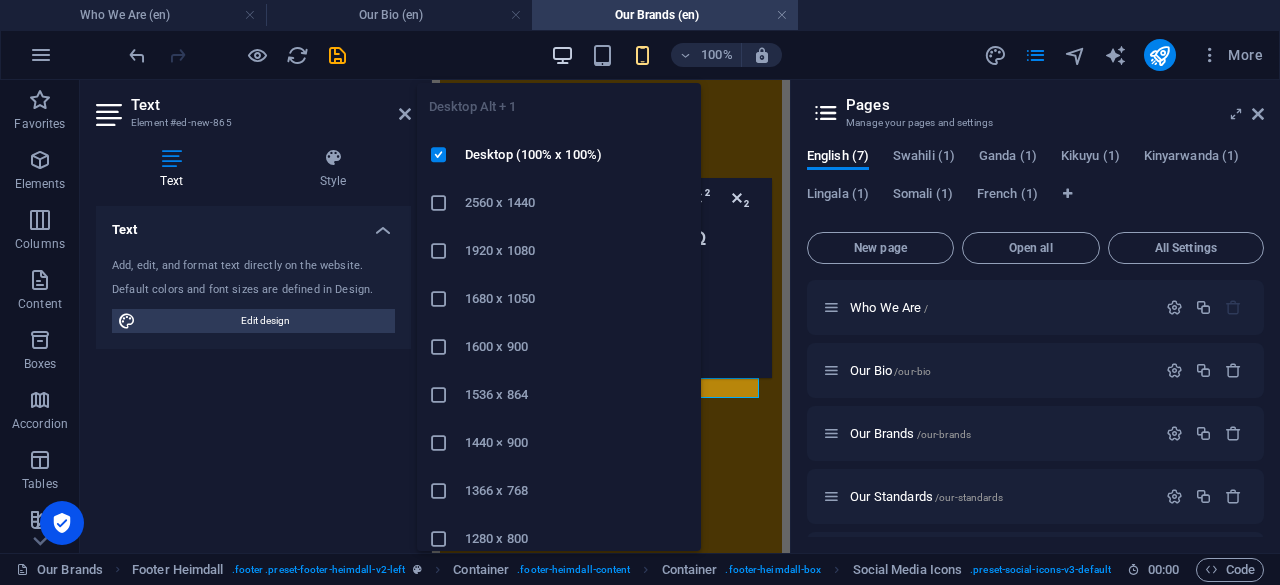 click at bounding box center [562, 55] 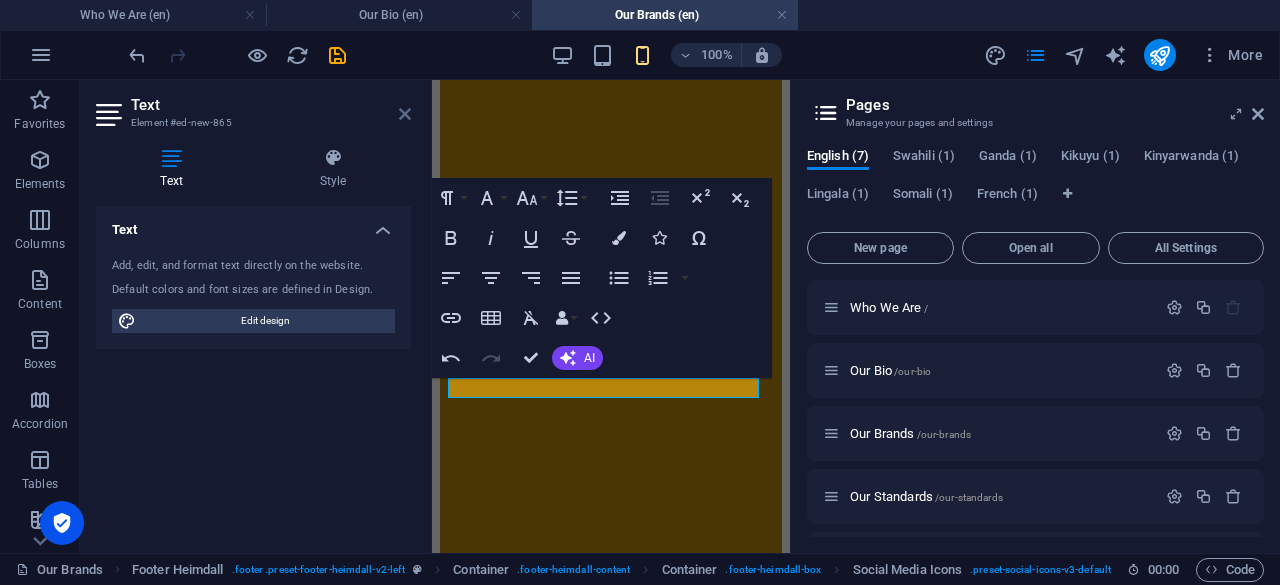 click at bounding box center [405, 114] 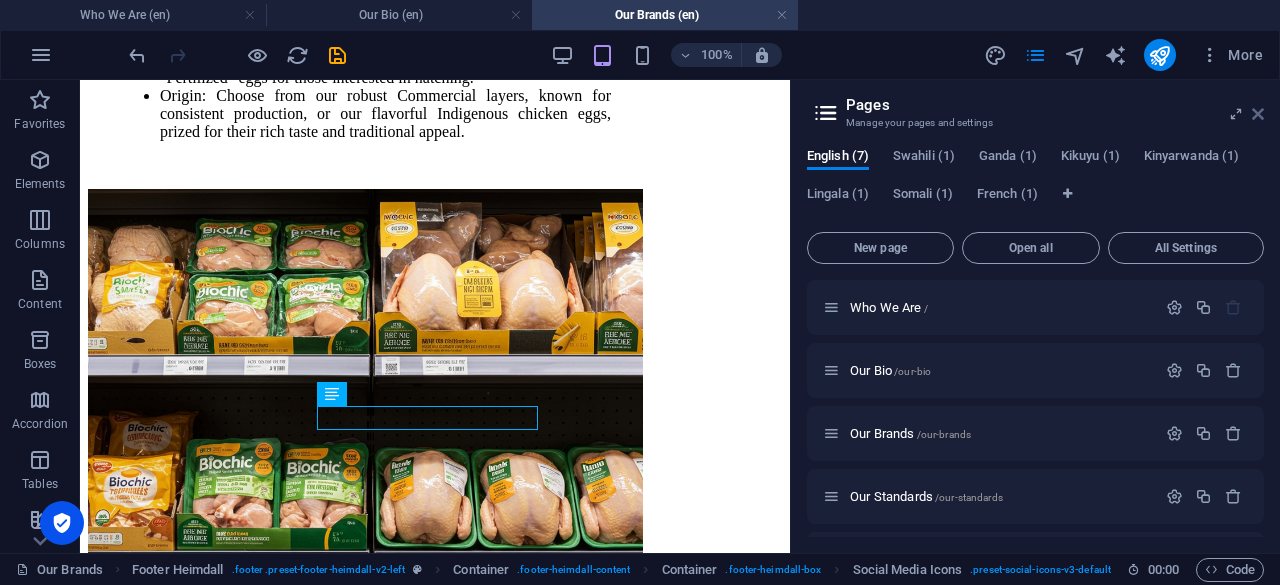 click at bounding box center [1258, 114] 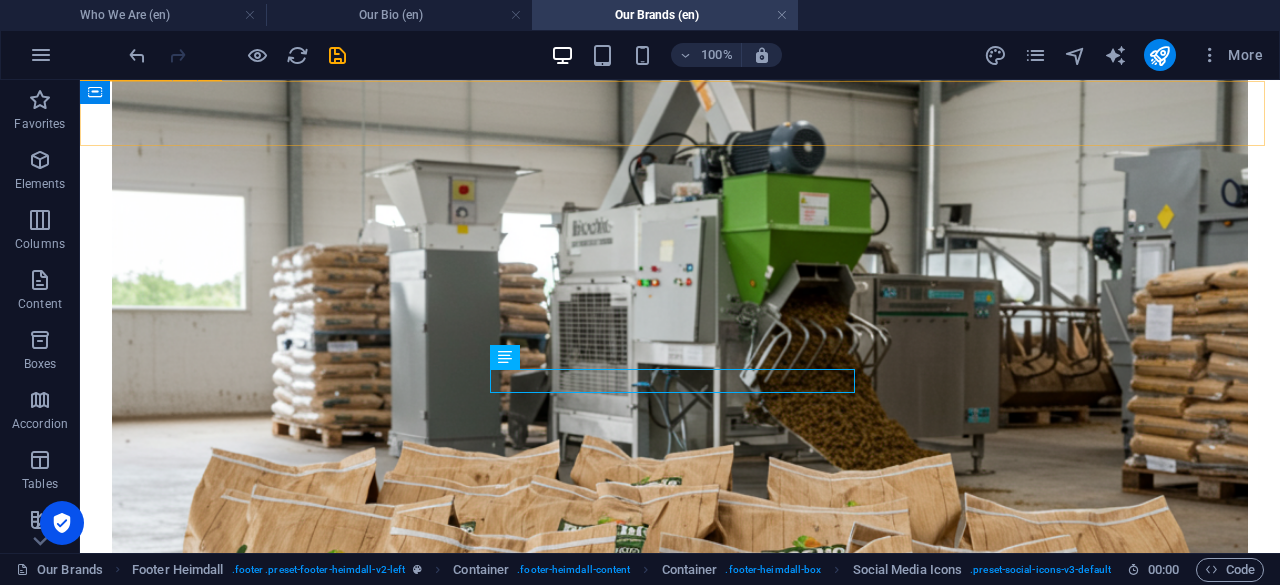 scroll, scrollTop: 9698, scrollLeft: 0, axis: vertical 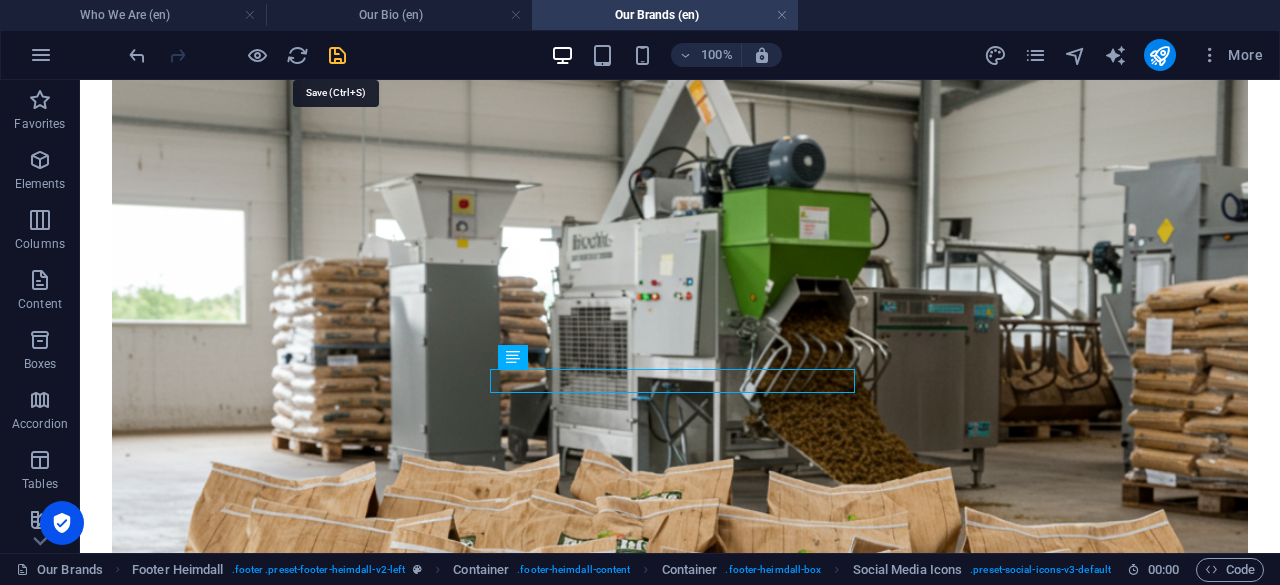 click at bounding box center (337, 55) 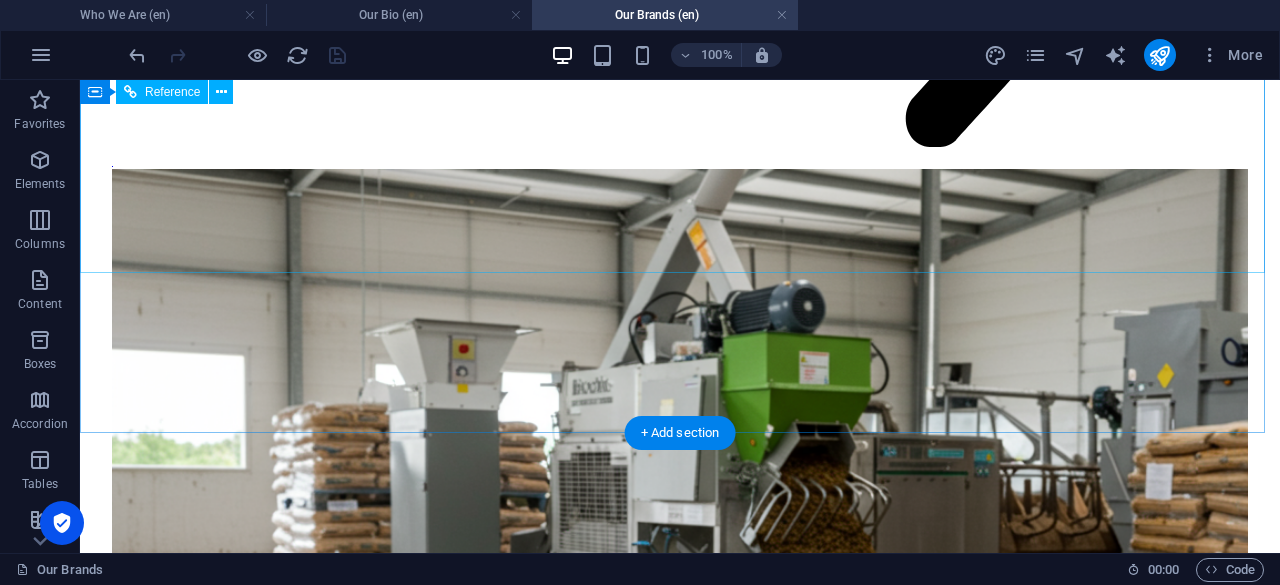 scroll, scrollTop: 9552, scrollLeft: 0, axis: vertical 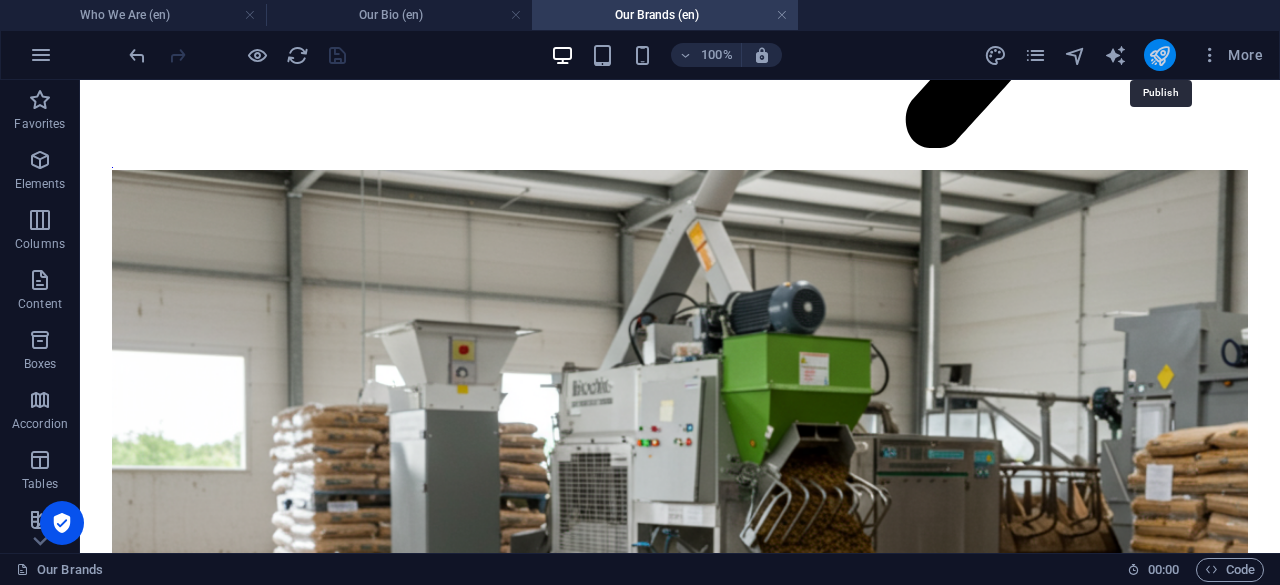 click at bounding box center (1159, 55) 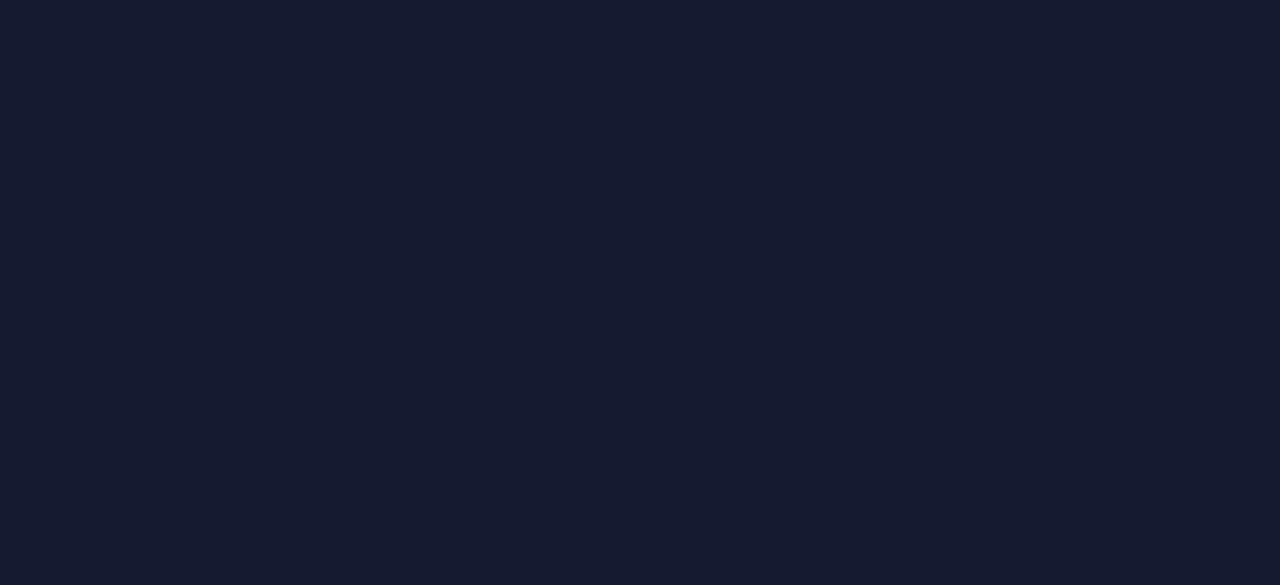 scroll, scrollTop: 0, scrollLeft: 0, axis: both 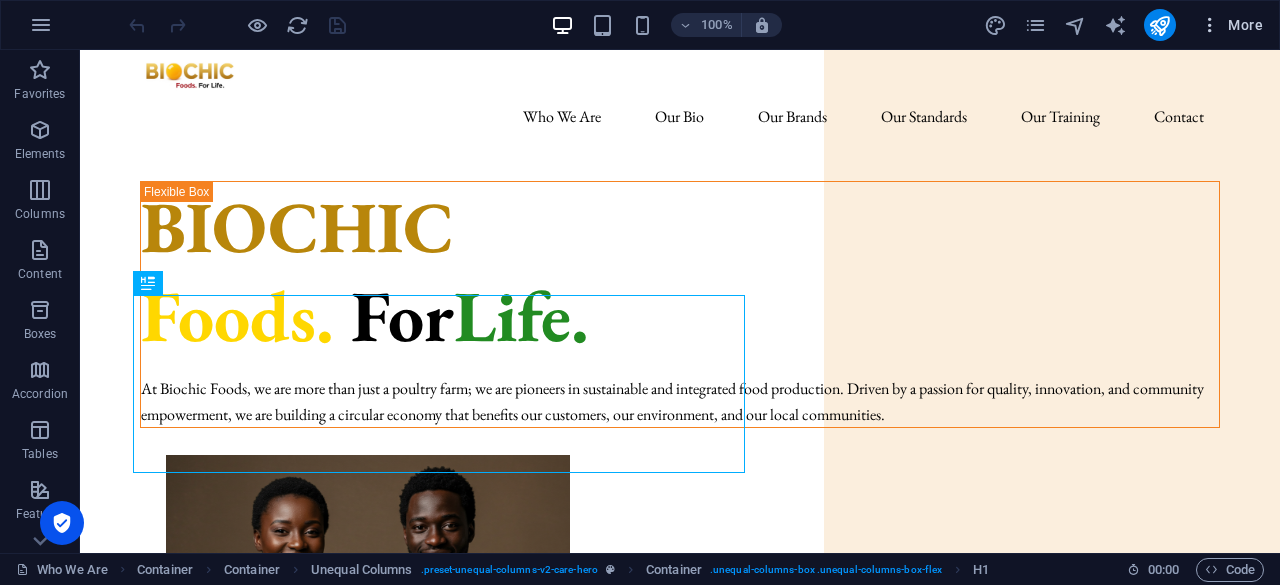 click on "More" at bounding box center [1231, 25] 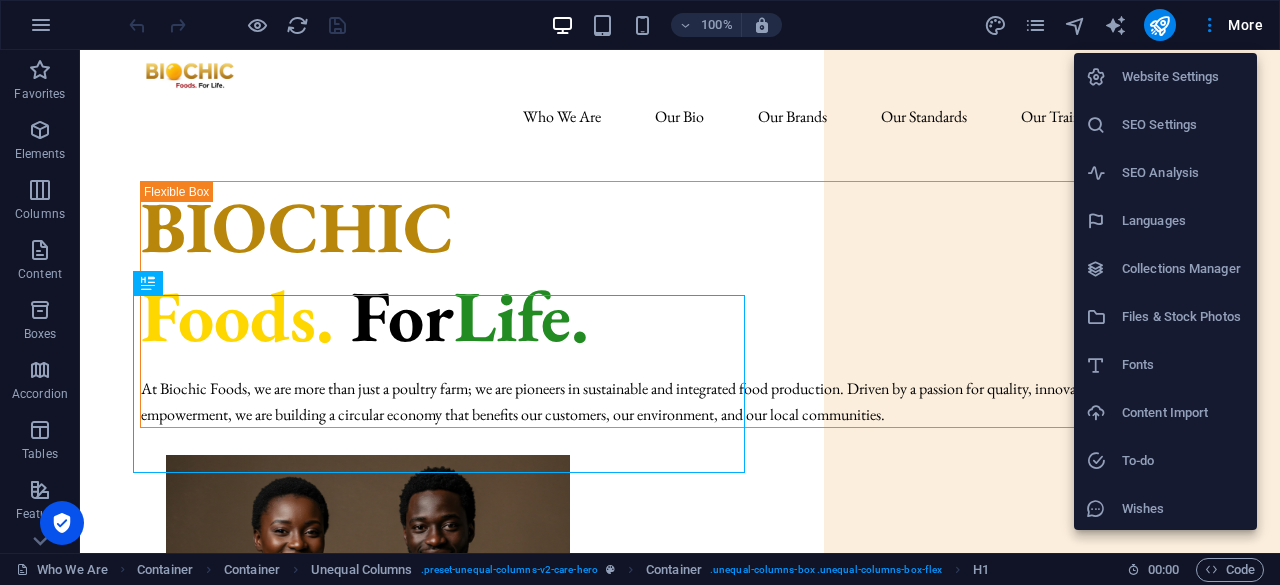 click on "Website Settings" at bounding box center (1183, 77) 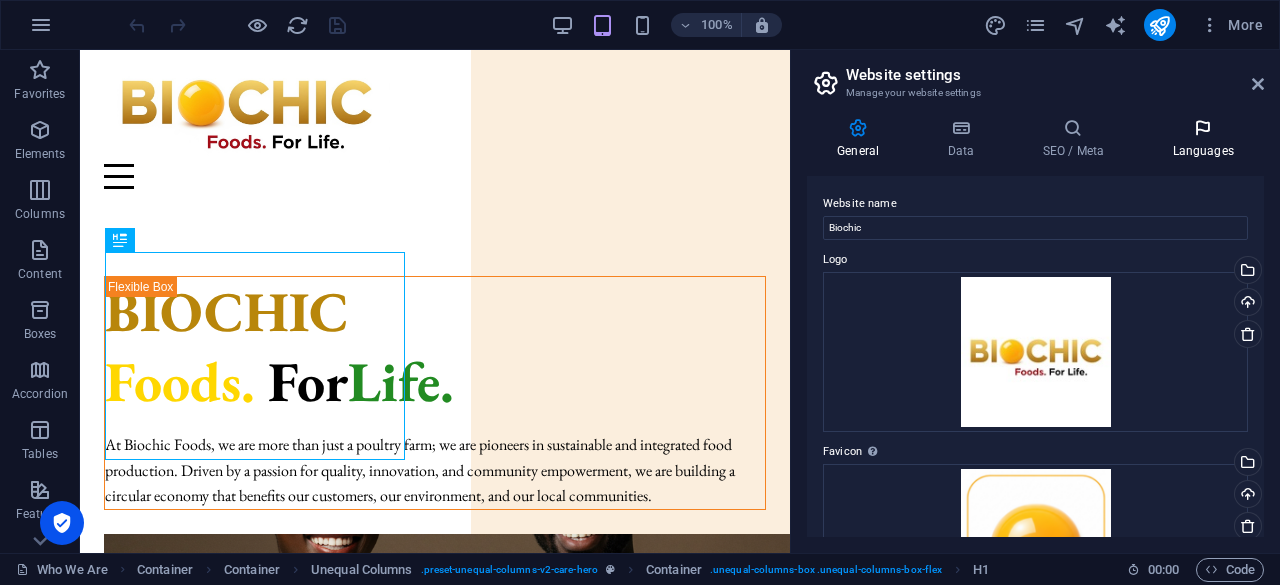click on "Languages" at bounding box center [1203, 139] 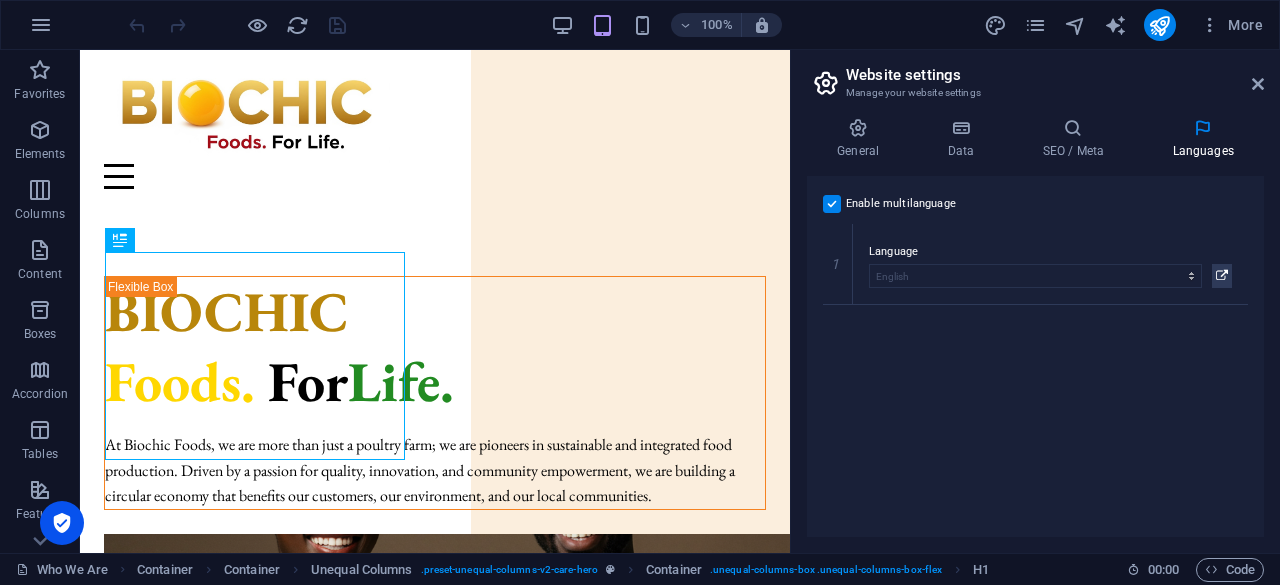 click at bounding box center (832, 204) 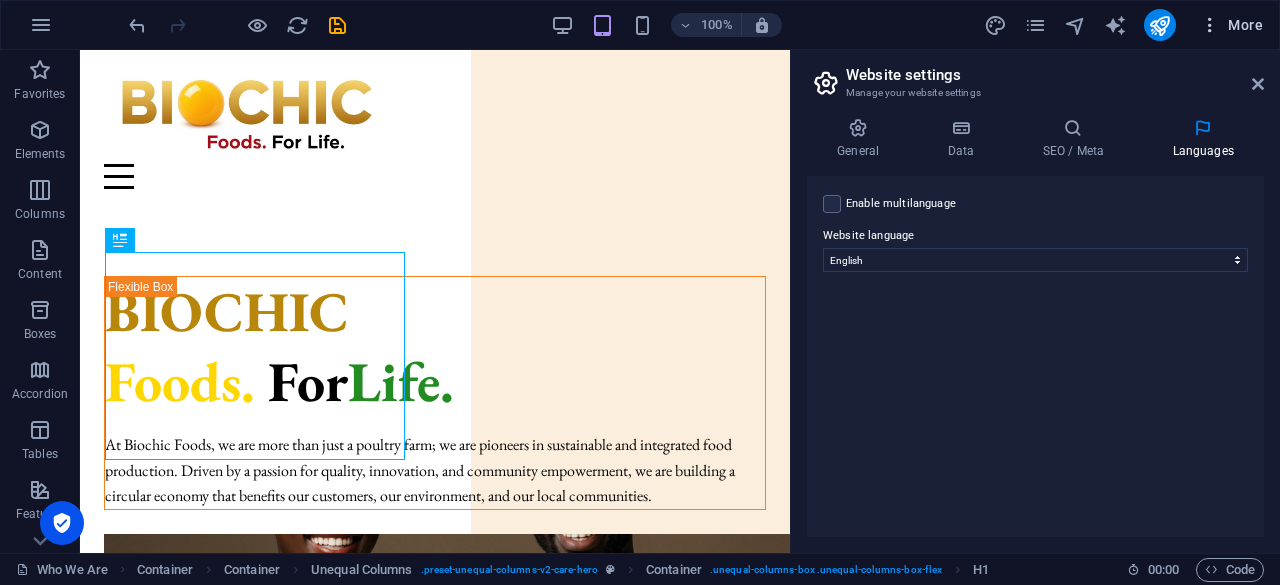 click at bounding box center (1210, 25) 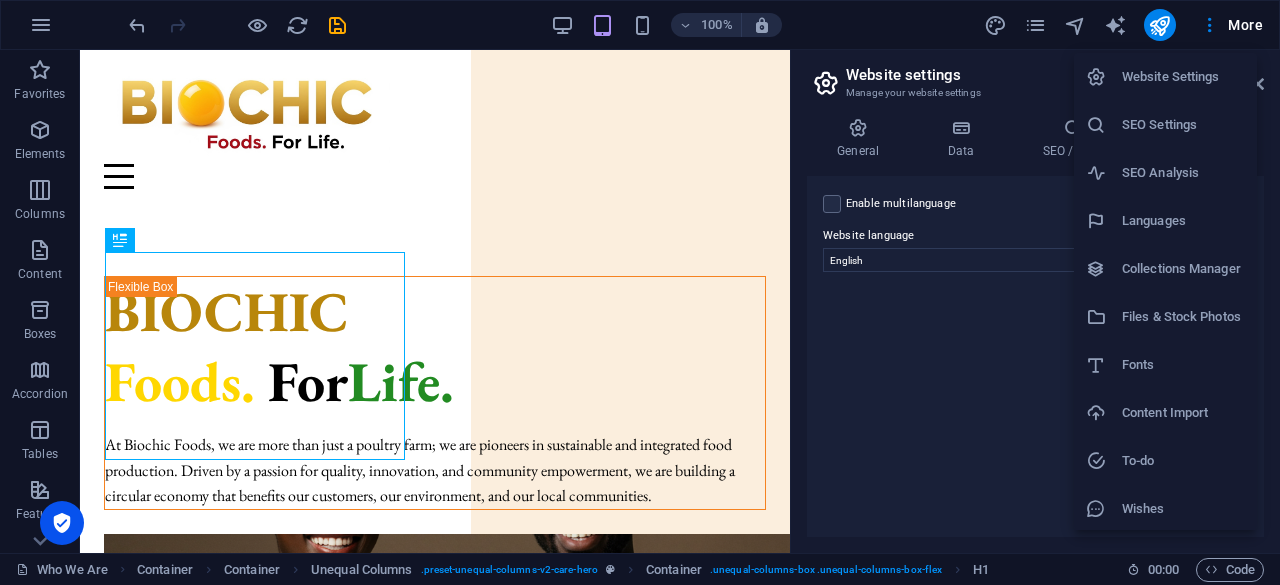 click on "SEO Settings" at bounding box center [1183, 125] 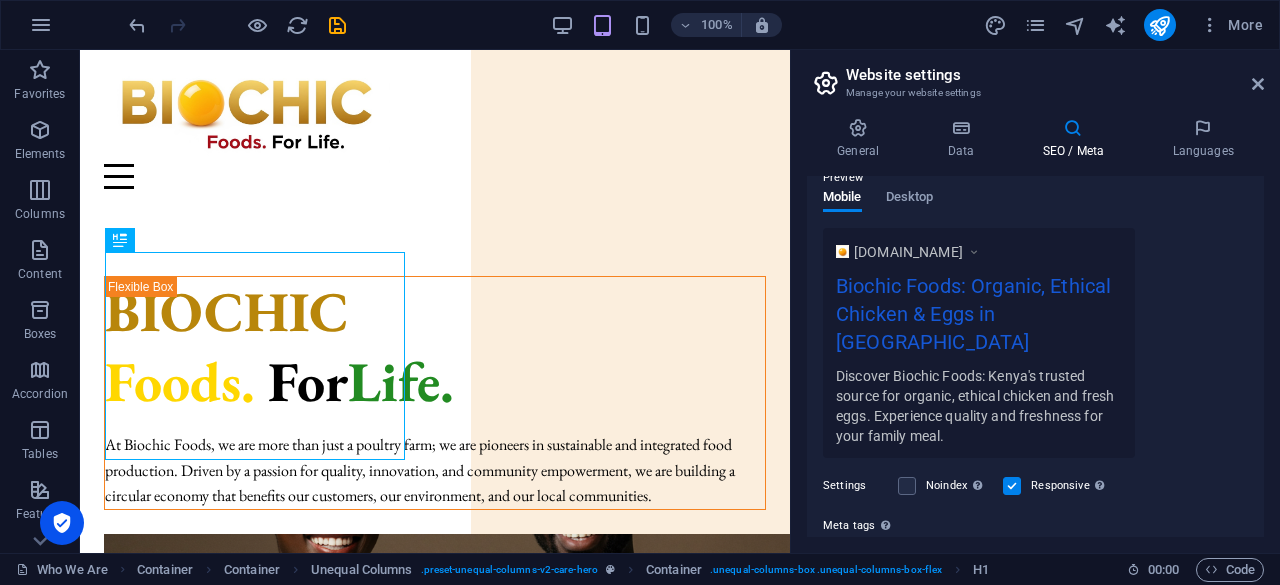 scroll, scrollTop: 296, scrollLeft: 0, axis: vertical 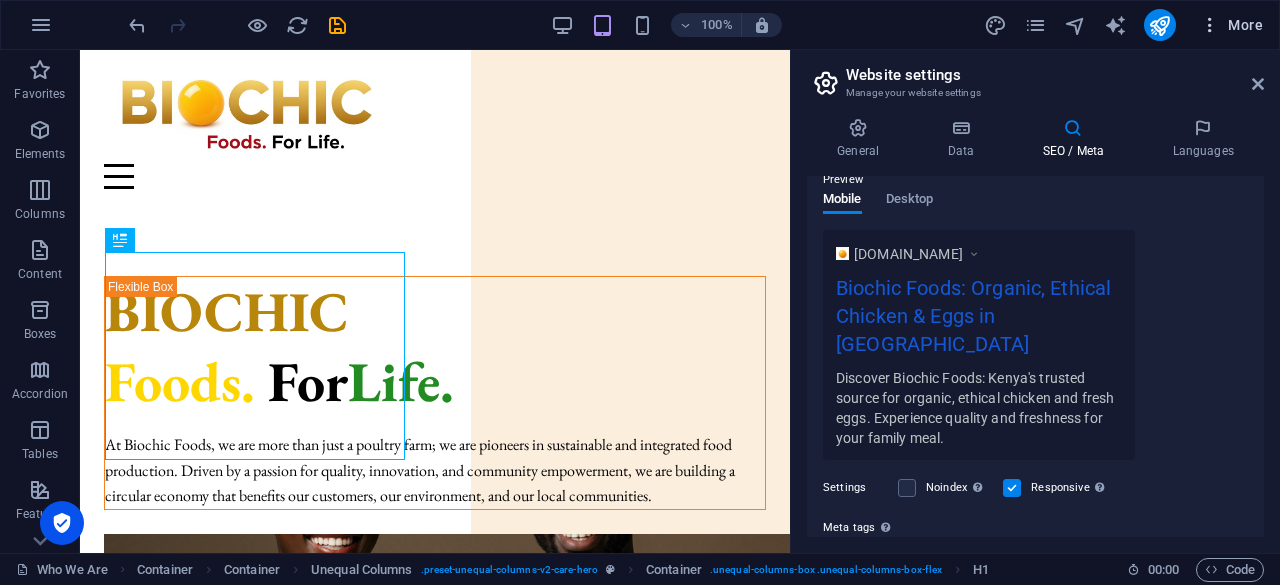 click at bounding box center (1210, 25) 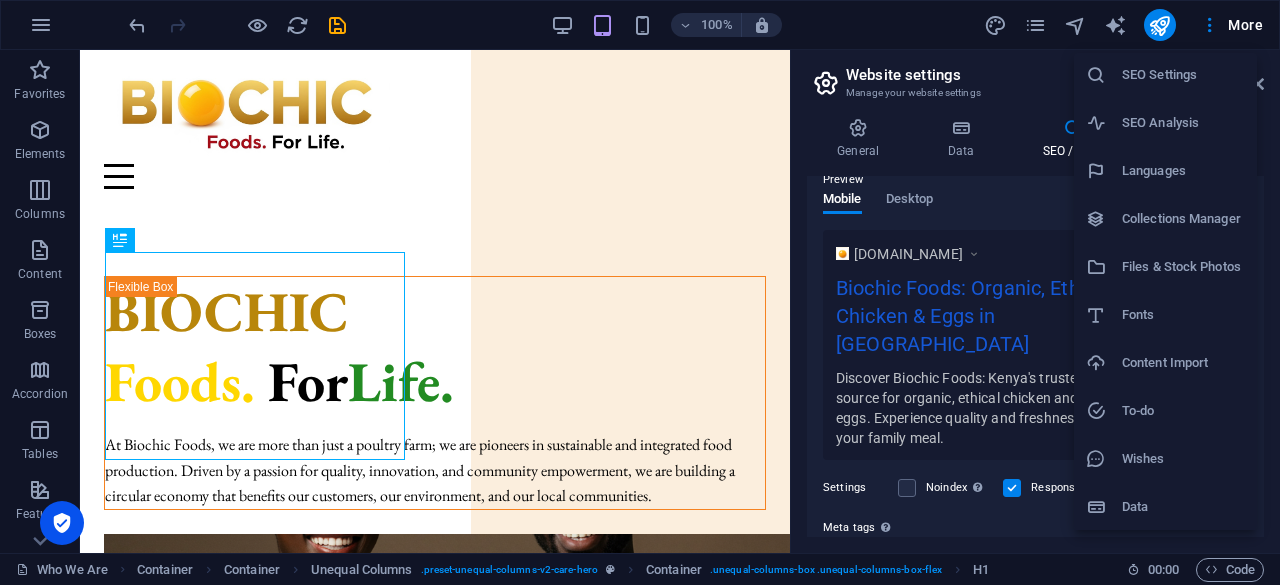 scroll, scrollTop: 0, scrollLeft: 0, axis: both 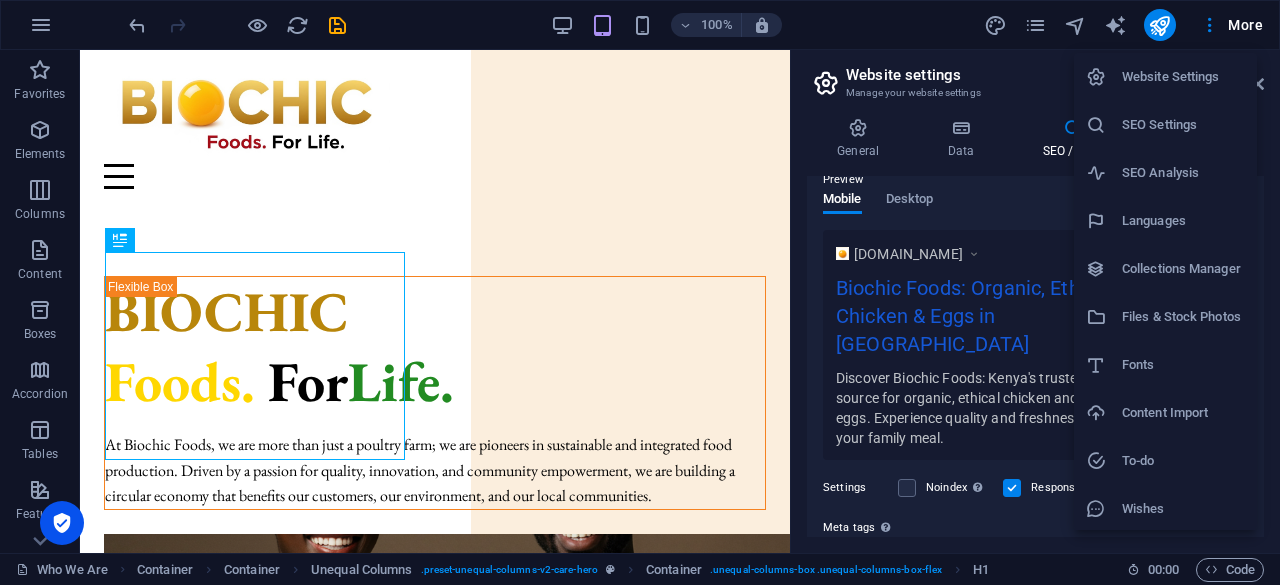 click at bounding box center (640, 292) 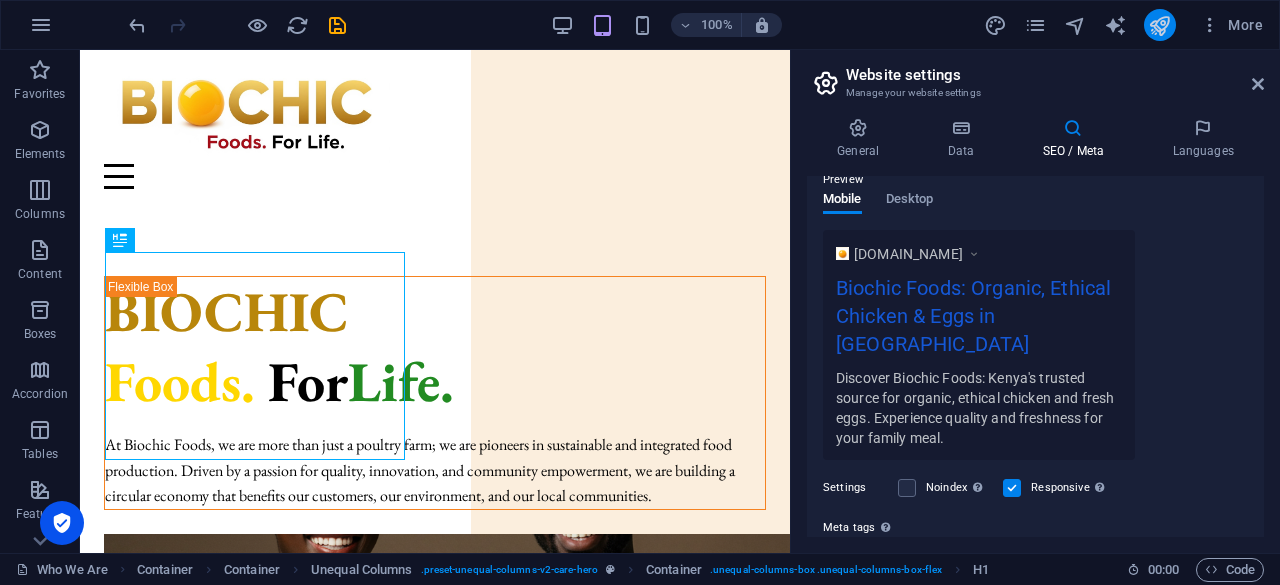 click at bounding box center (1159, 25) 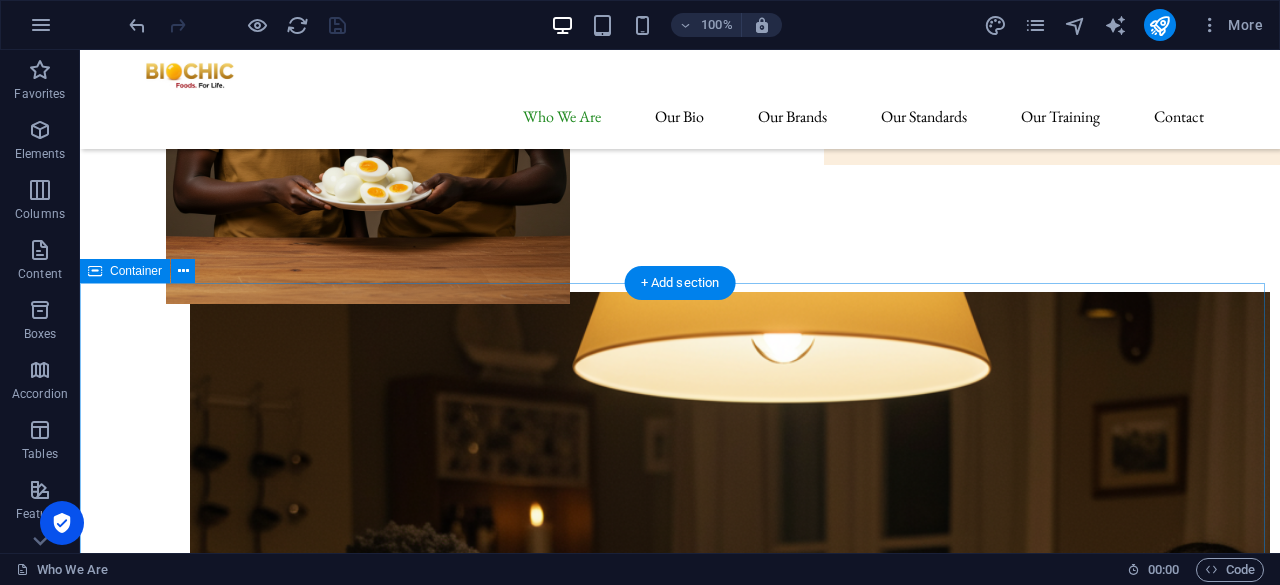 scroll, scrollTop: 523, scrollLeft: 0, axis: vertical 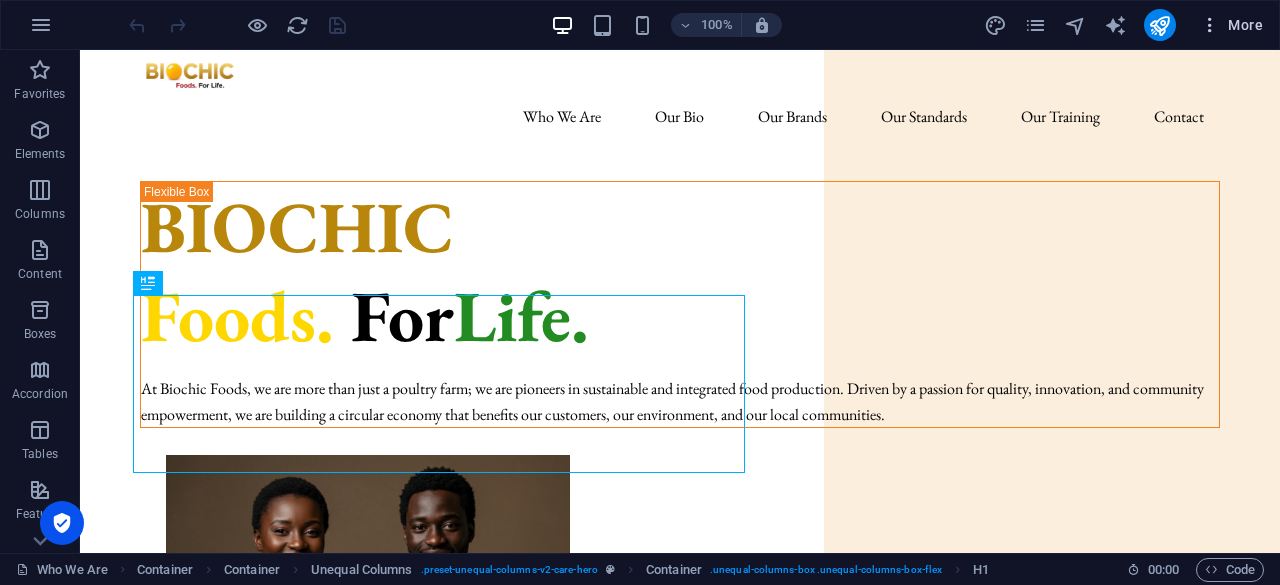click on "More" at bounding box center (1231, 25) 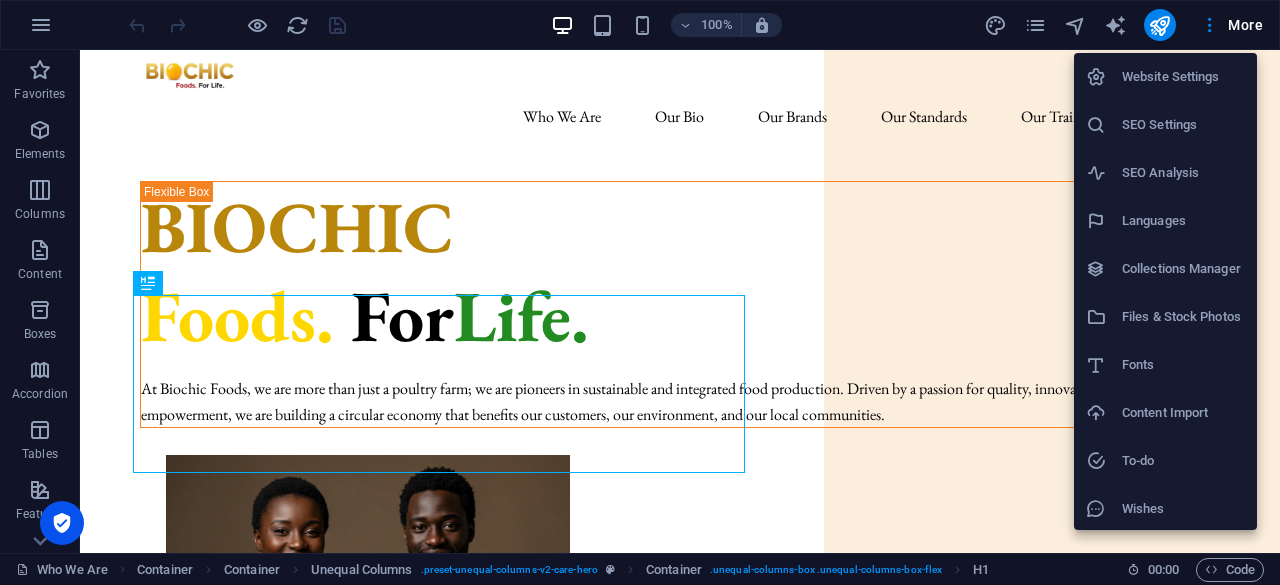 click on "Website Settings" at bounding box center [1183, 77] 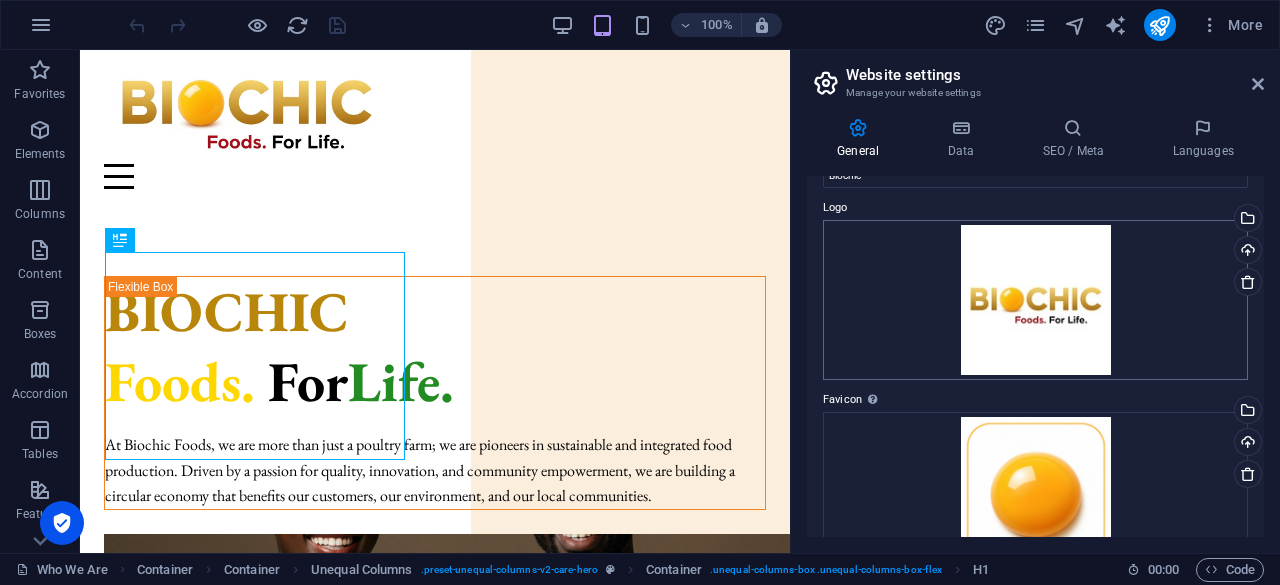 scroll, scrollTop: 54, scrollLeft: 0, axis: vertical 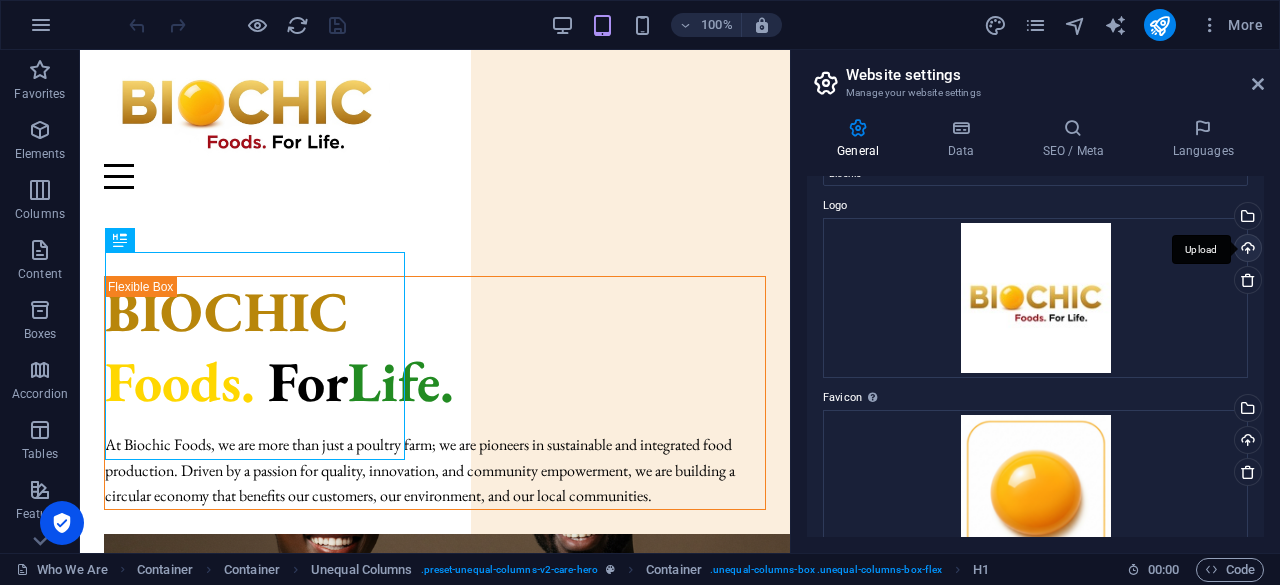 click on "Upload" at bounding box center (1246, 250) 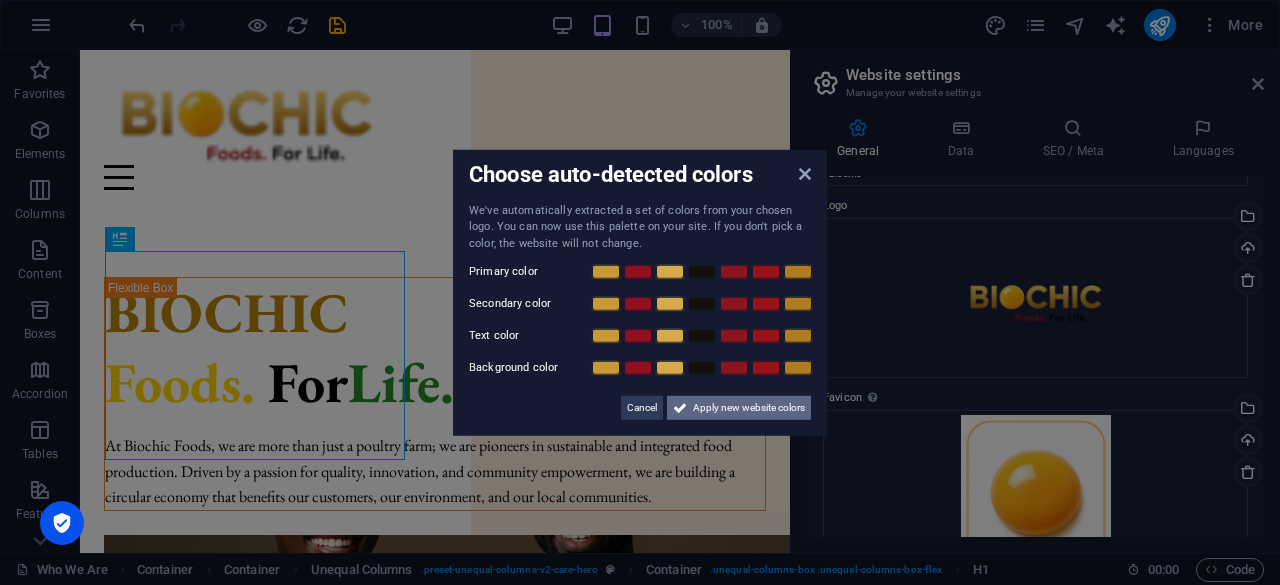 click on "Apply new website colors" at bounding box center (749, 408) 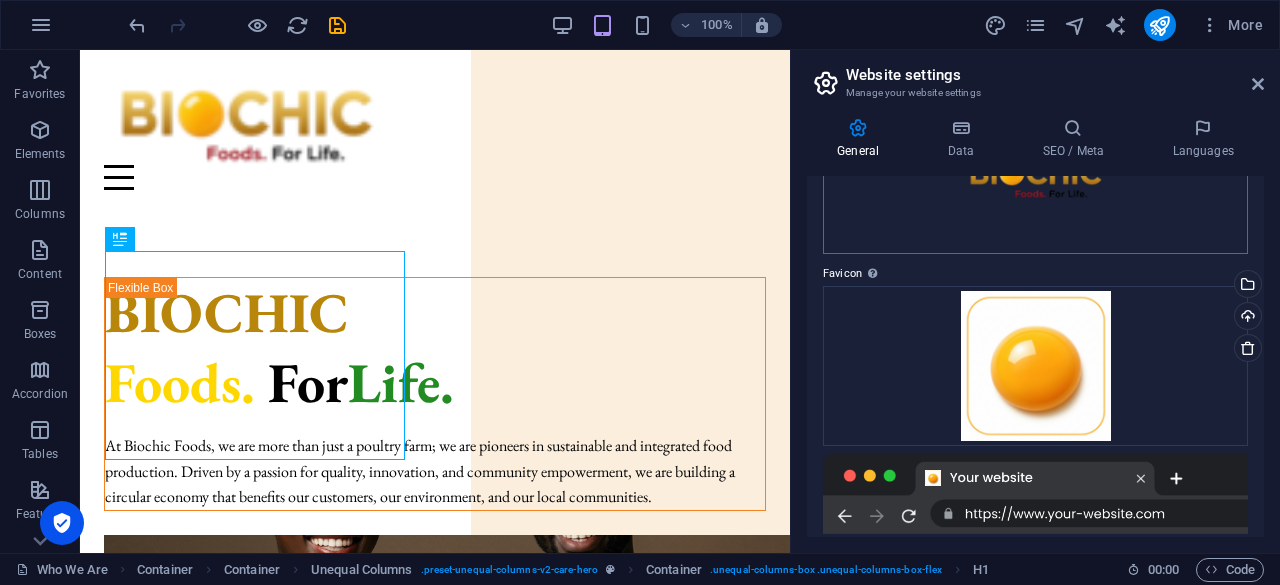scroll, scrollTop: 181, scrollLeft: 0, axis: vertical 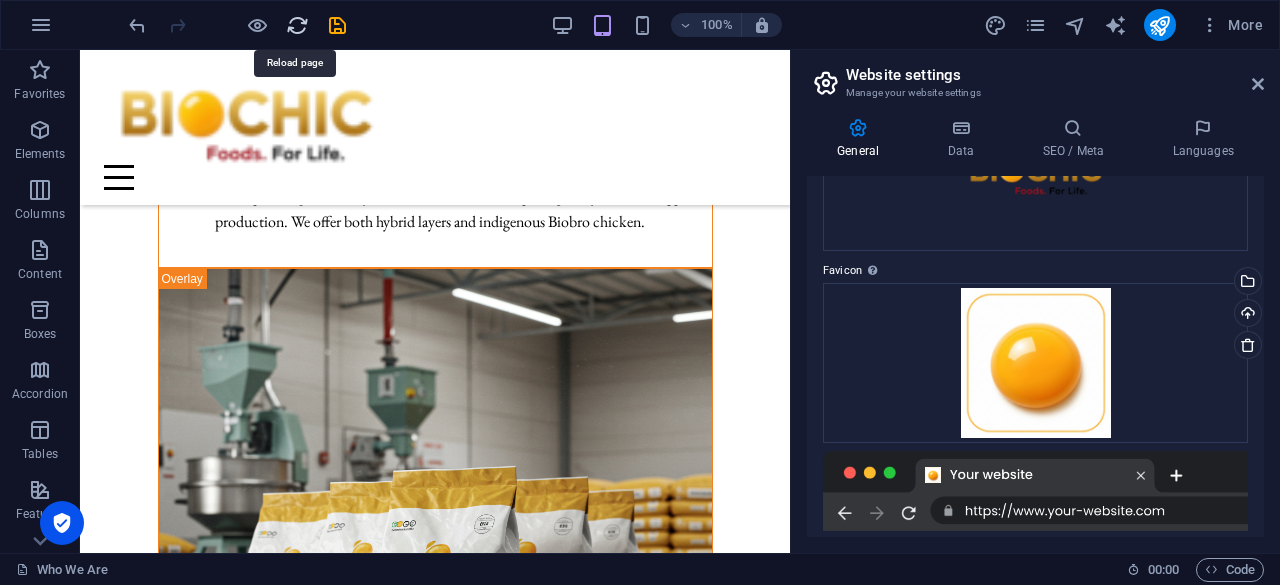 click at bounding box center (297, 25) 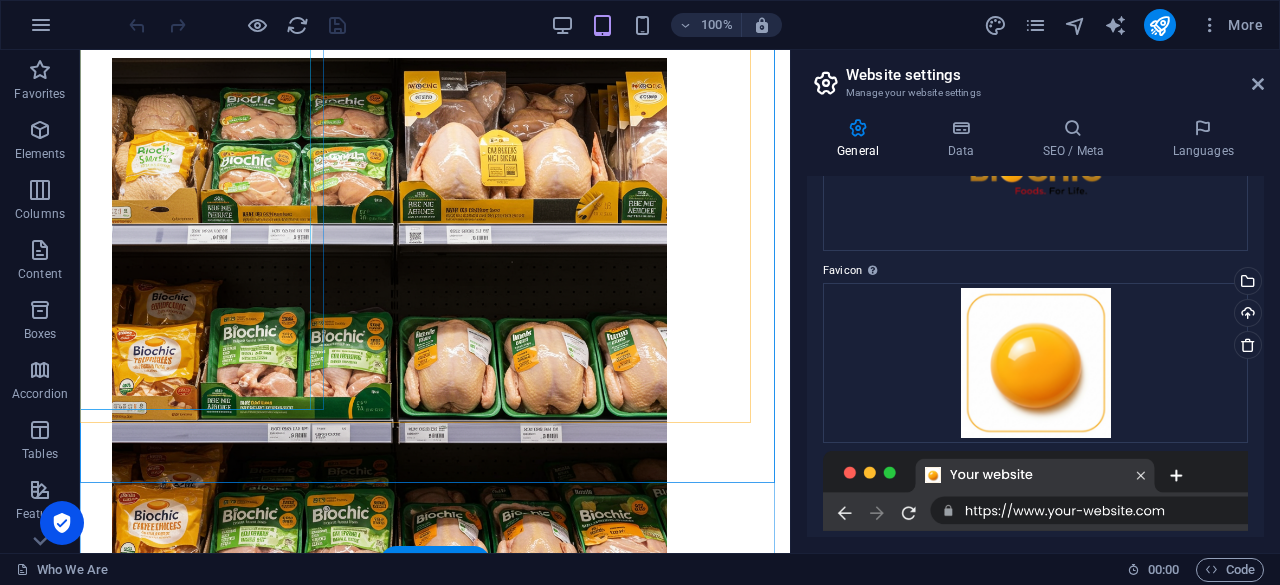 scroll, scrollTop: 10827, scrollLeft: 0, axis: vertical 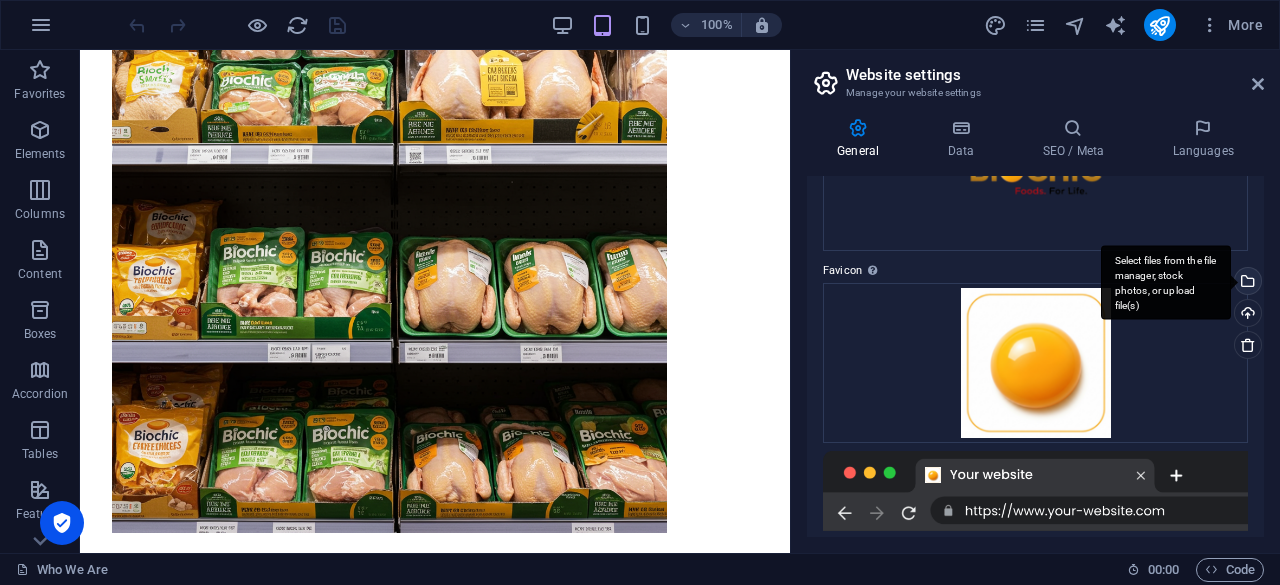 click on "Select files from the file manager, stock photos, or upload file(s)" at bounding box center (1166, 282) 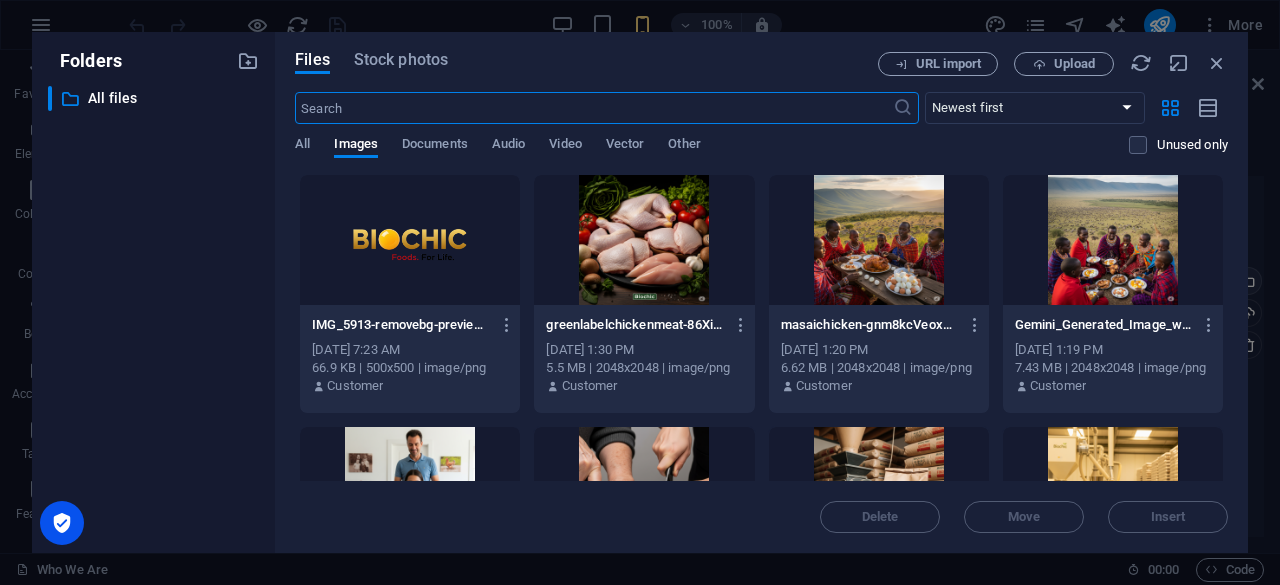scroll, scrollTop: 10862, scrollLeft: 0, axis: vertical 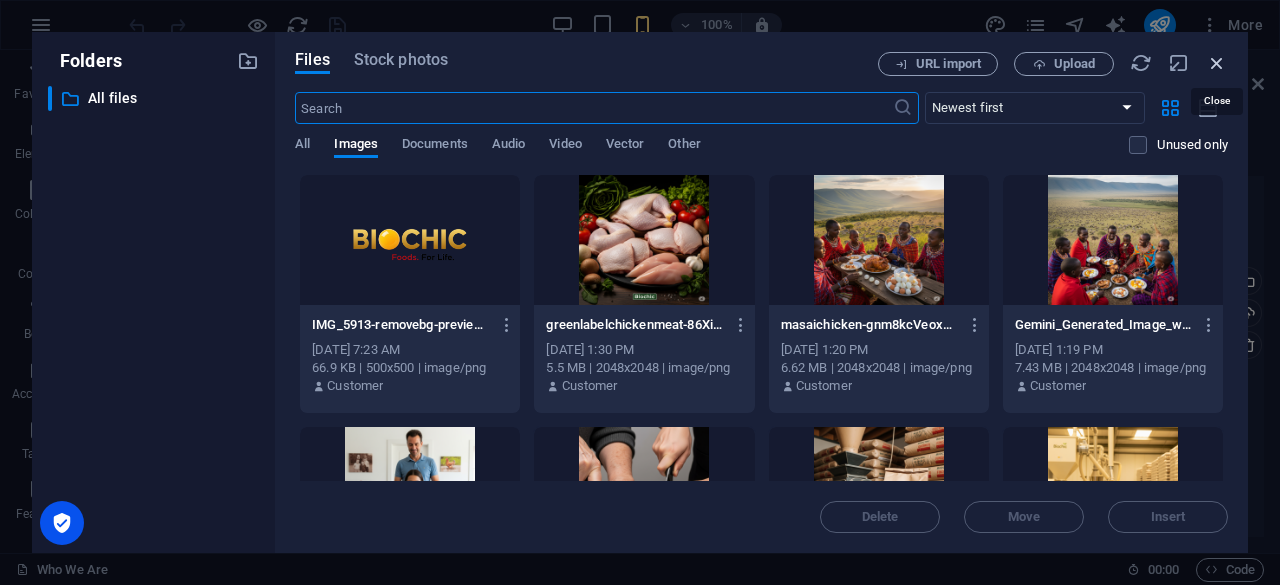 click at bounding box center (1217, 63) 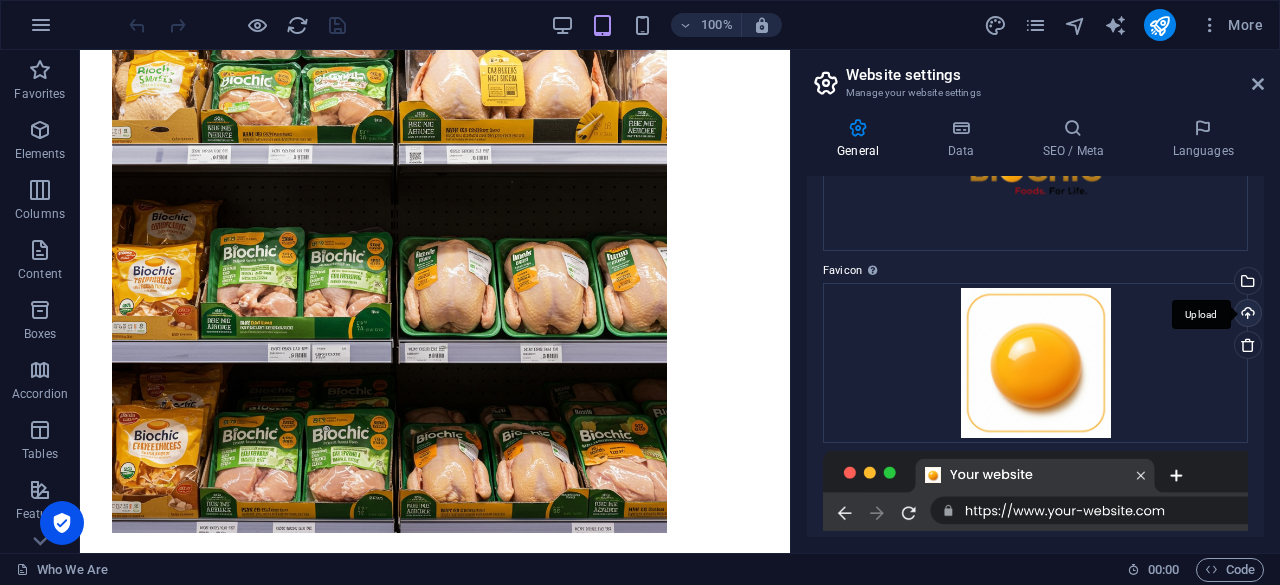 click on "Upload" at bounding box center [1246, 315] 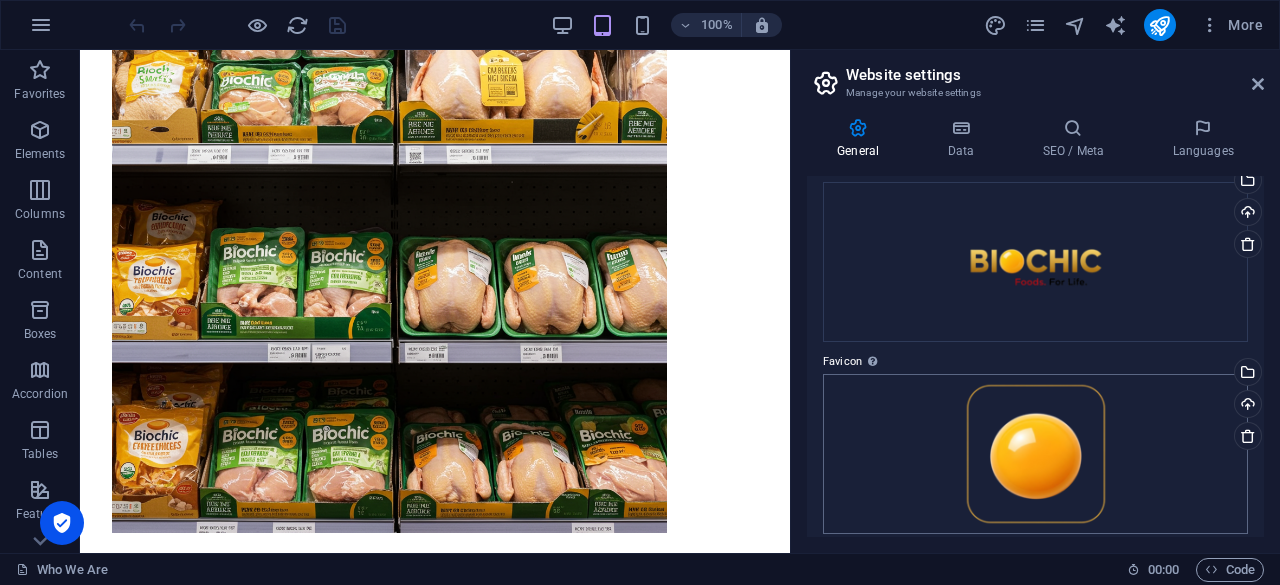 scroll, scrollTop: 89, scrollLeft: 0, axis: vertical 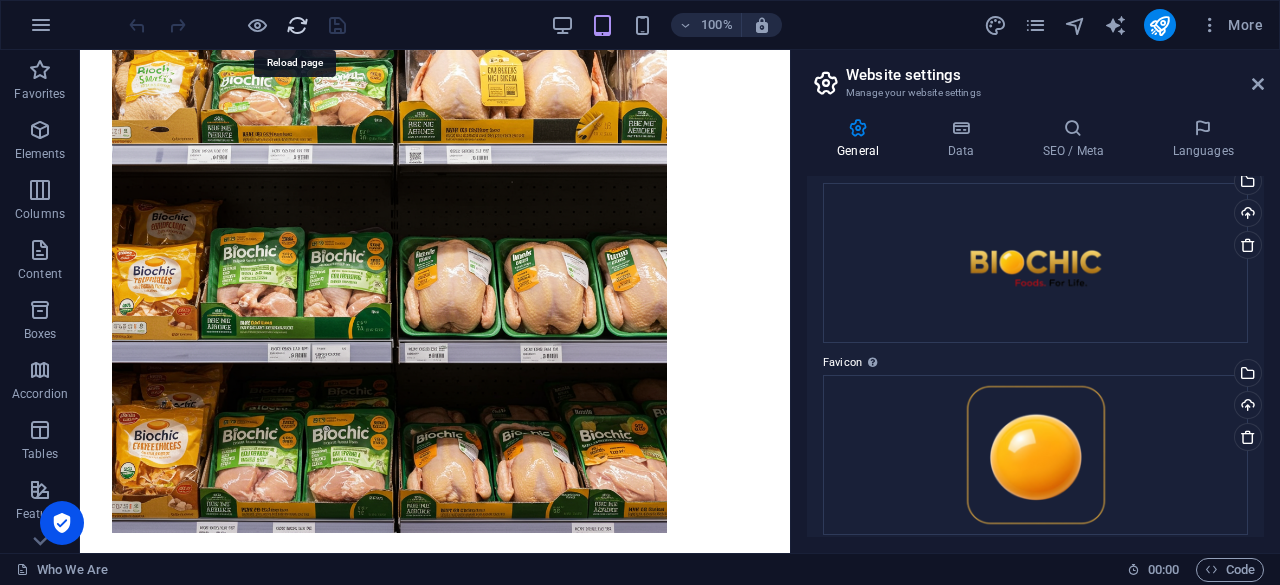 click at bounding box center (297, 25) 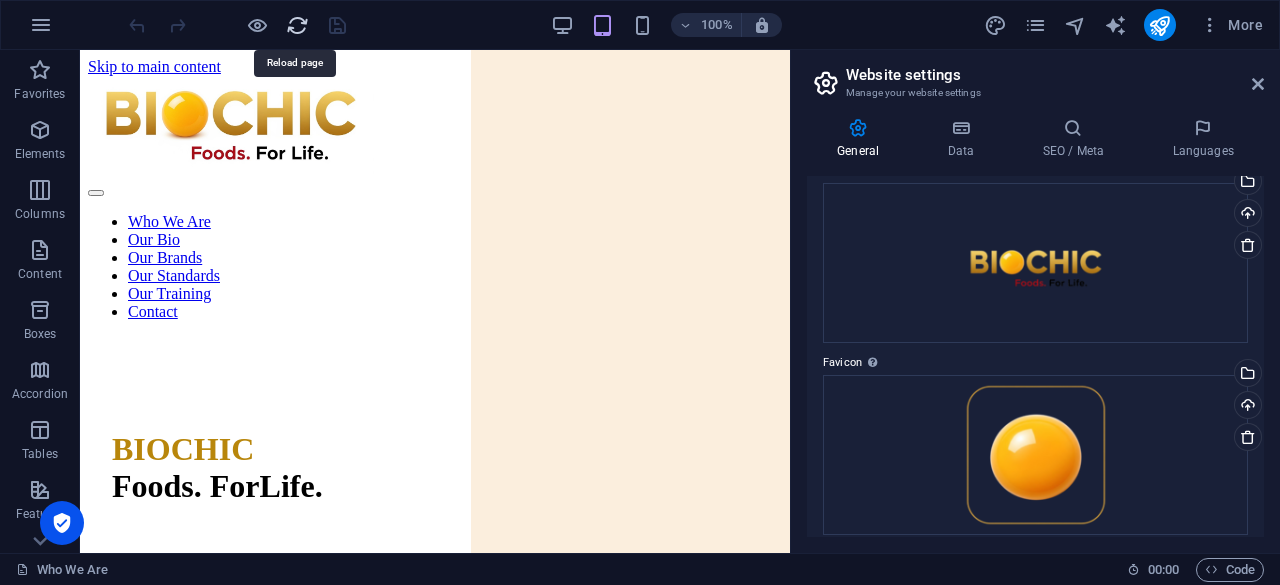 scroll, scrollTop: 0, scrollLeft: 0, axis: both 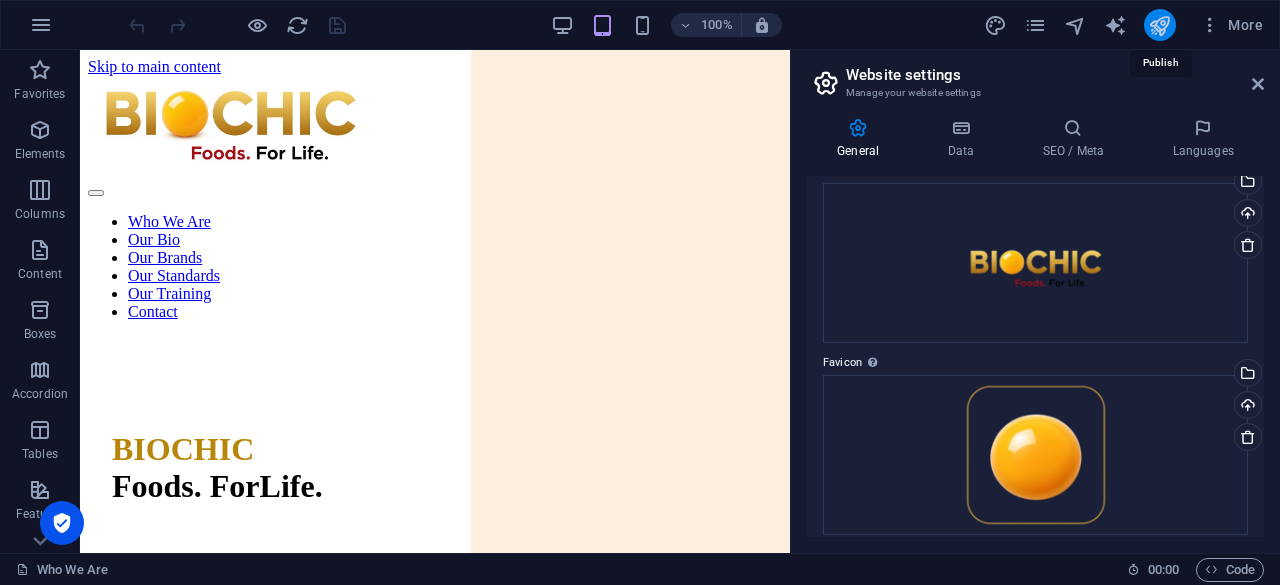 click at bounding box center (1159, 25) 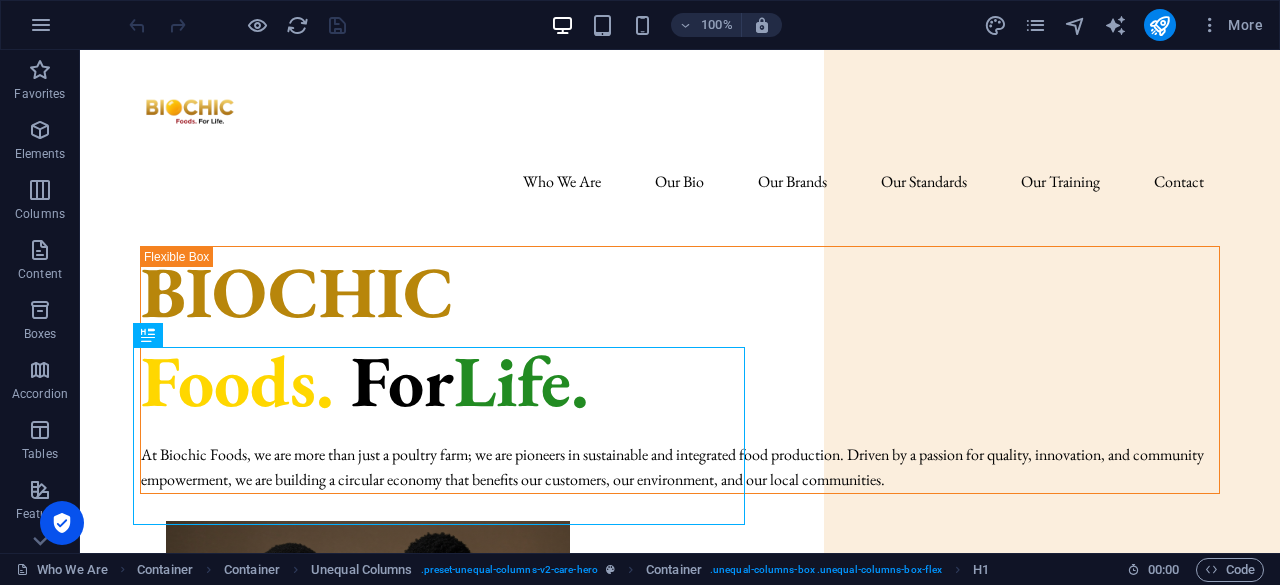 scroll, scrollTop: 0, scrollLeft: 0, axis: both 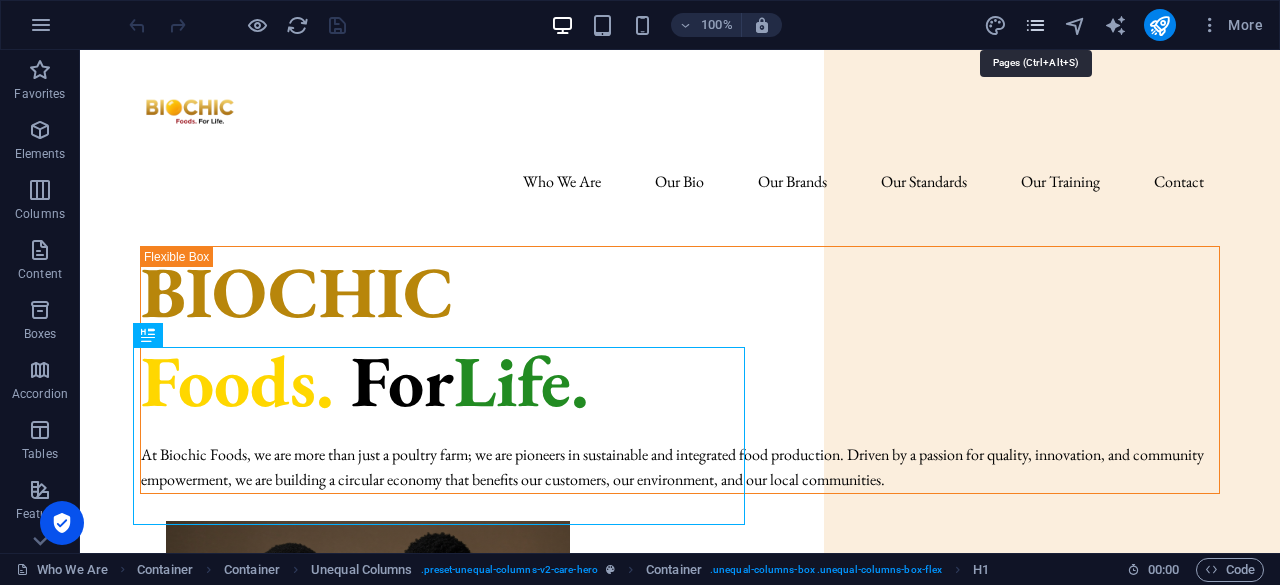 click at bounding box center [1035, 25] 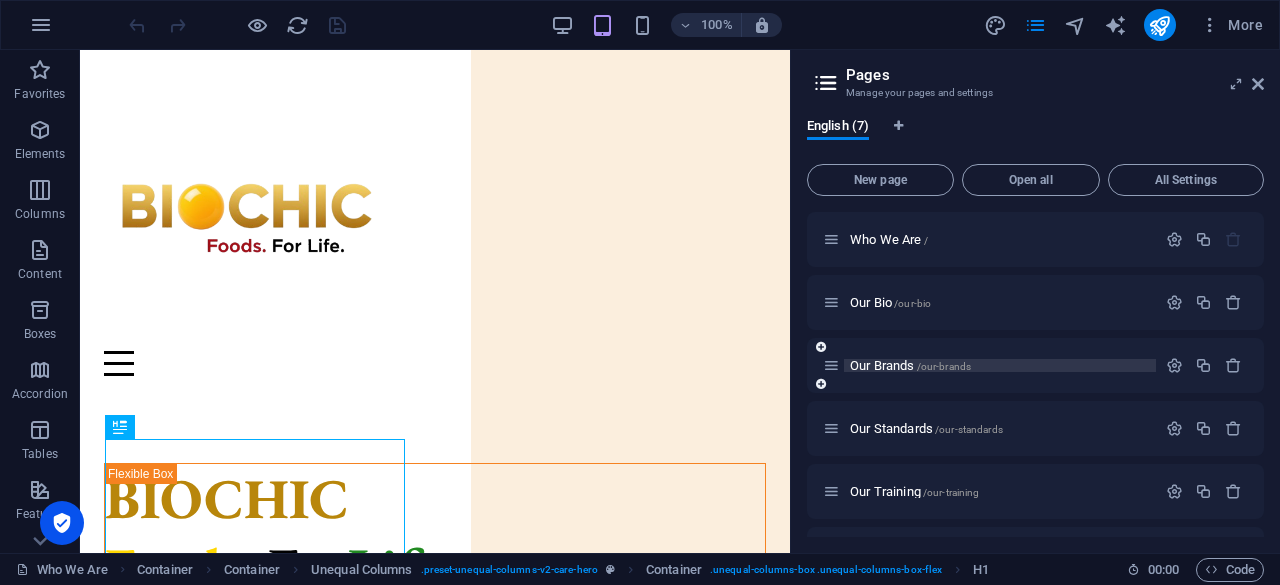 click on "Our Brands /our-brands" at bounding box center [910, 365] 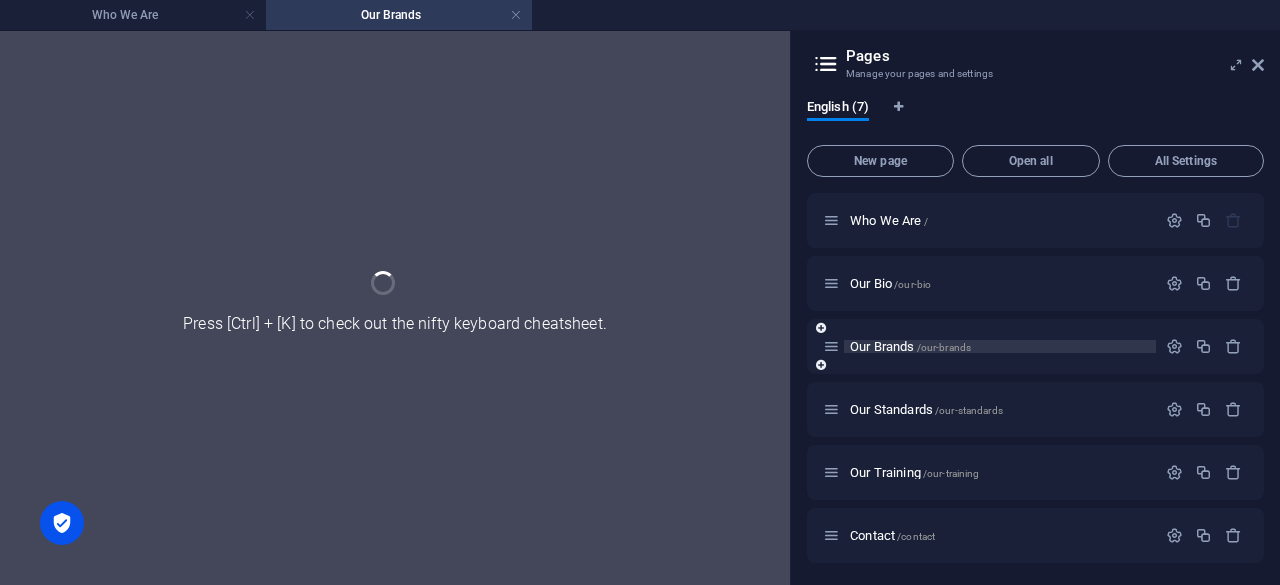 click on "Our Brands /our-brands" at bounding box center [1035, 346] 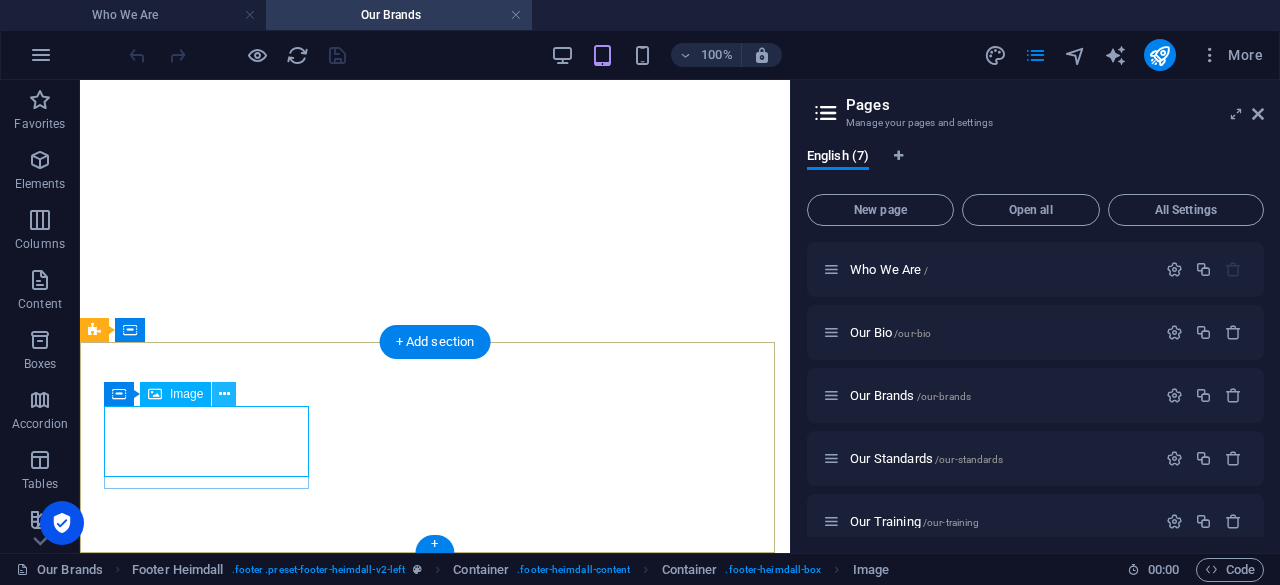 select on "px" 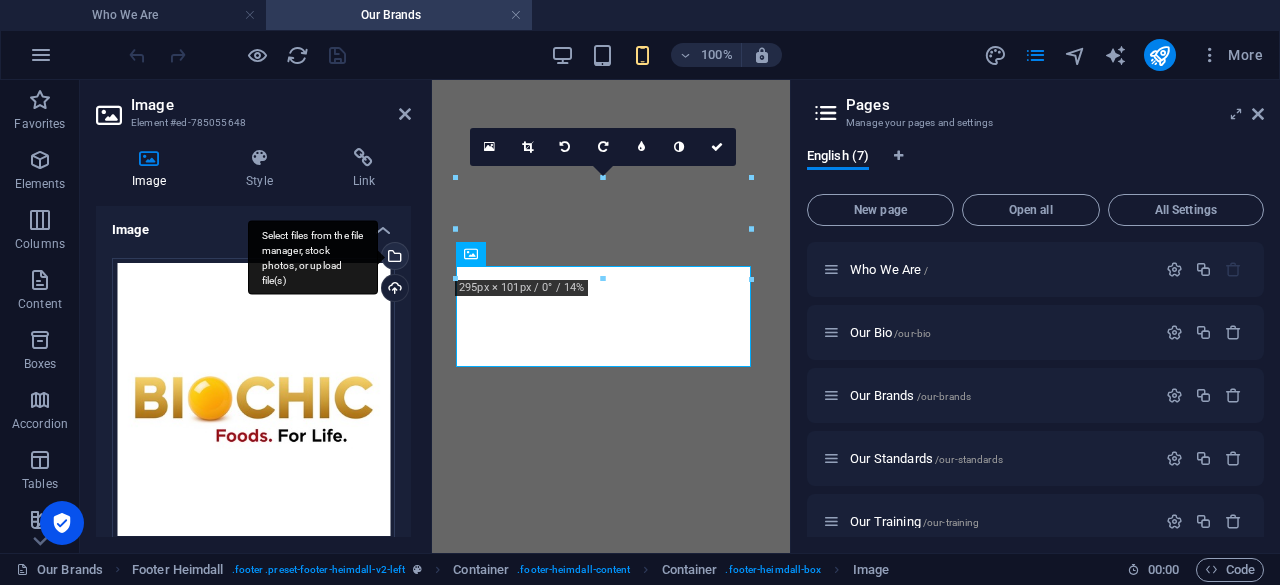 click on "Select files from the file manager, stock photos, or upload file(s)" at bounding box center [313, 257] 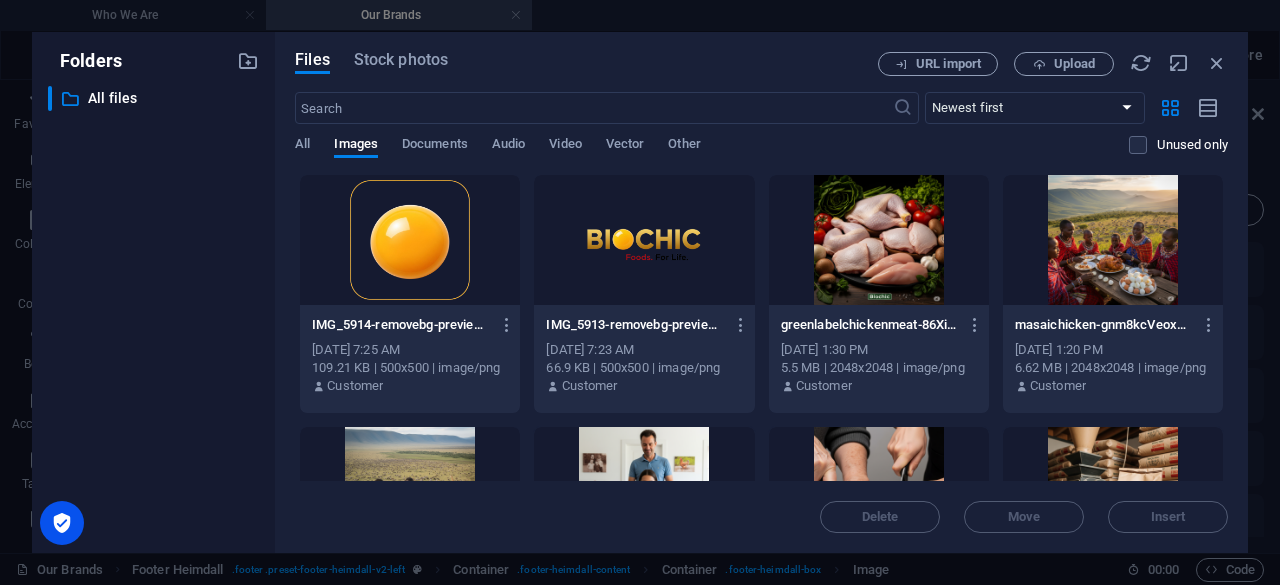 click at bounding box center [644, 240] 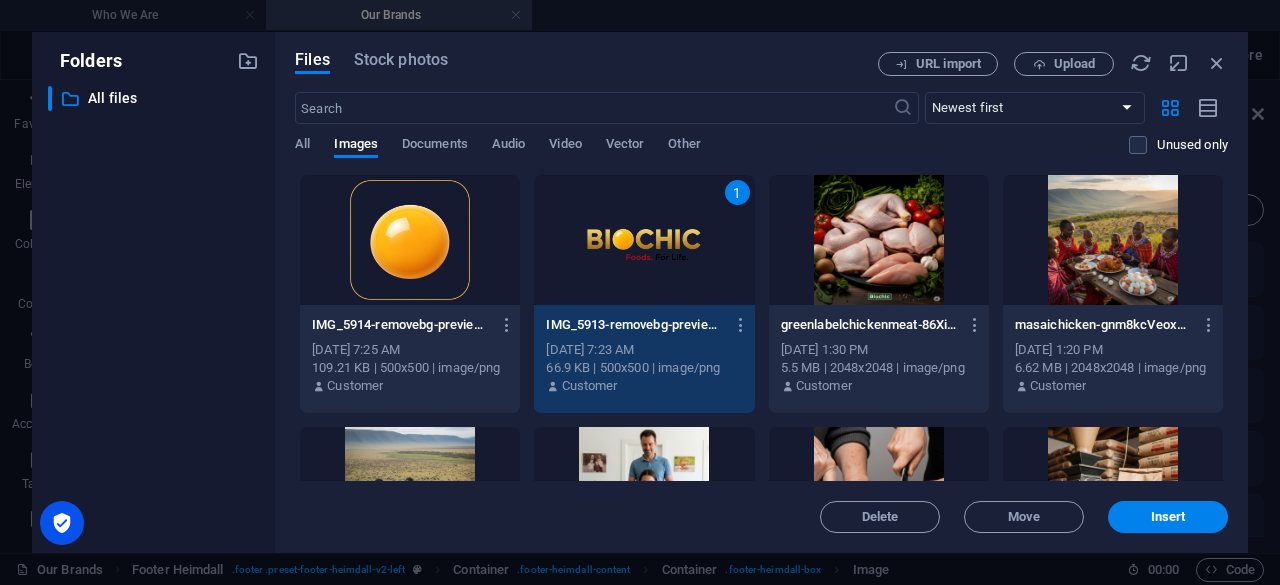 click on "1" at bounding box center [644, 240] 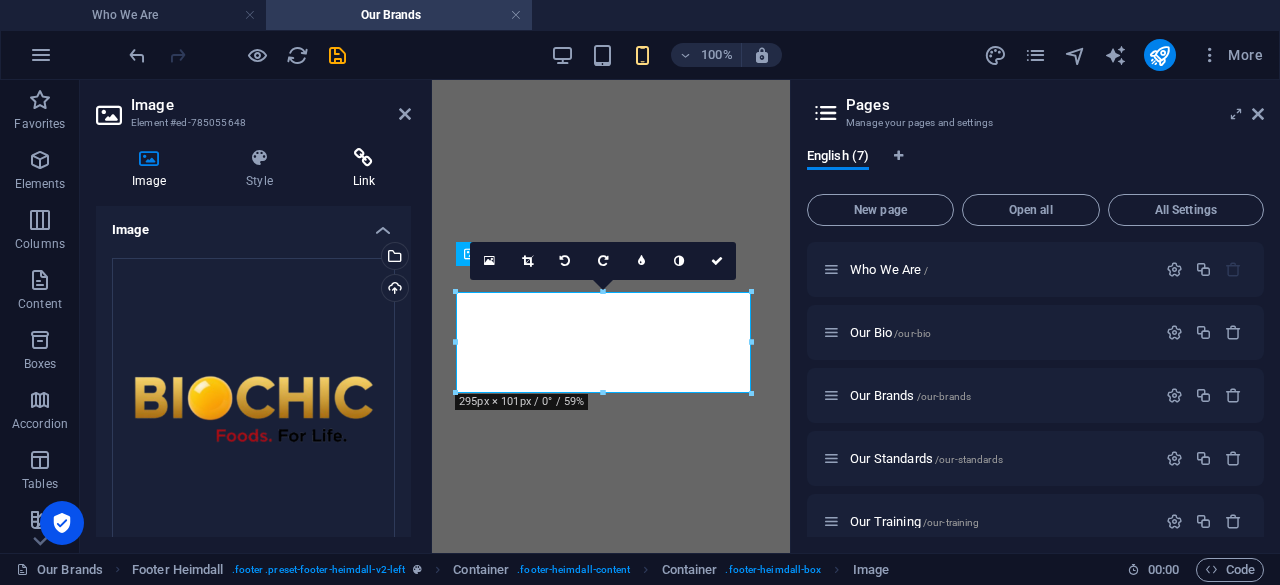 click at bounding box center [364, 158] 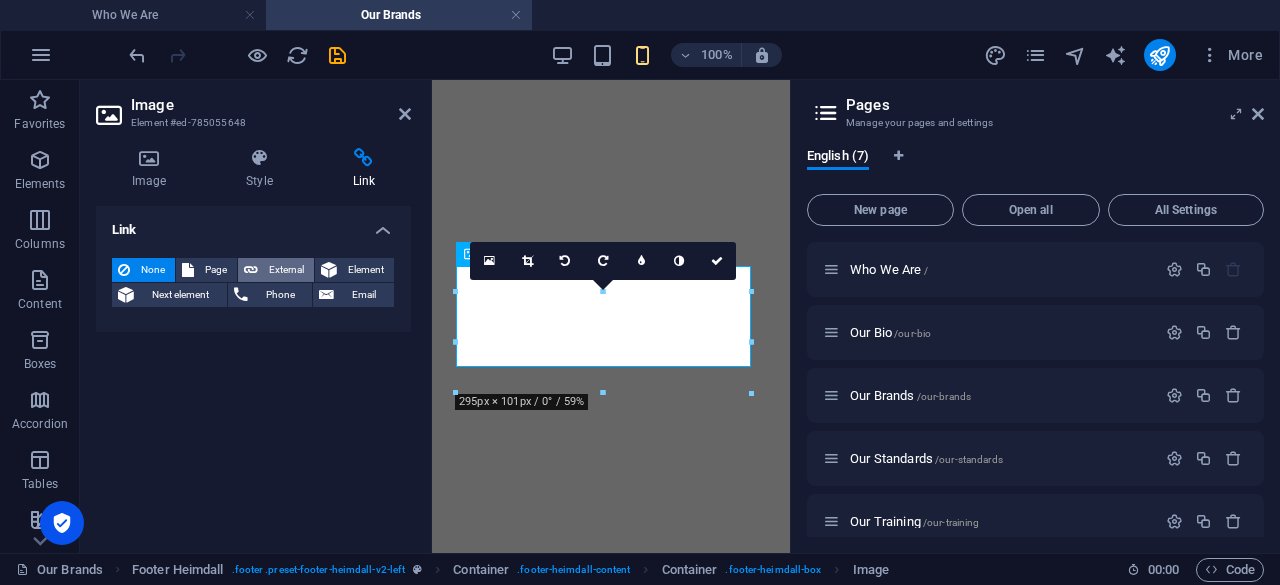 click on "External" at bounding box center [286, 270] 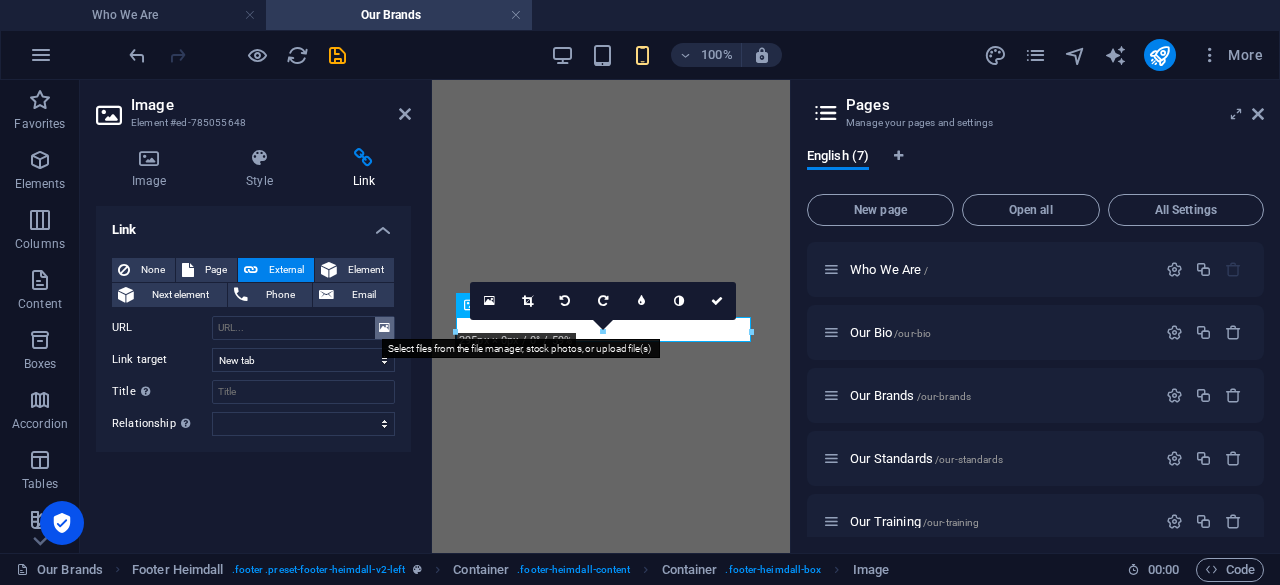 click at bounding box center (384, 328) 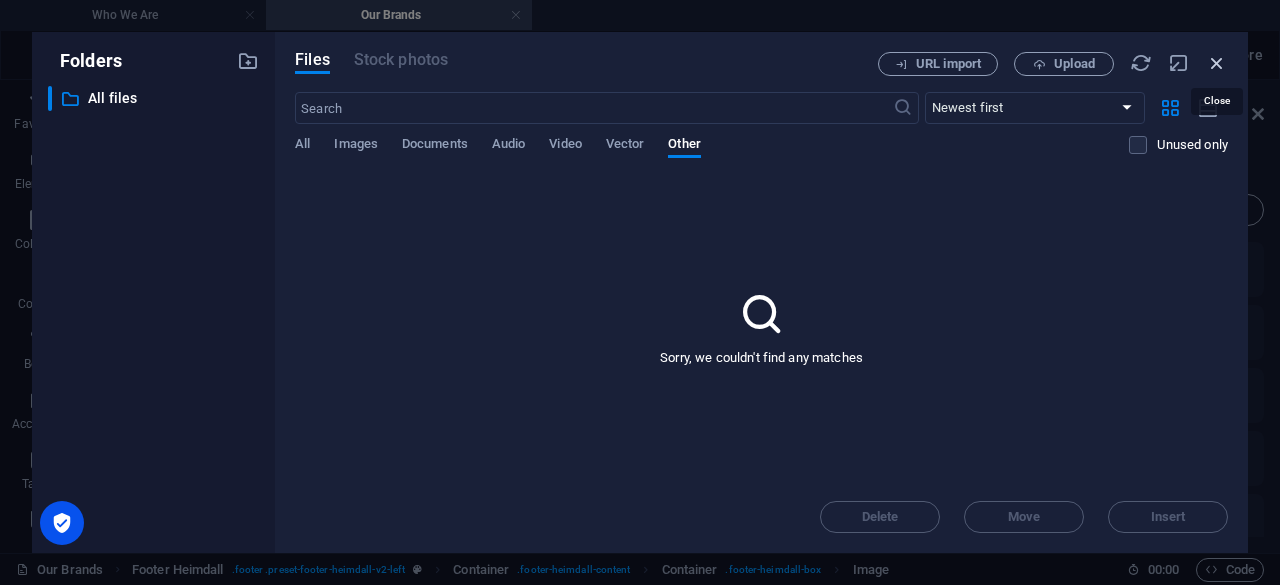 click at bounding box center [1217, 63] 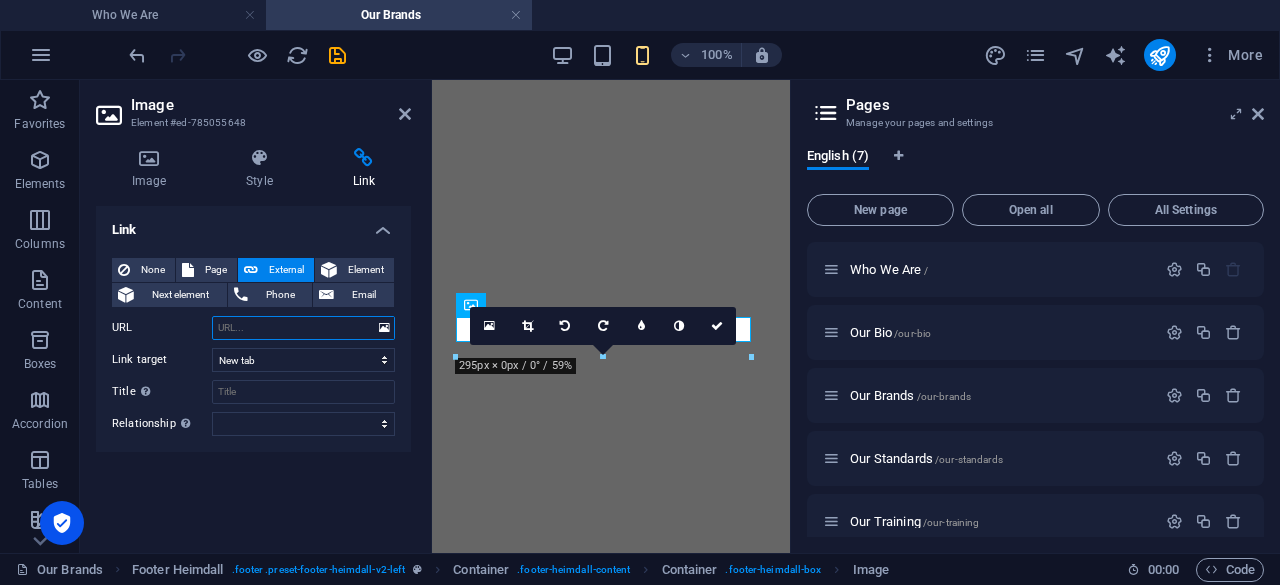 click on "URL" at bounding box center (303, 328) 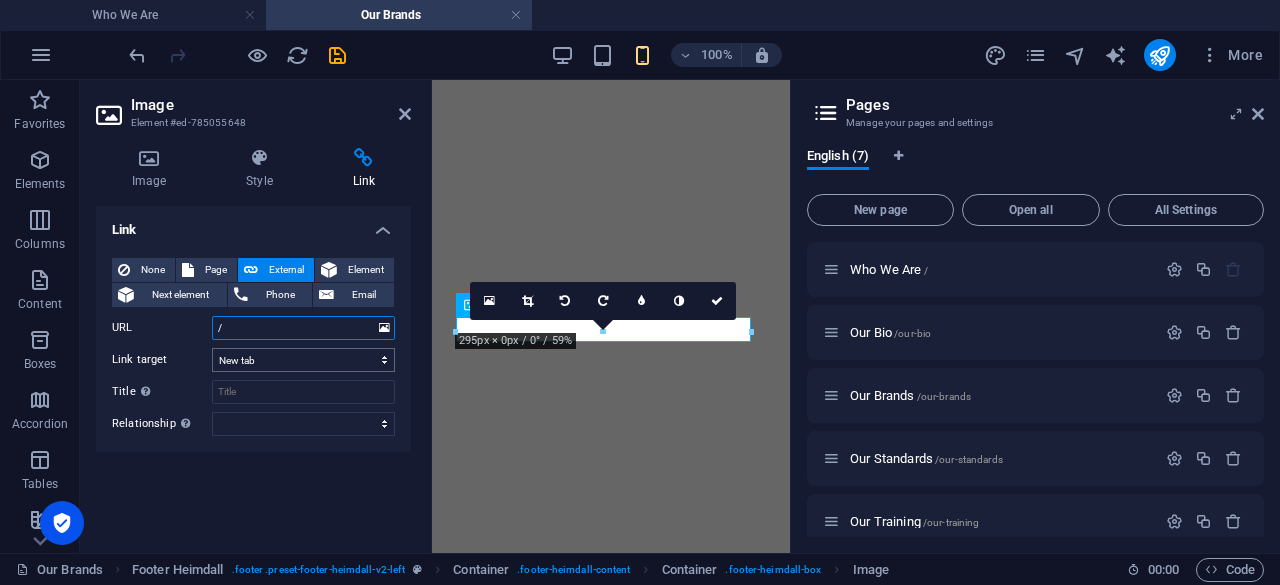 type on "/" 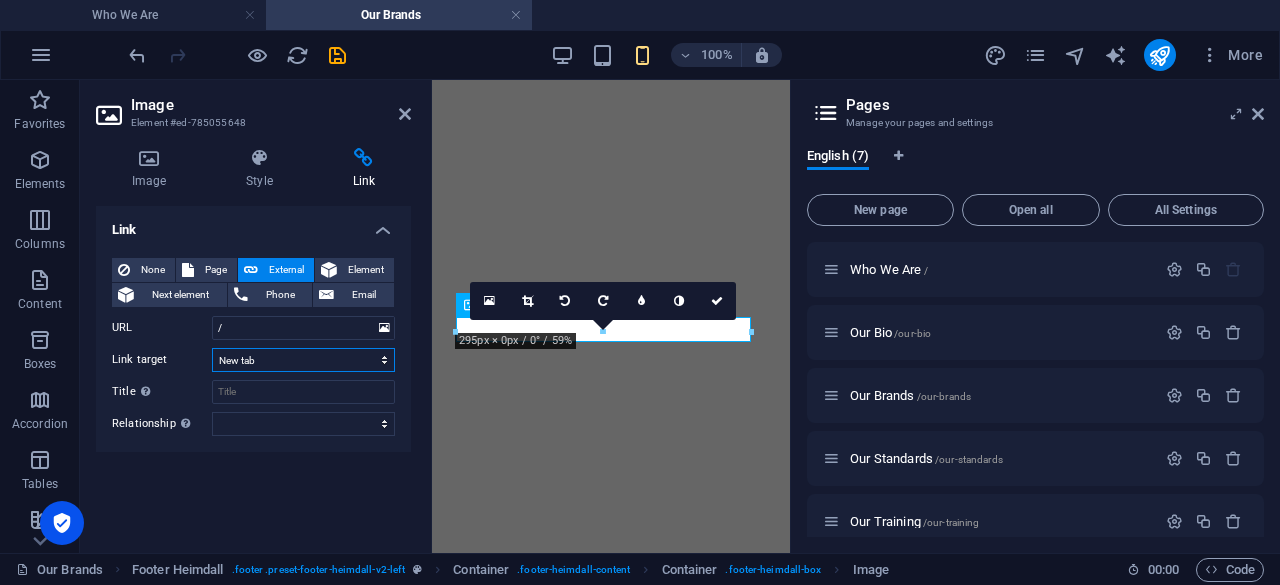 click on "New tab Same tab Overlay" at bounding box center [303, 360] 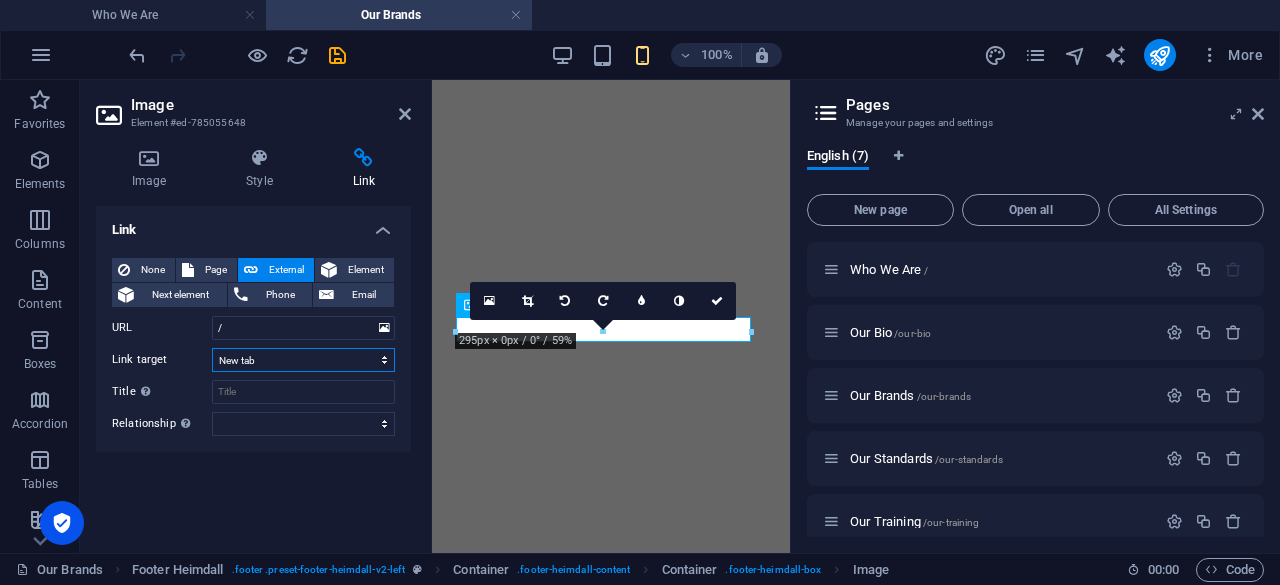 select on "overlay" 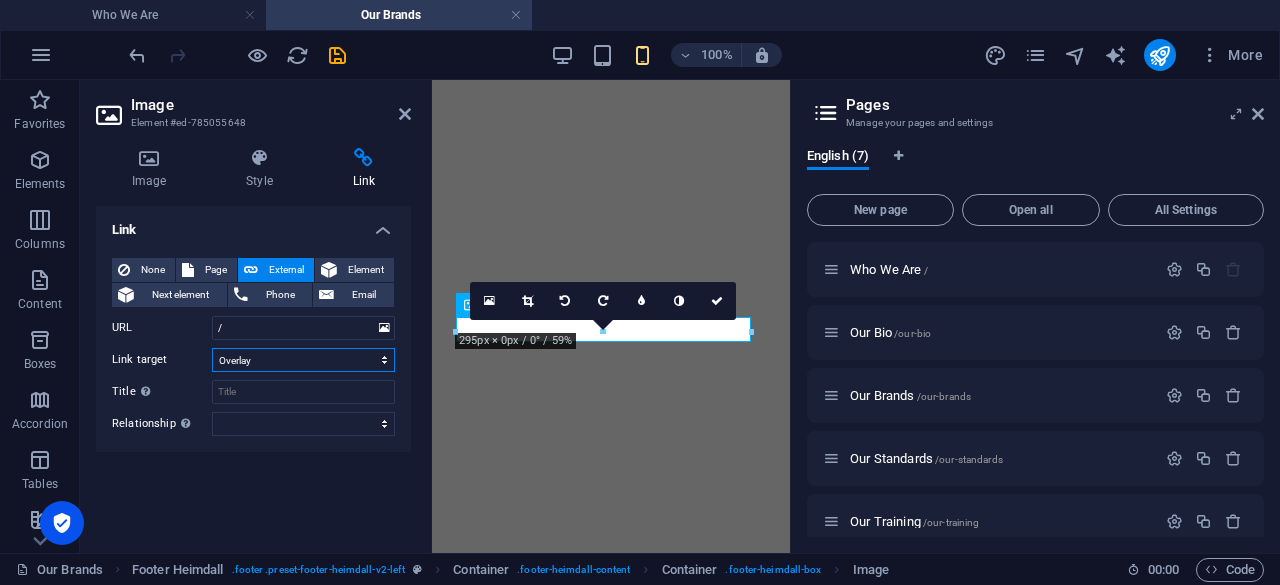 click on "New tab Same tab Overlay" at bounding box center (303, 360) 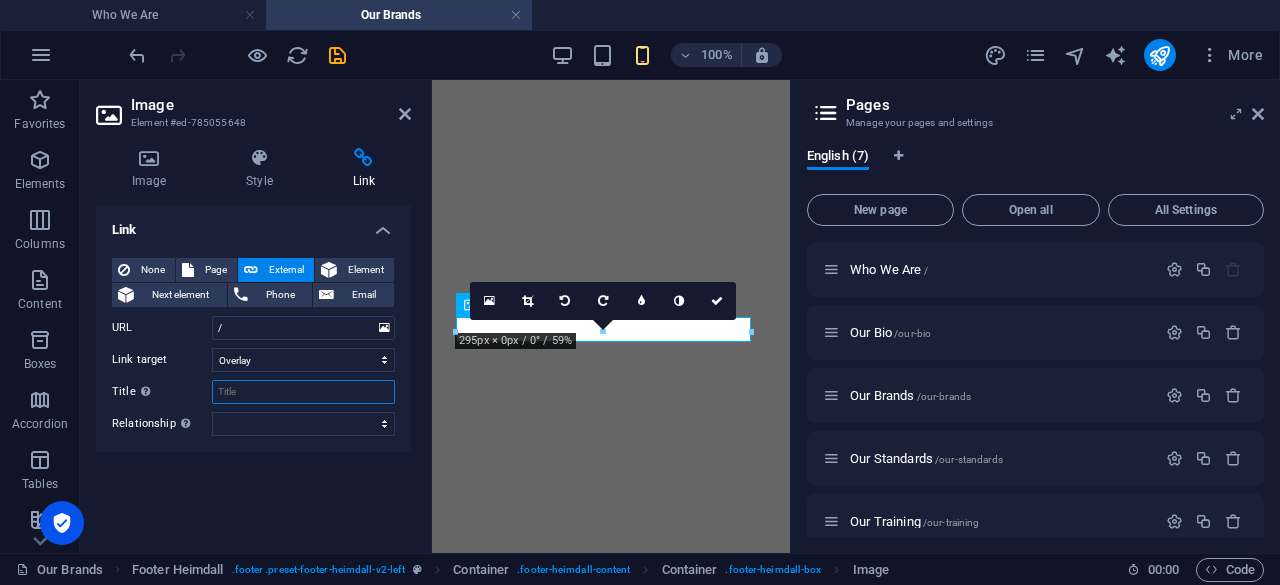 click on "Title Additional link description, should not be the same as the link text. The title is most often shown as a tooltip text when the mouse moves over the element. Leave empty if uncertain." at bounding box center [303, 392] 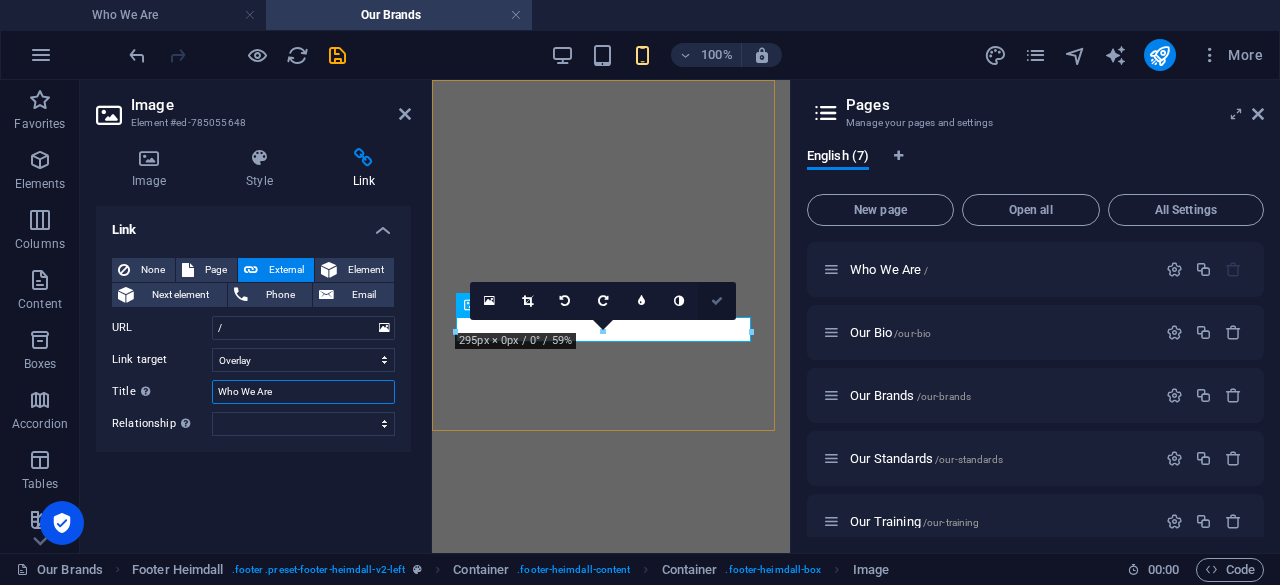 type on "Who We Are" 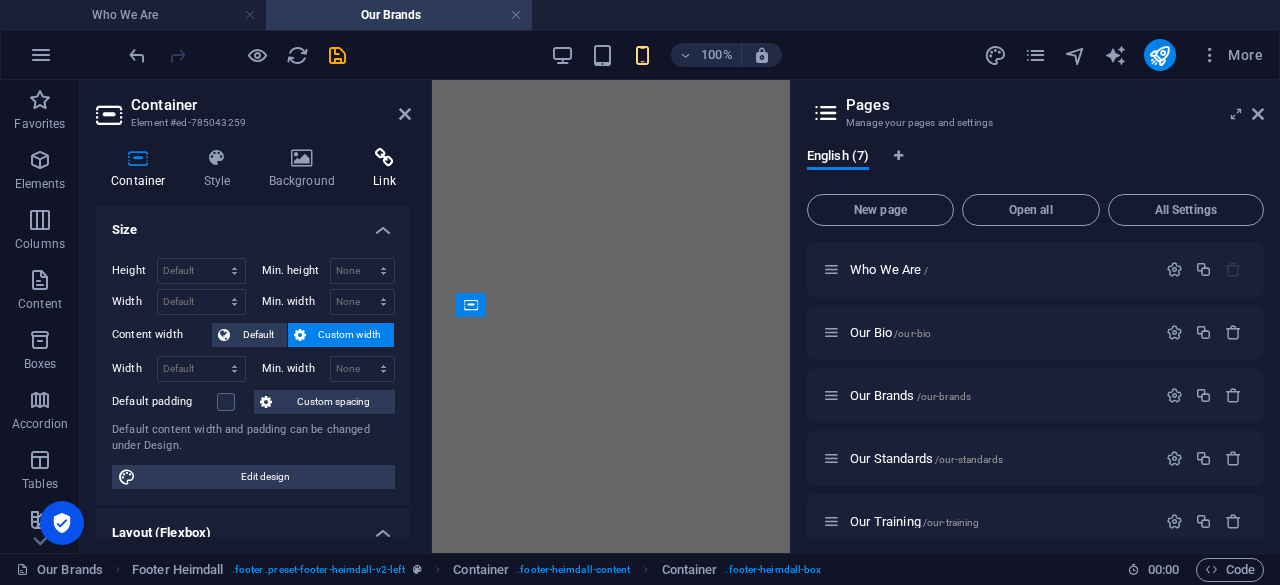 click at bounding box center (384, 158) 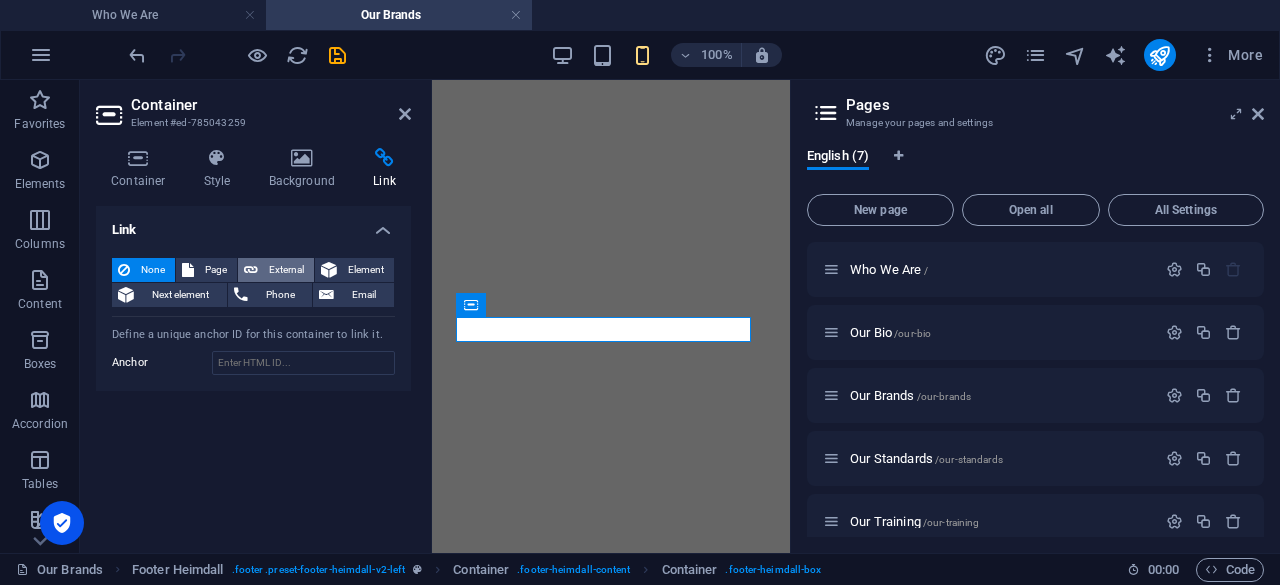 click on "External" at bounding box center (286, 270) 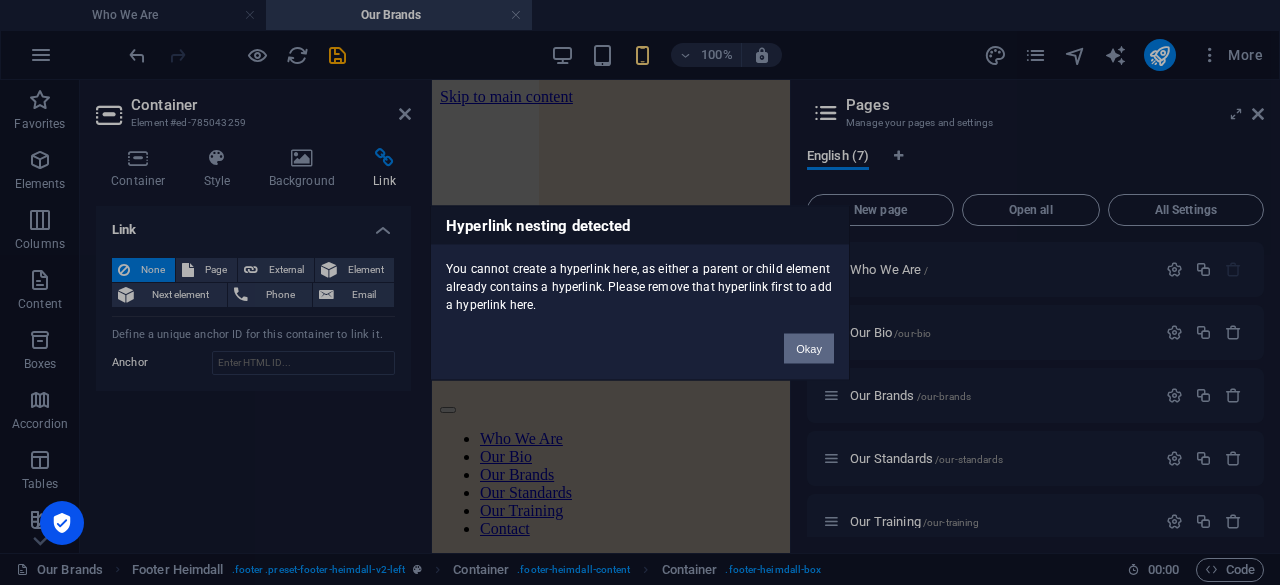 scroll, scrollTop: 9982, scrollLeft: 0, axis: vertical 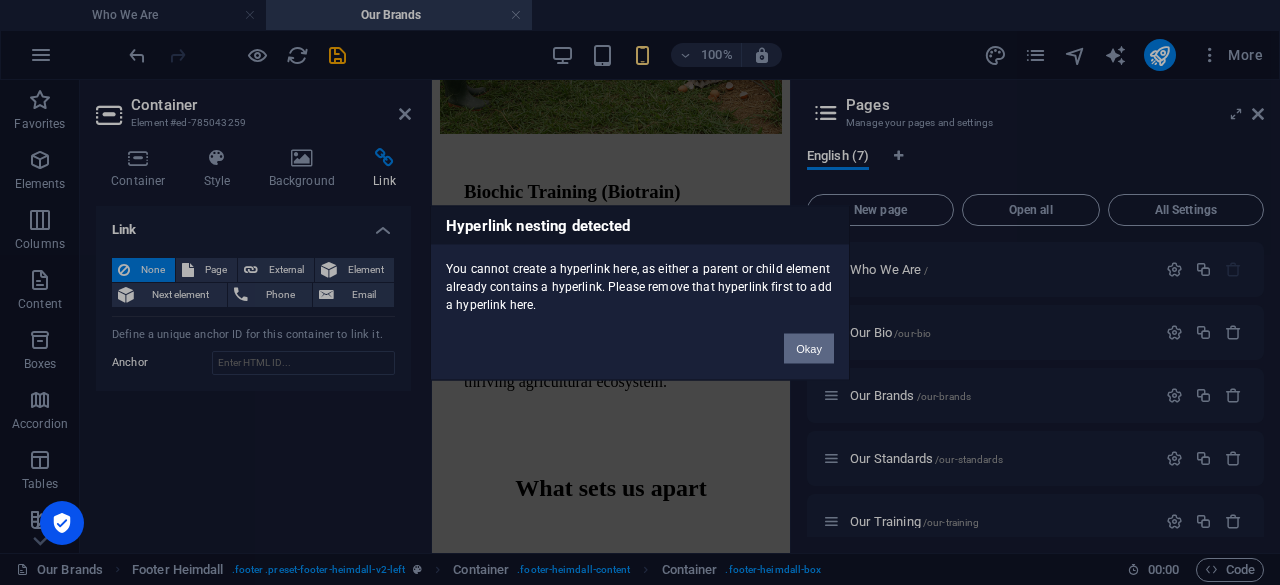 click on "Okay" at bounding box center (809, 348) 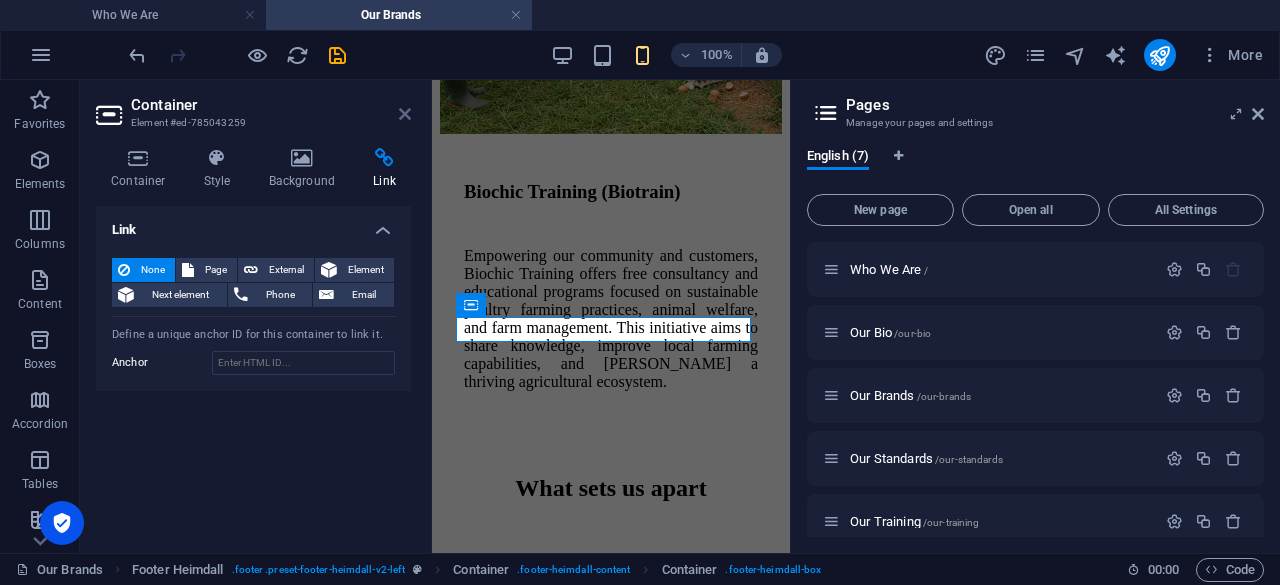click at bounding box center [405, 114] 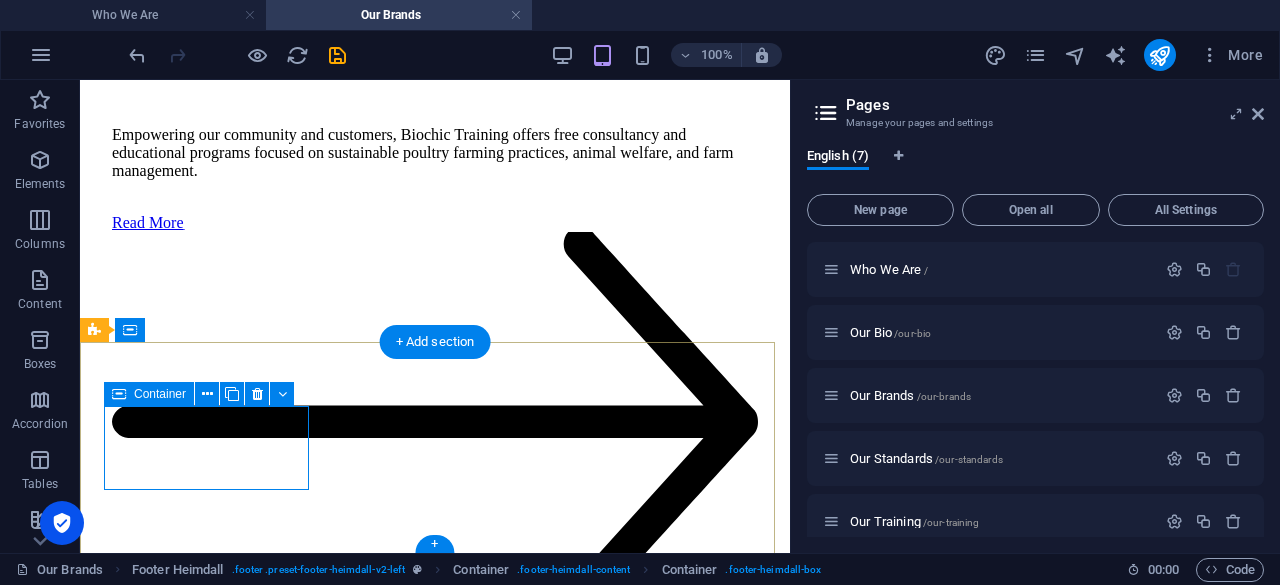 scroll, scrollTop: 8772, scrollLeft: 0, axis: vertical 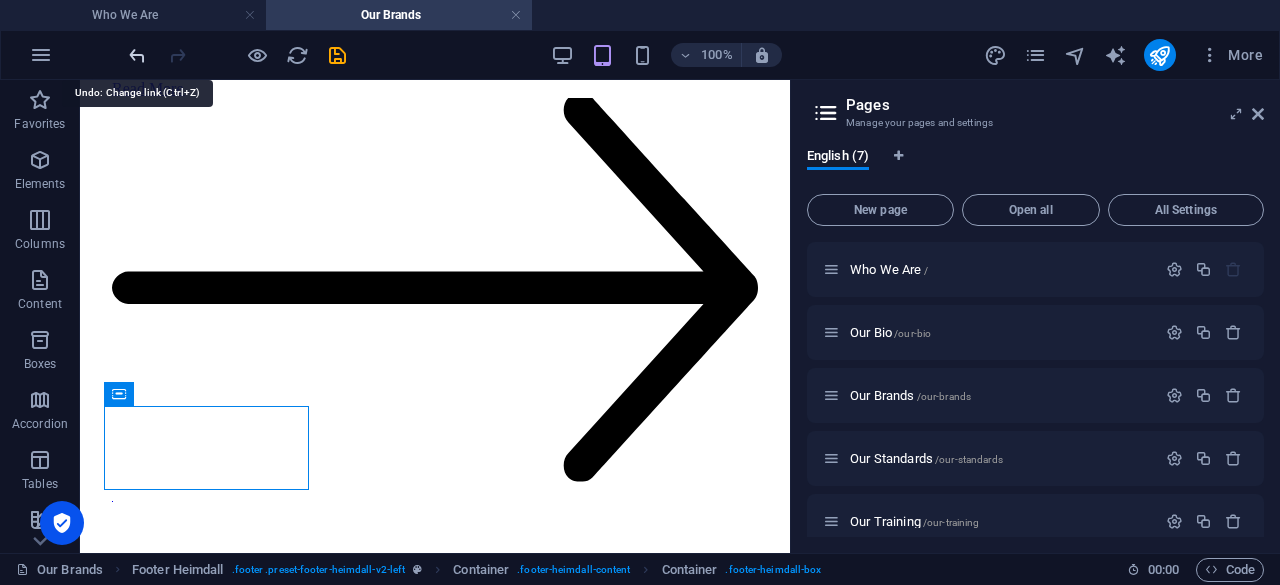 click at bounding box center (137, 55) 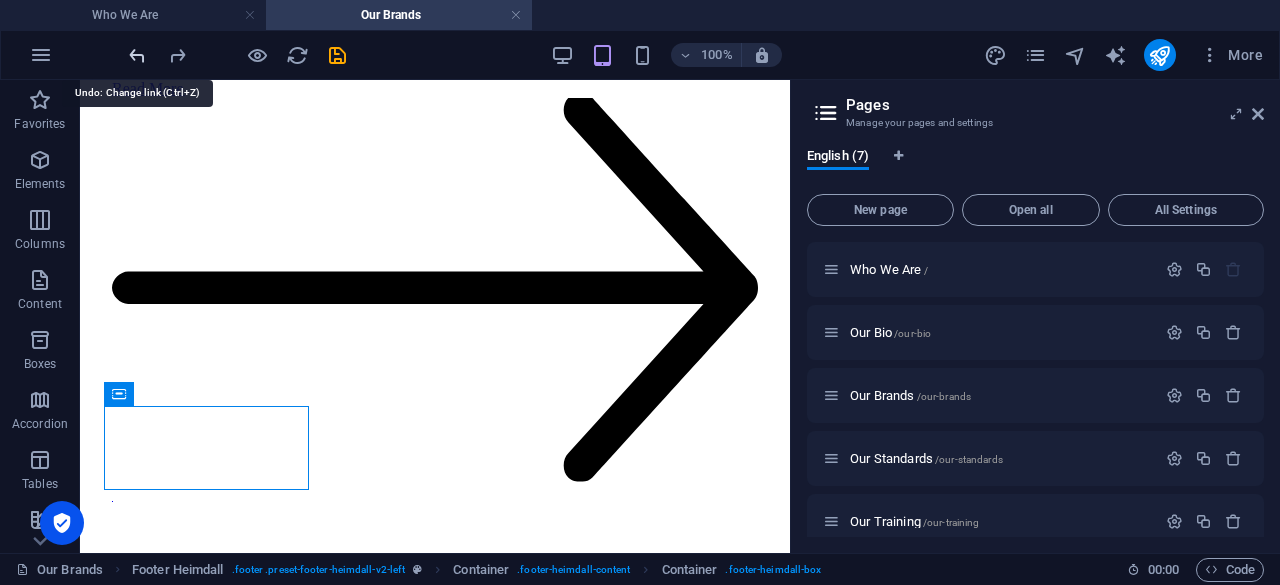 scroll, scrollTop: 9113, scrollLeft: 0, axis: vertical 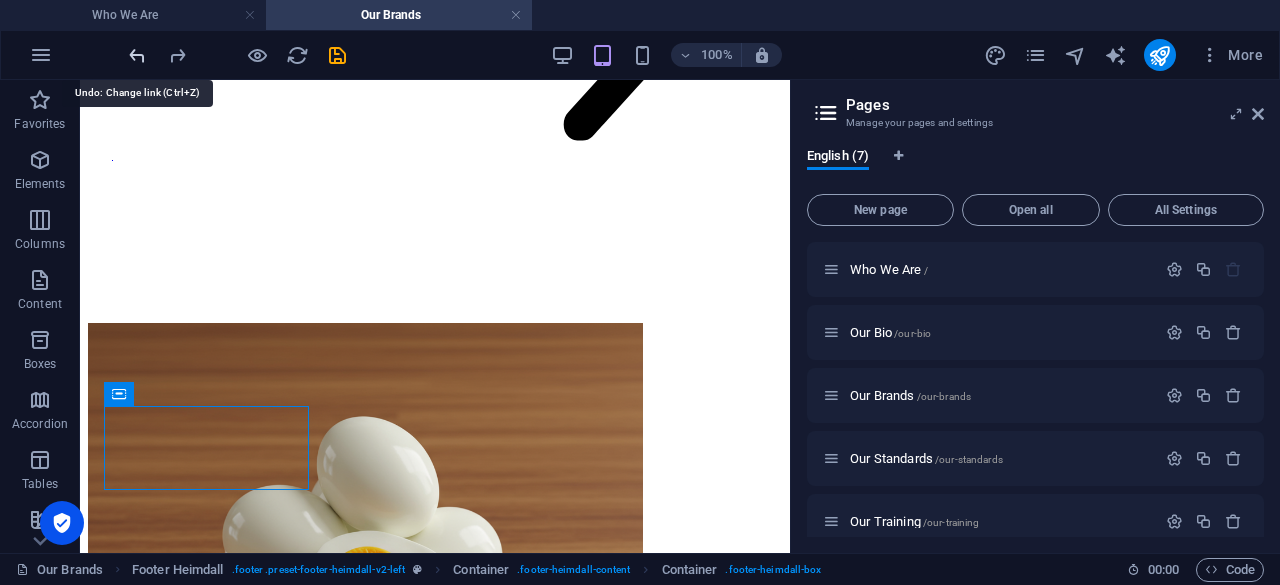 click at bounding box center [137, 55] 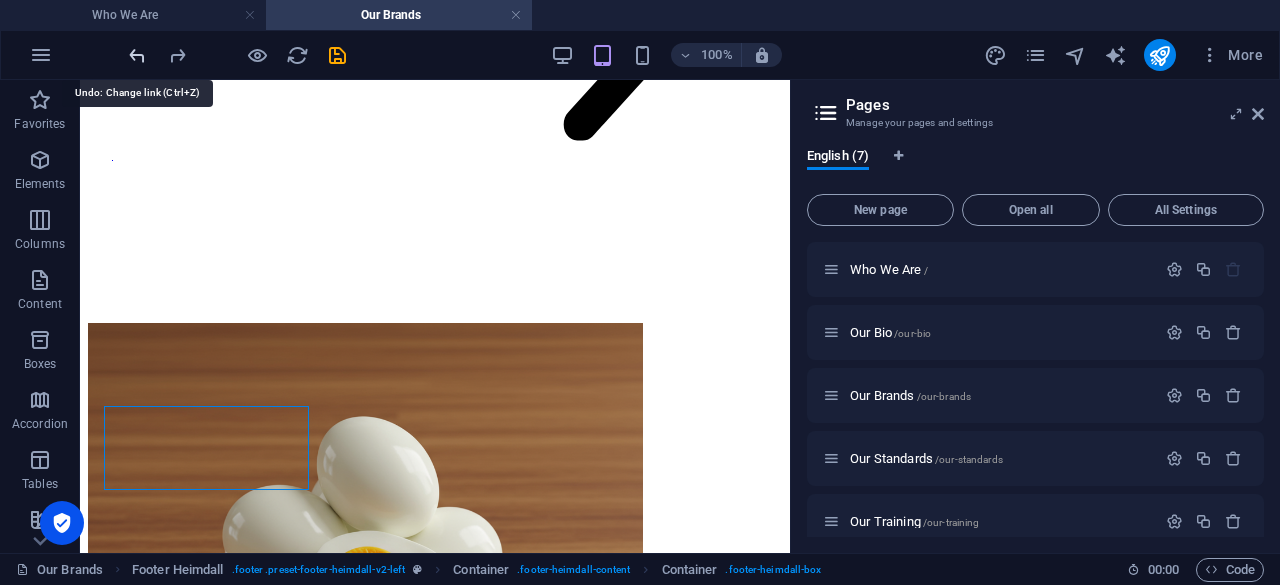 click at bounding box center (137, 55) 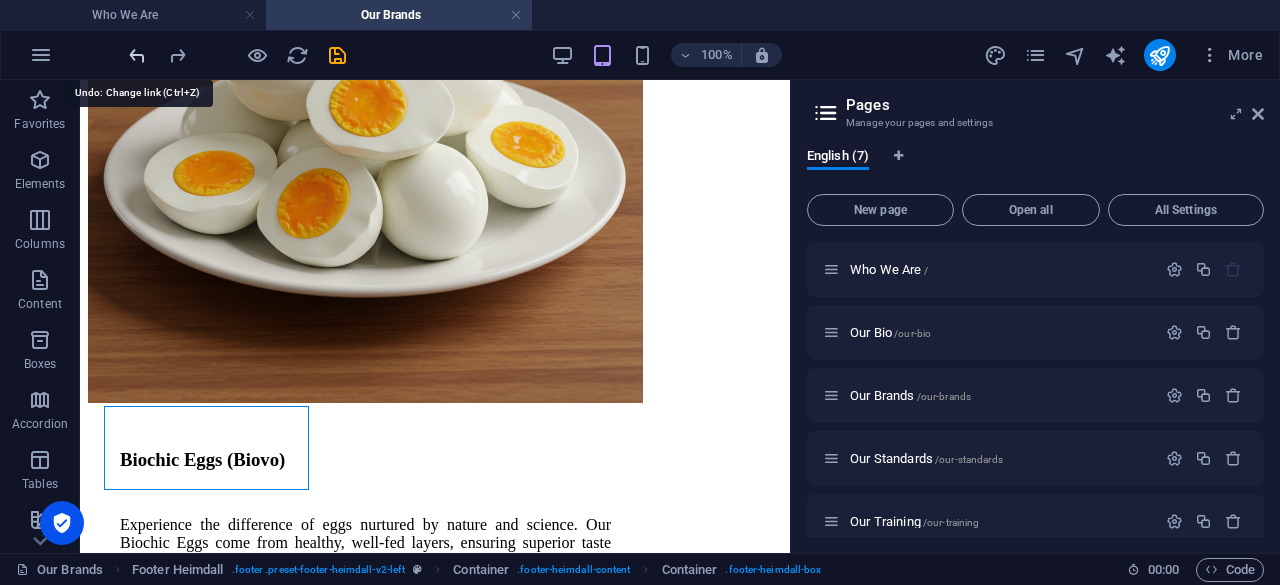 click at bounding box center [137, 55] 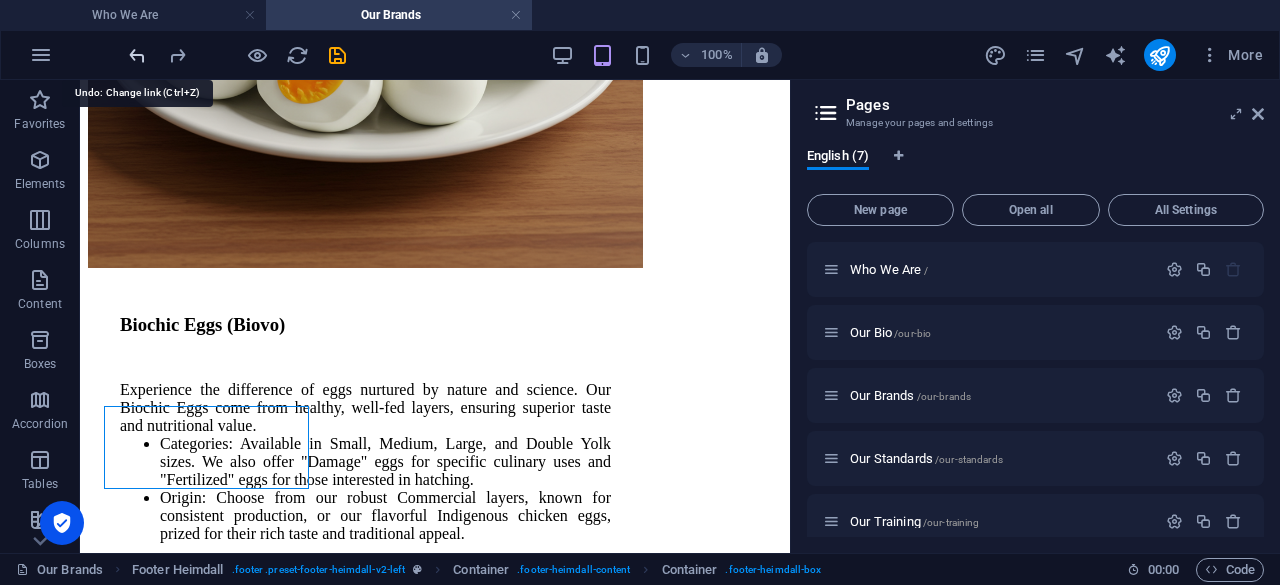 click at bounding box center (137, 55) 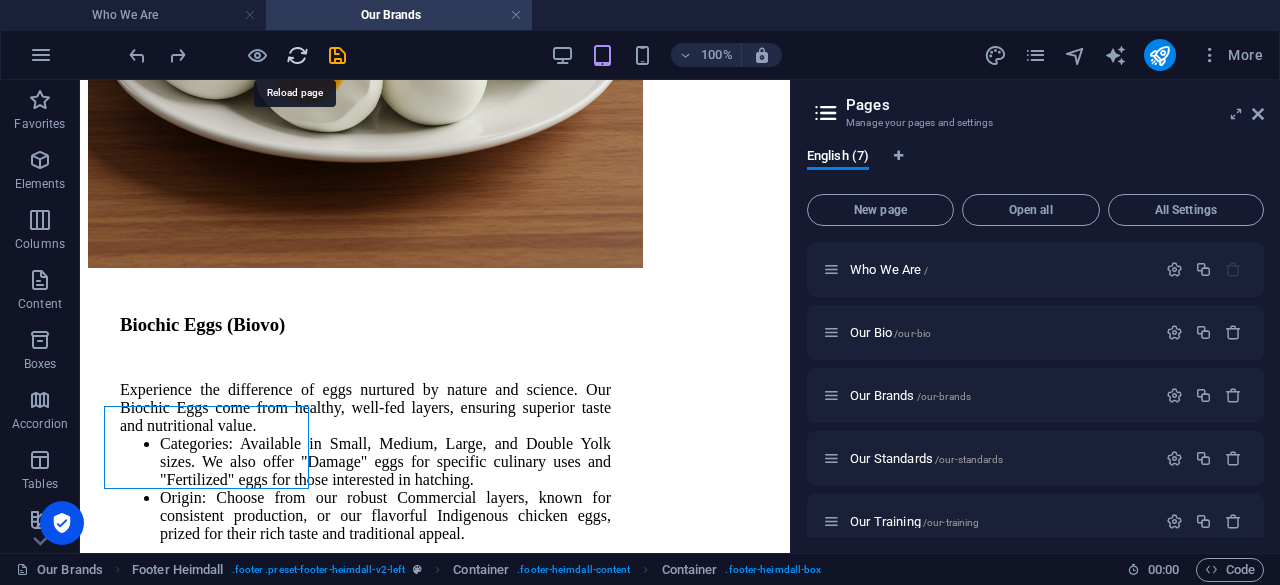 click at bounding box center [297, 55] 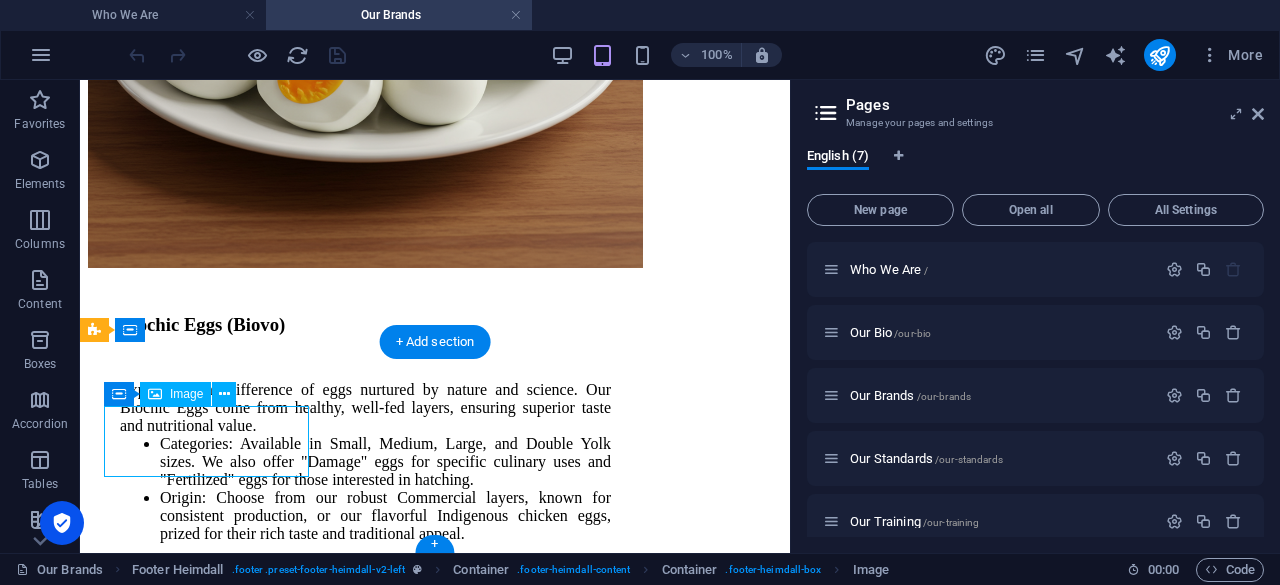select on "px" 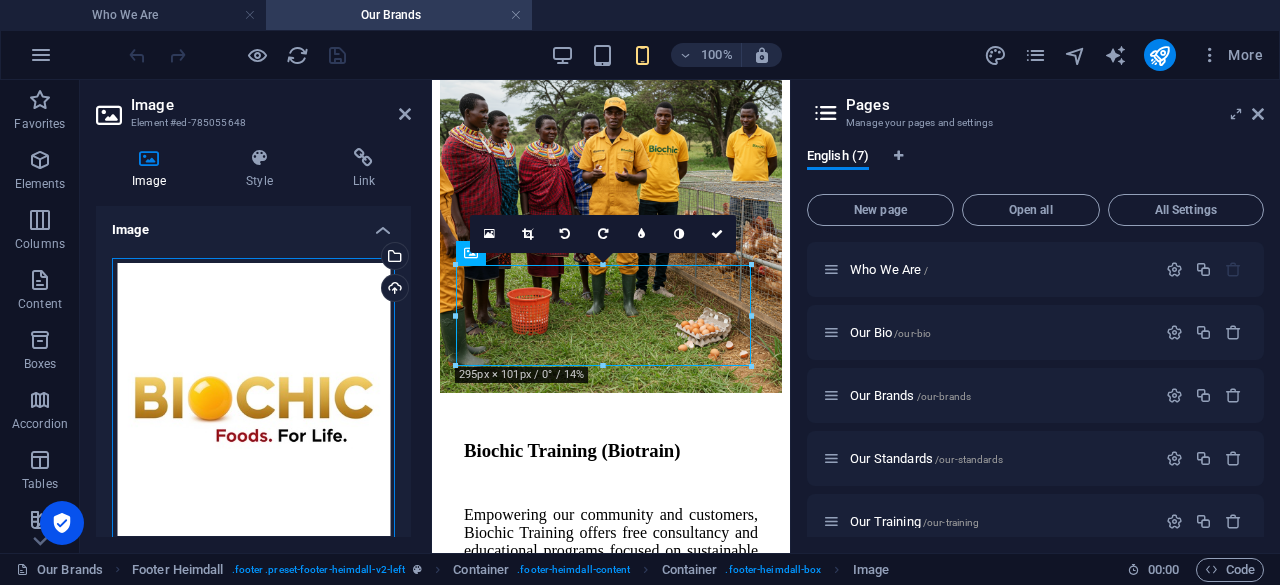 click on "Drag files here, click to choose files or select files from Files or our free stock photos & videos" at bounding box center [253, 399] 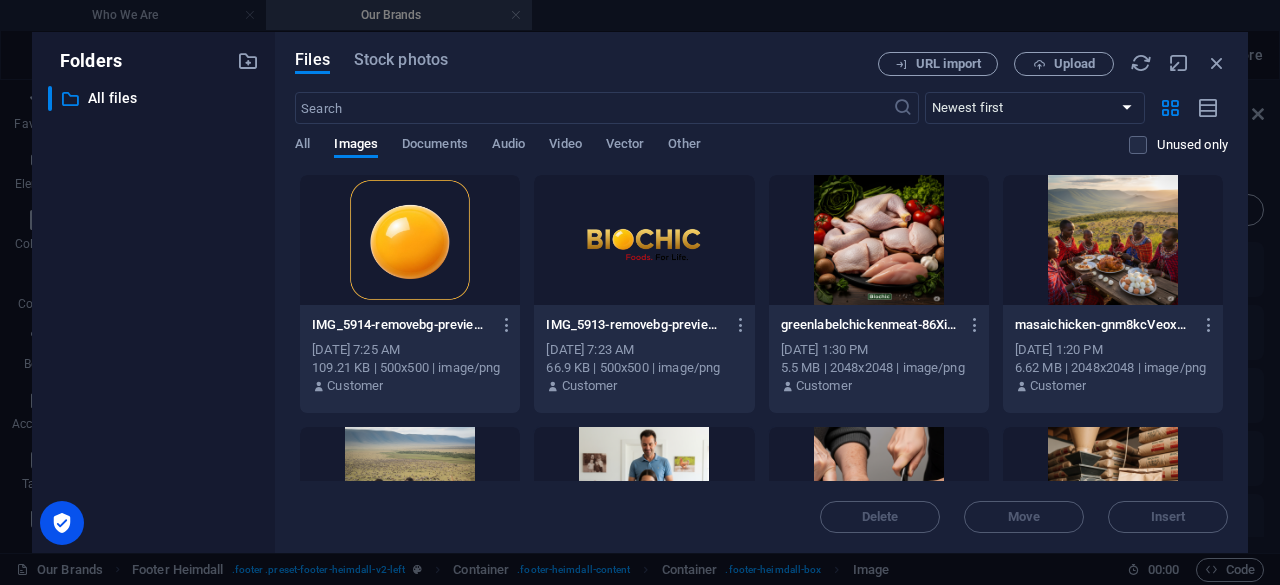 click at bounding box center [644, 240] 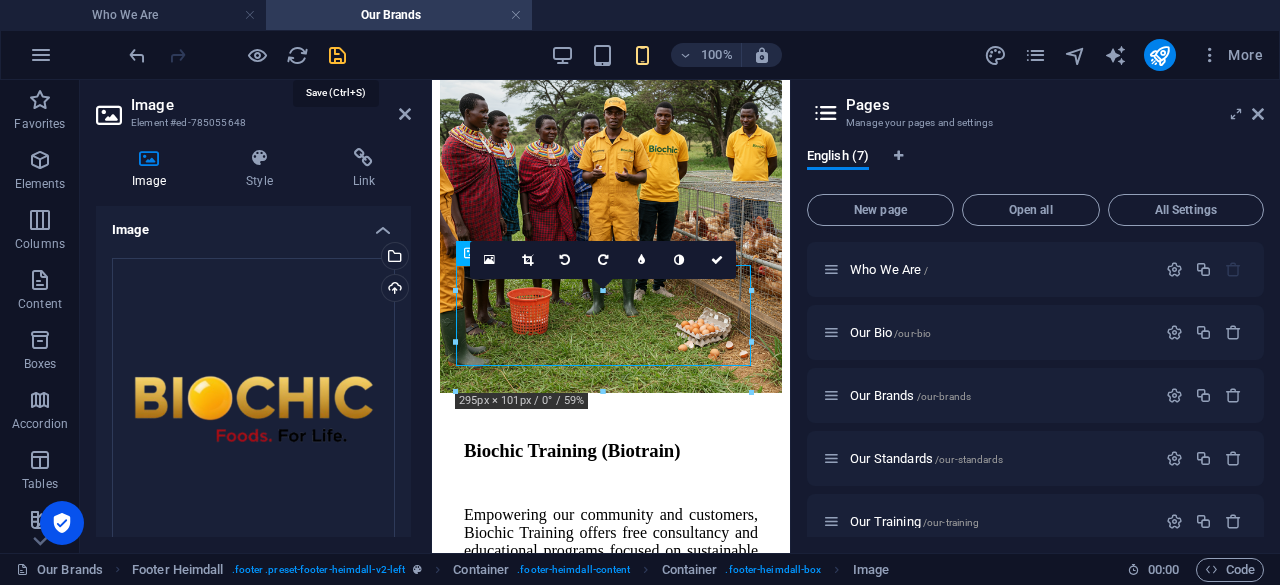click at bounding box center (337, 55) 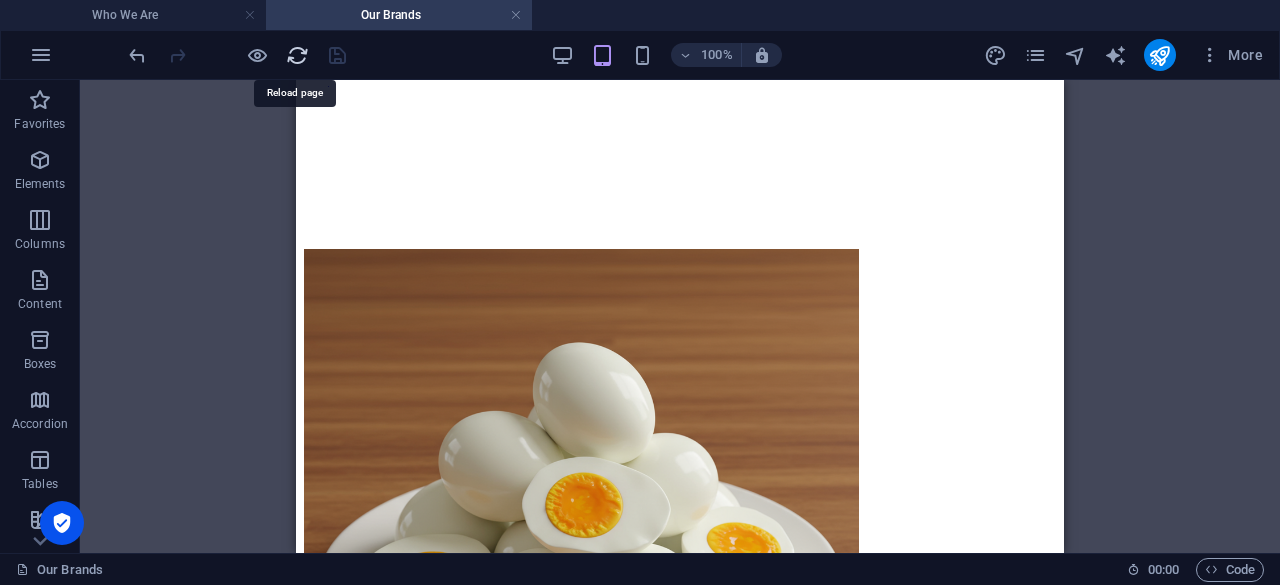 click at bounding box center [297, 55] 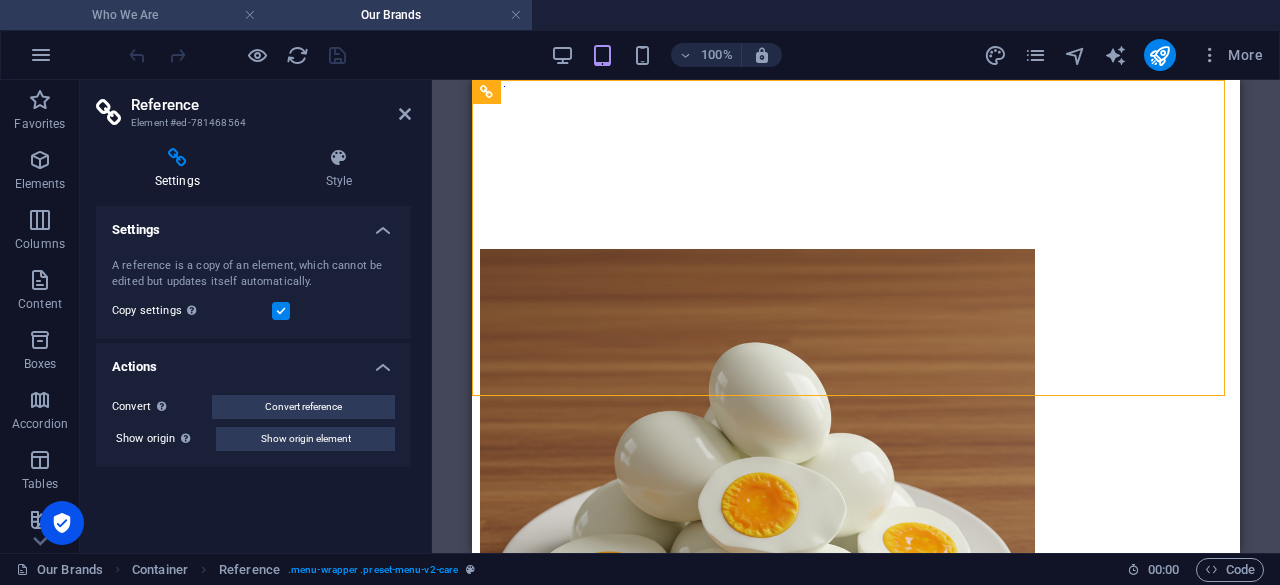 click on "Who We Are" at bounding box center [133, 15] 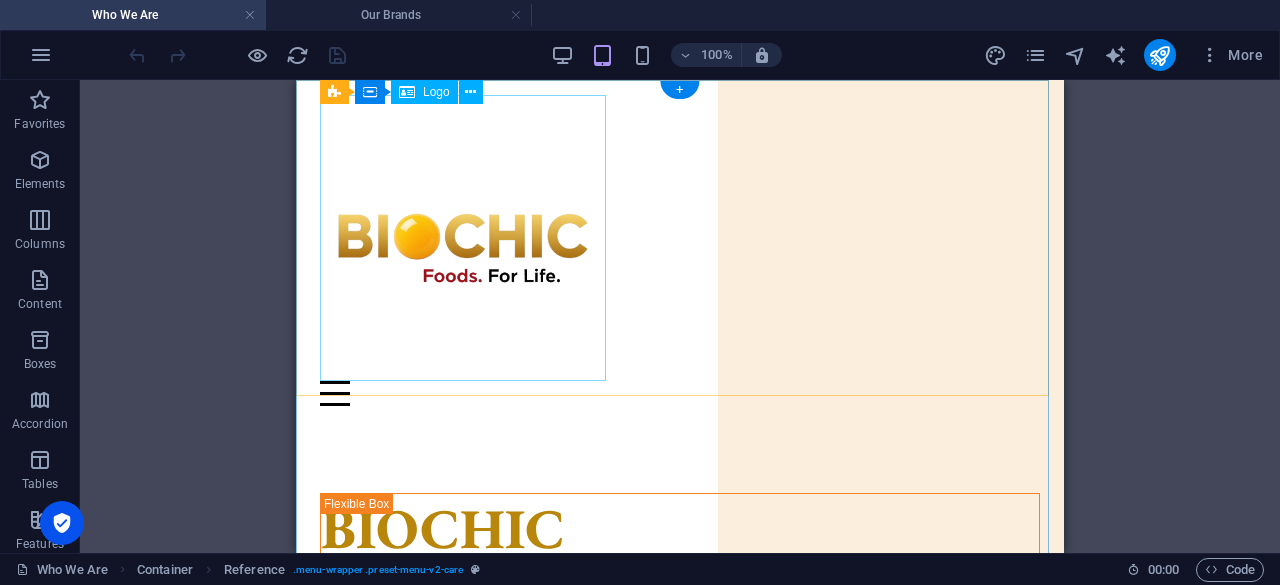 click at bounding box center [680, 238] 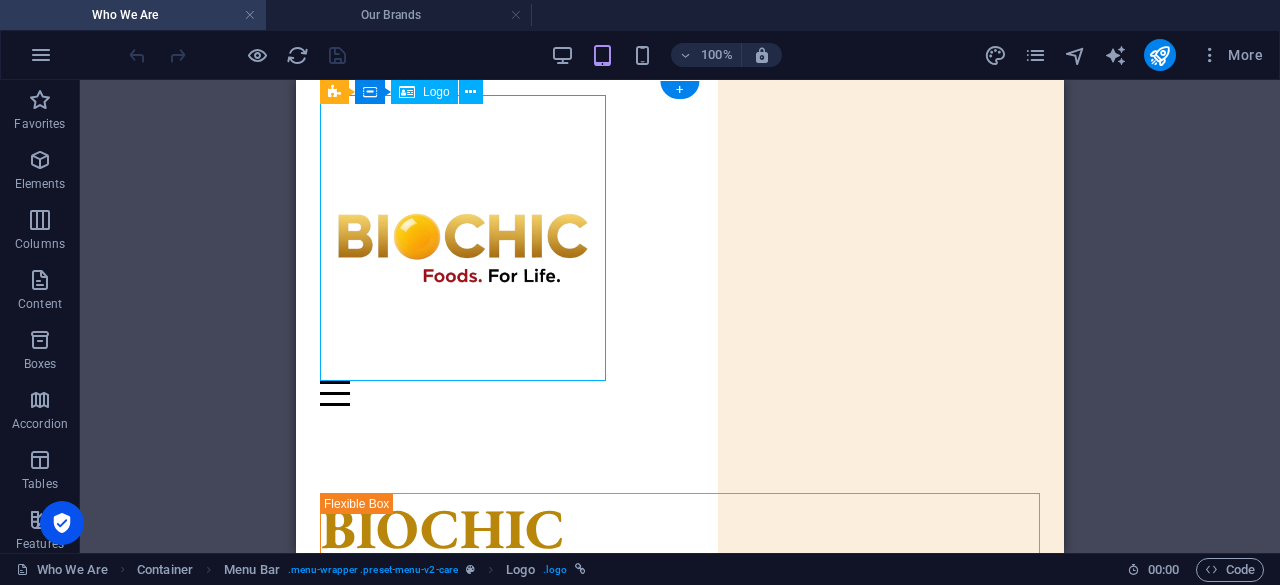click at bounding box center [680, 238] 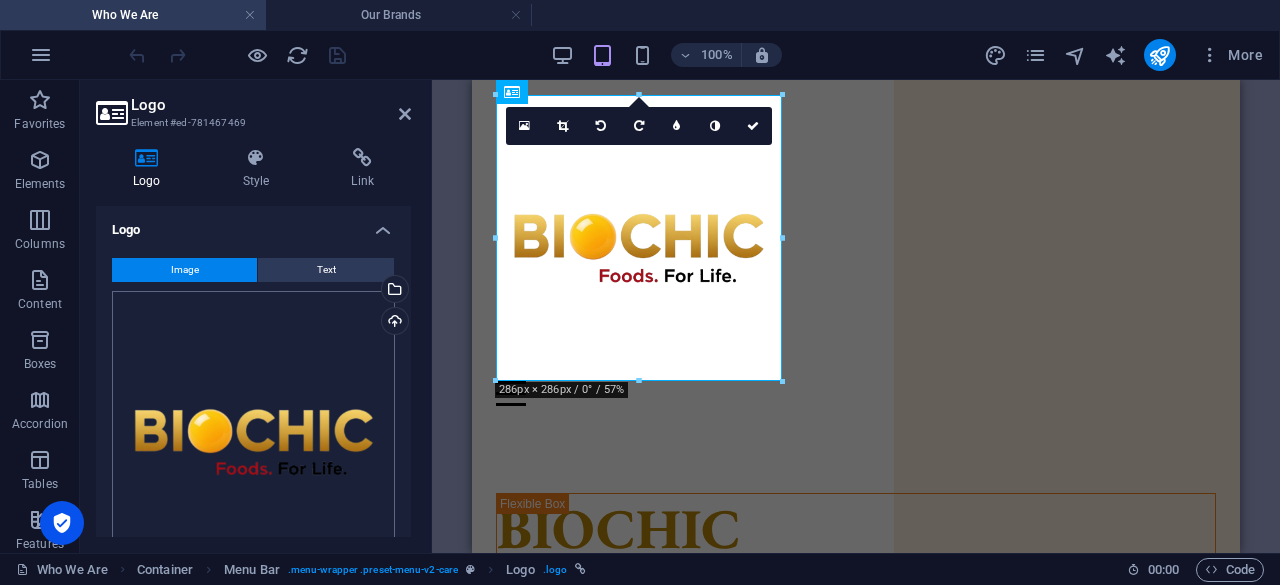 scroll, scrollTop: 0, scrollLeft: 0, axis: both 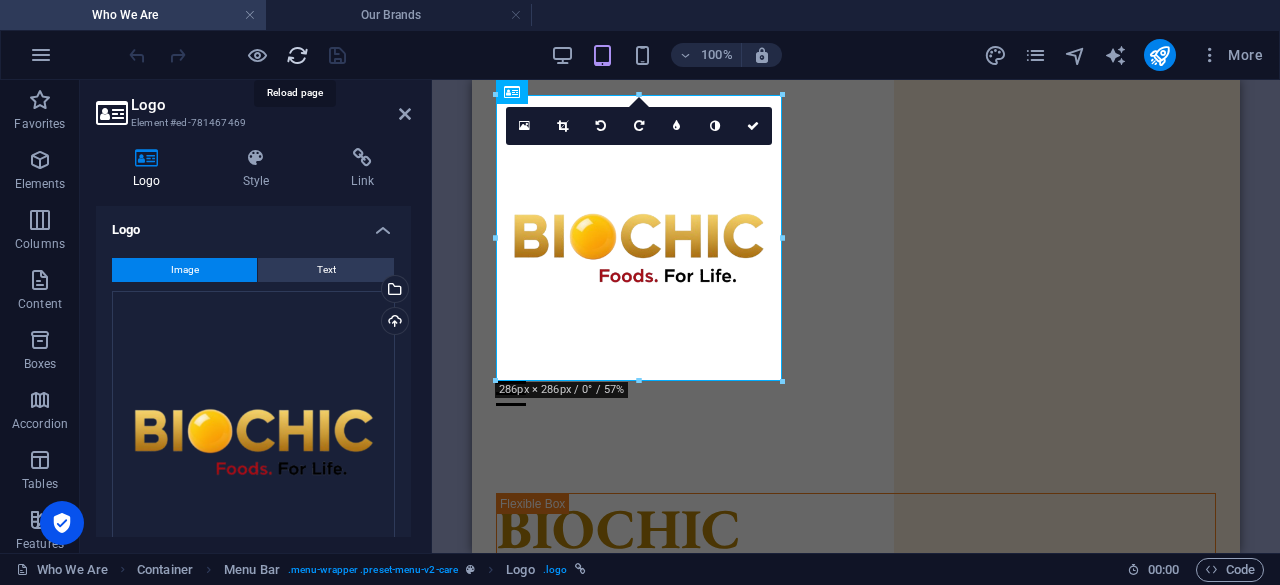 click at bounding box center (297, 55) 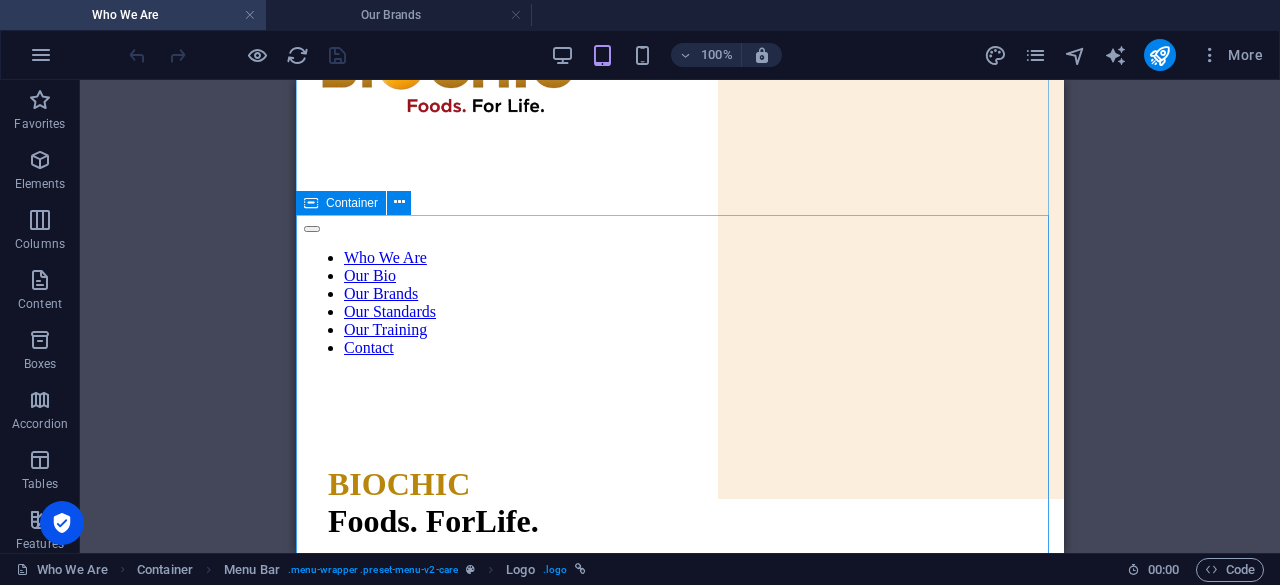 scroll, scrollTop: 180, scrollLeft: 0, axis: vertical 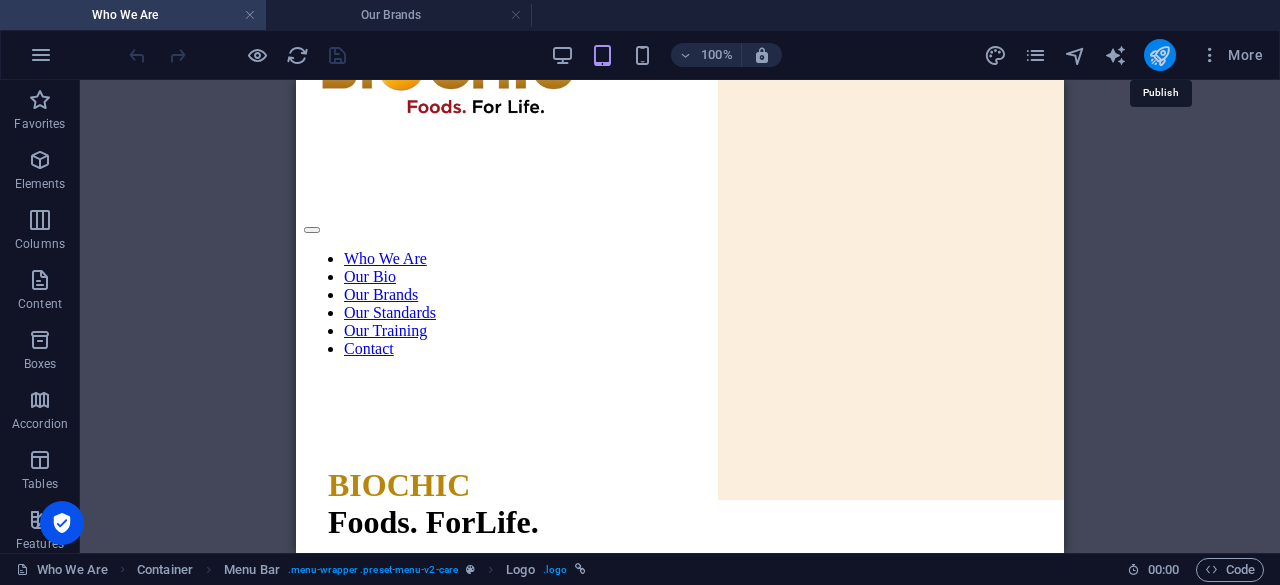click at bounding box center [1159, 55] 